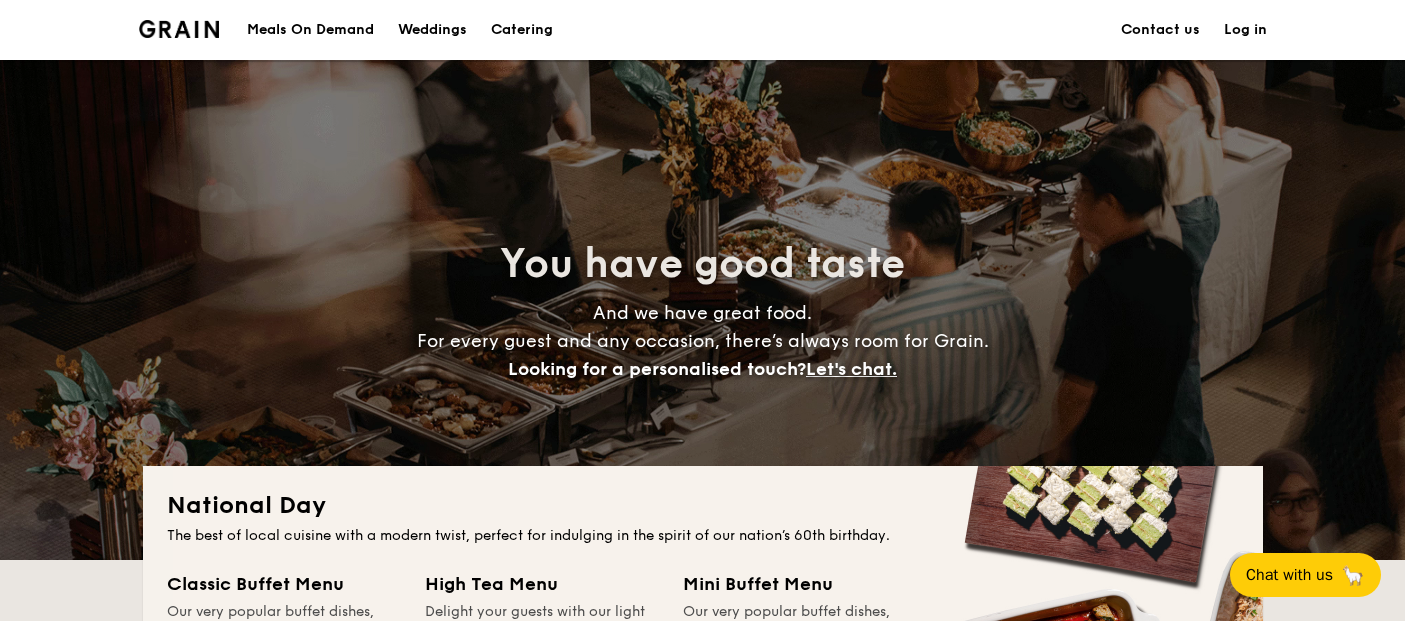 scroll, scrollTop: 531, scrollLeft: 0, axis: vertical 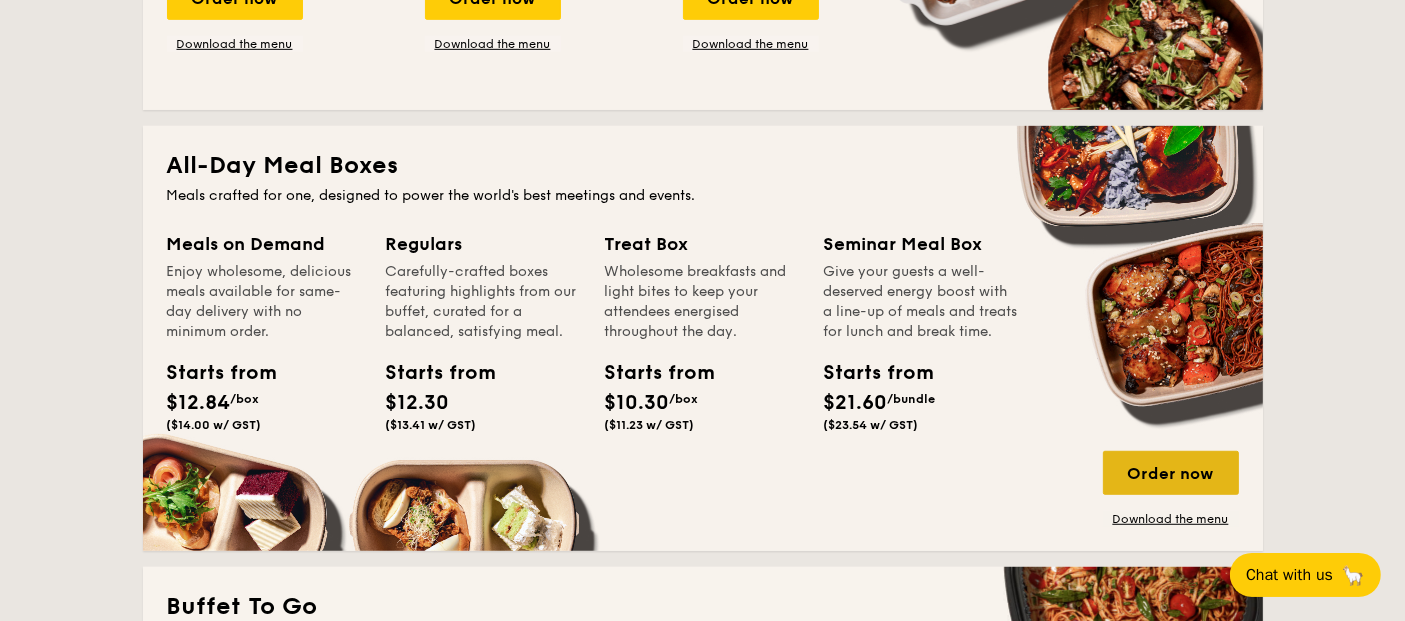 click on "Order now" at bounding box center [1171, 473] 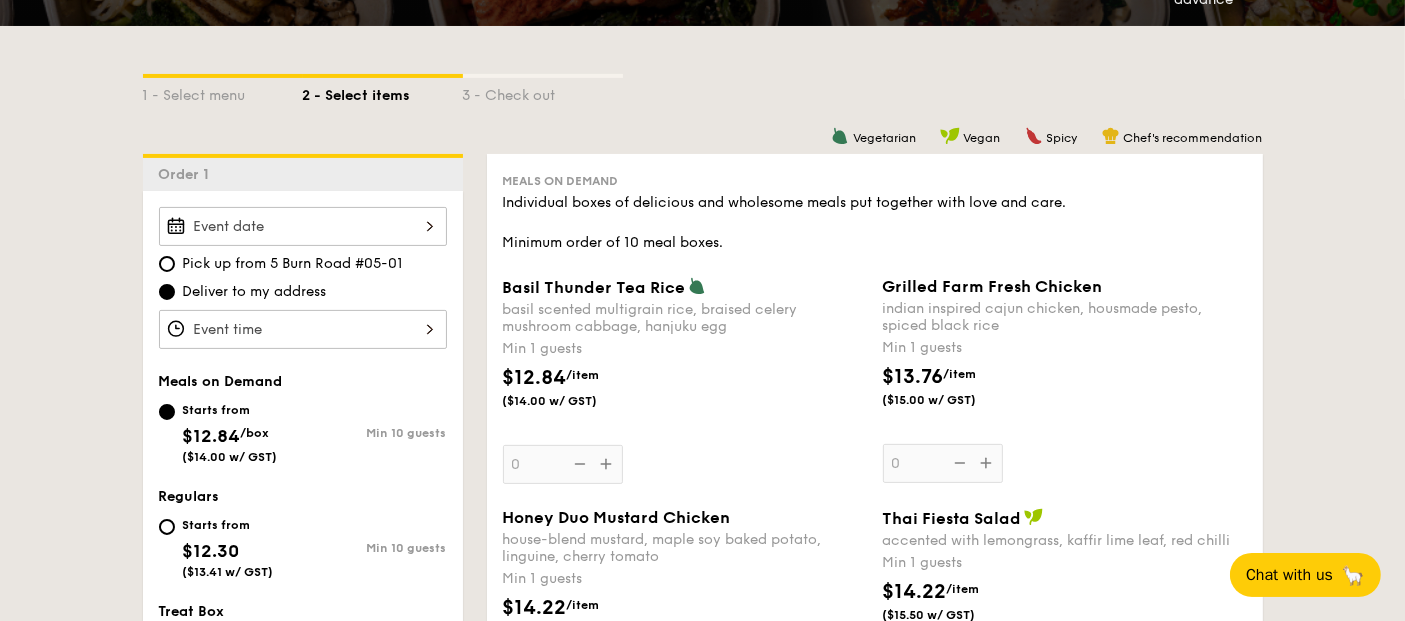 scroll, scrollTop: 0, scrollLeft: 0, axis: both 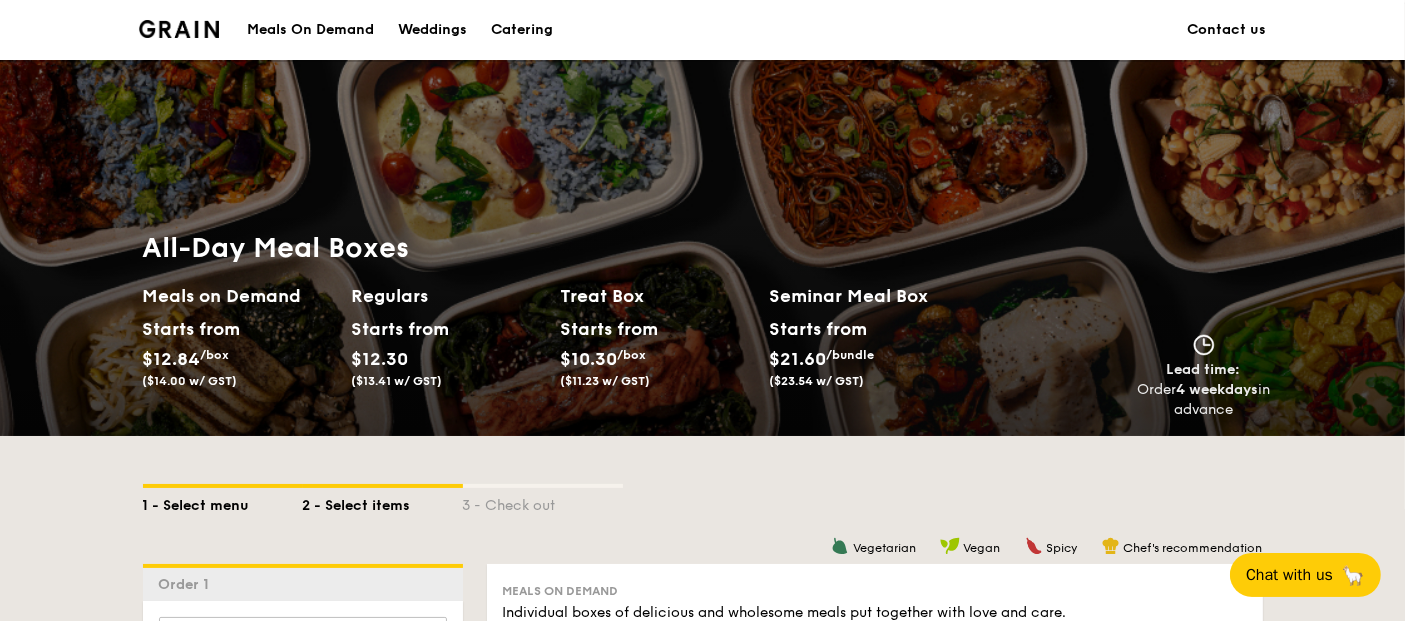 click on "1 - Select menu" at bounding box center (223, 502) 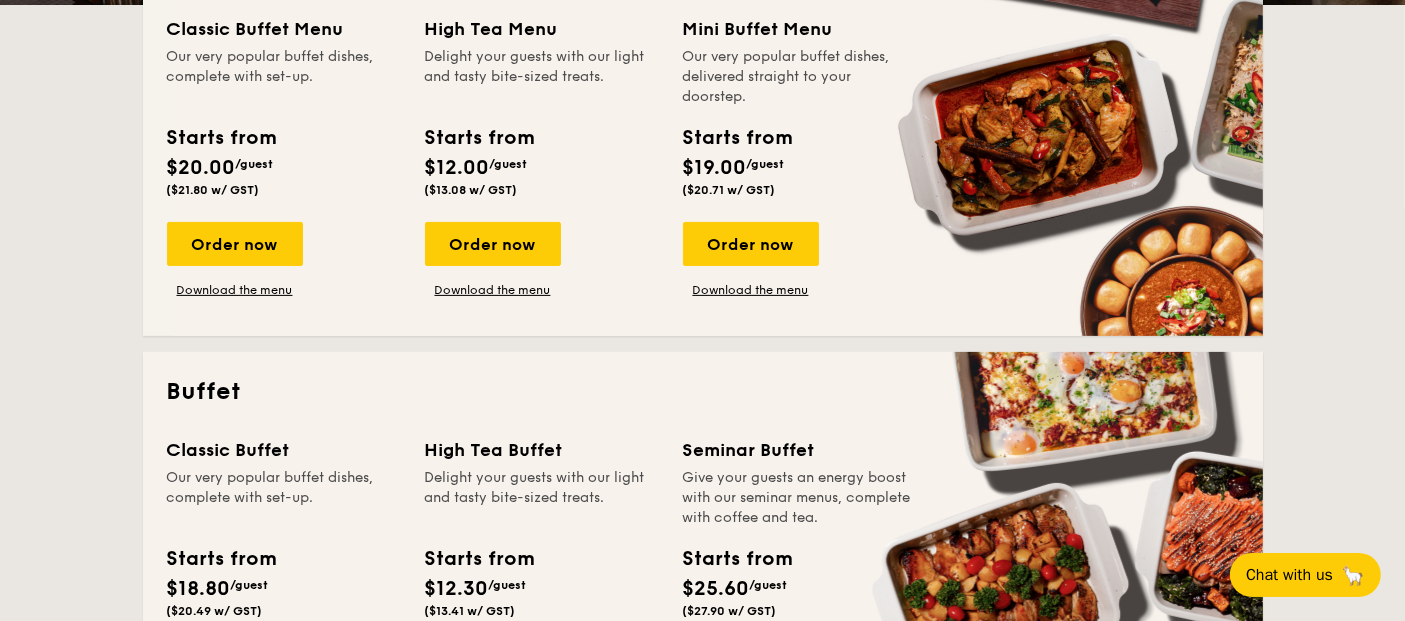 scroll, scrollTop: 0, scrollLeft: 0, axis: both 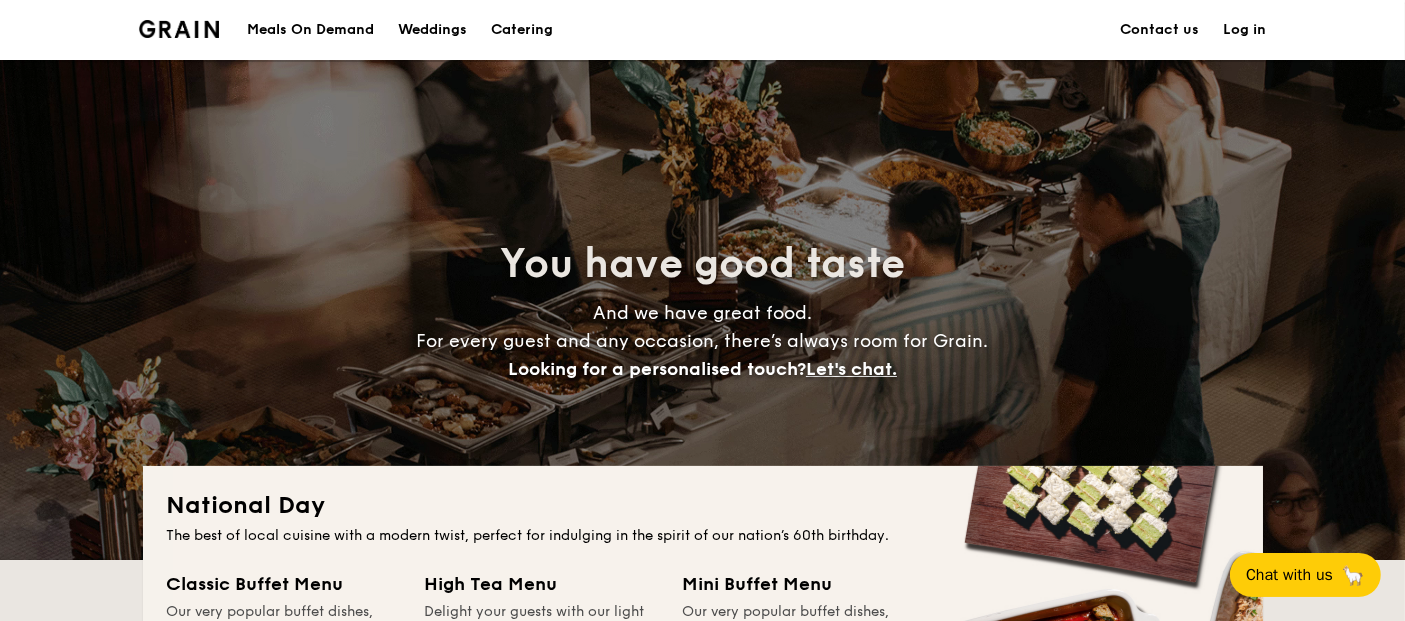 click on "Meals On Demand" at bounding box center (310, 30) 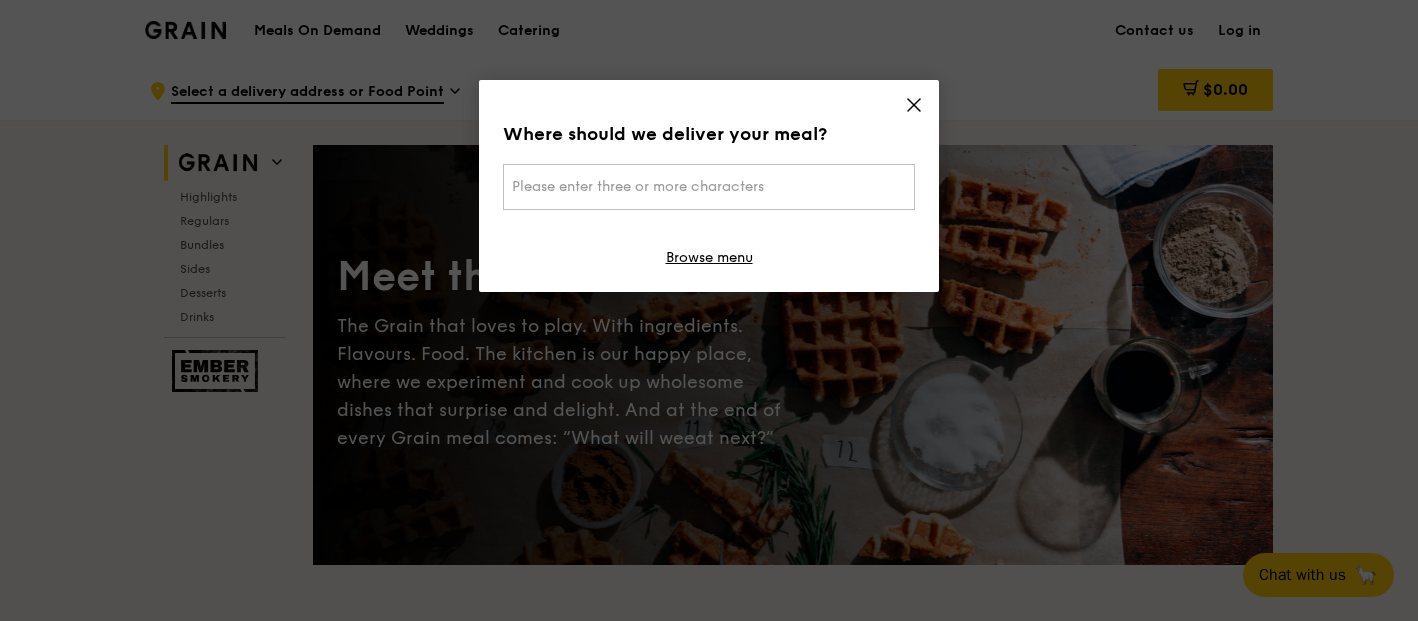 scroll, scrollTop: 0, scrollLeft: 0, axis: both 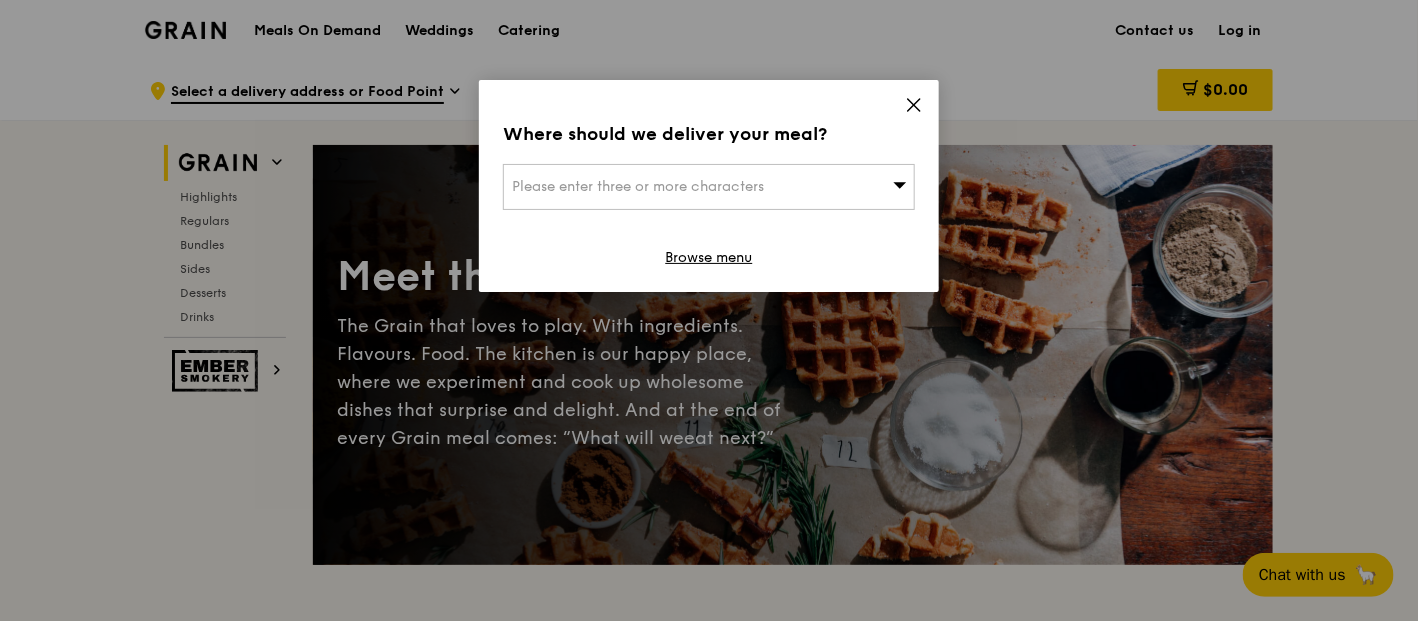 click on "Please enter three or more characters" at bounding box center (709, 187) 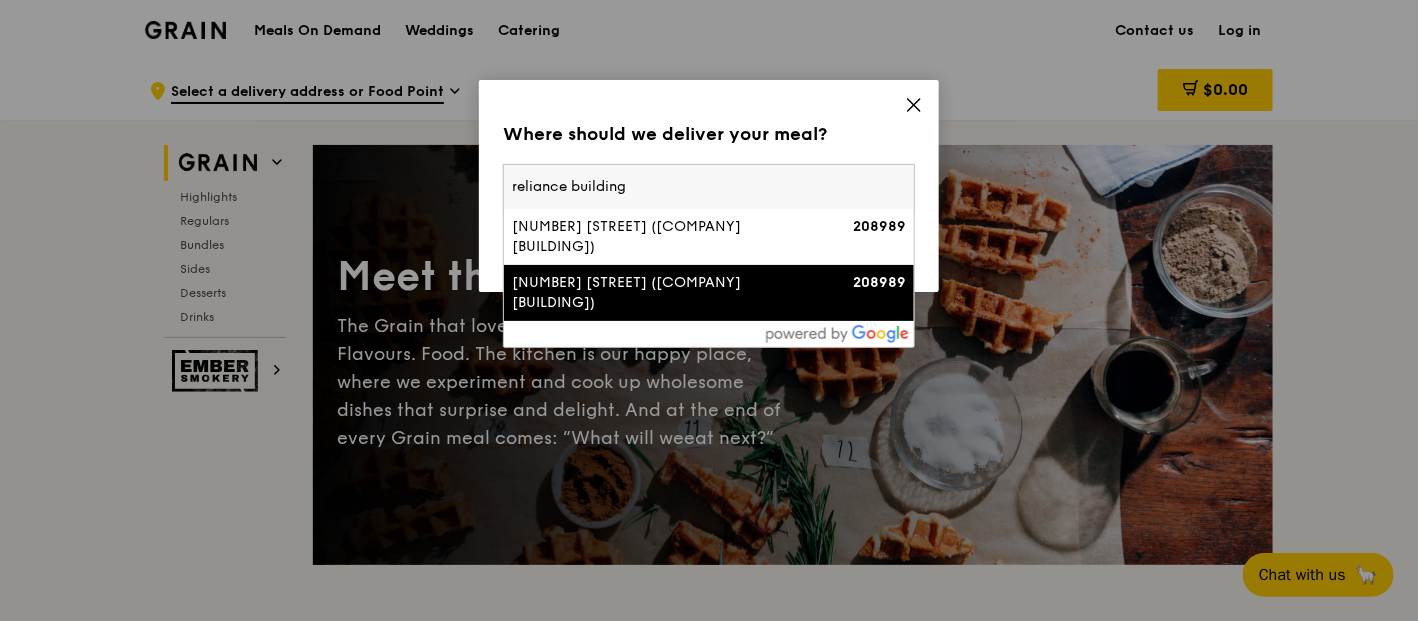 type on "reliance building" 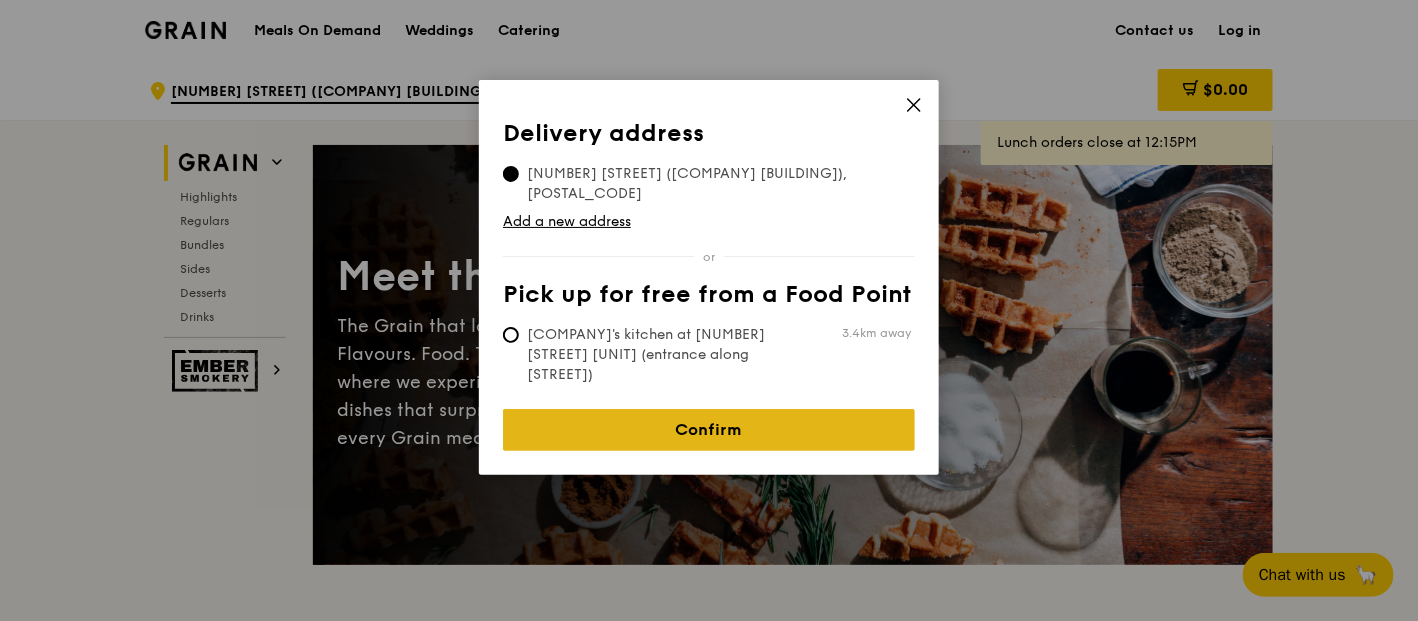 click on "Confirm" at bounding box center (709, 430) 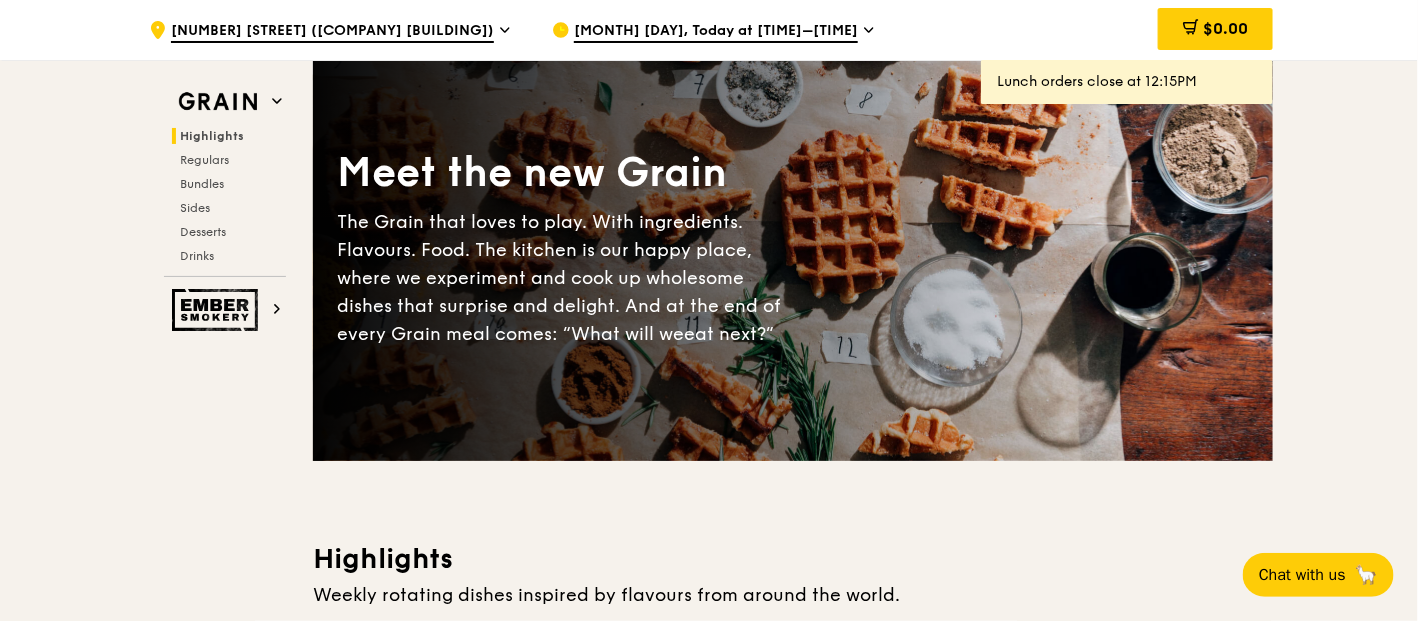 scroll, scrollTop: 0, scrollLeft: 0, axis: both 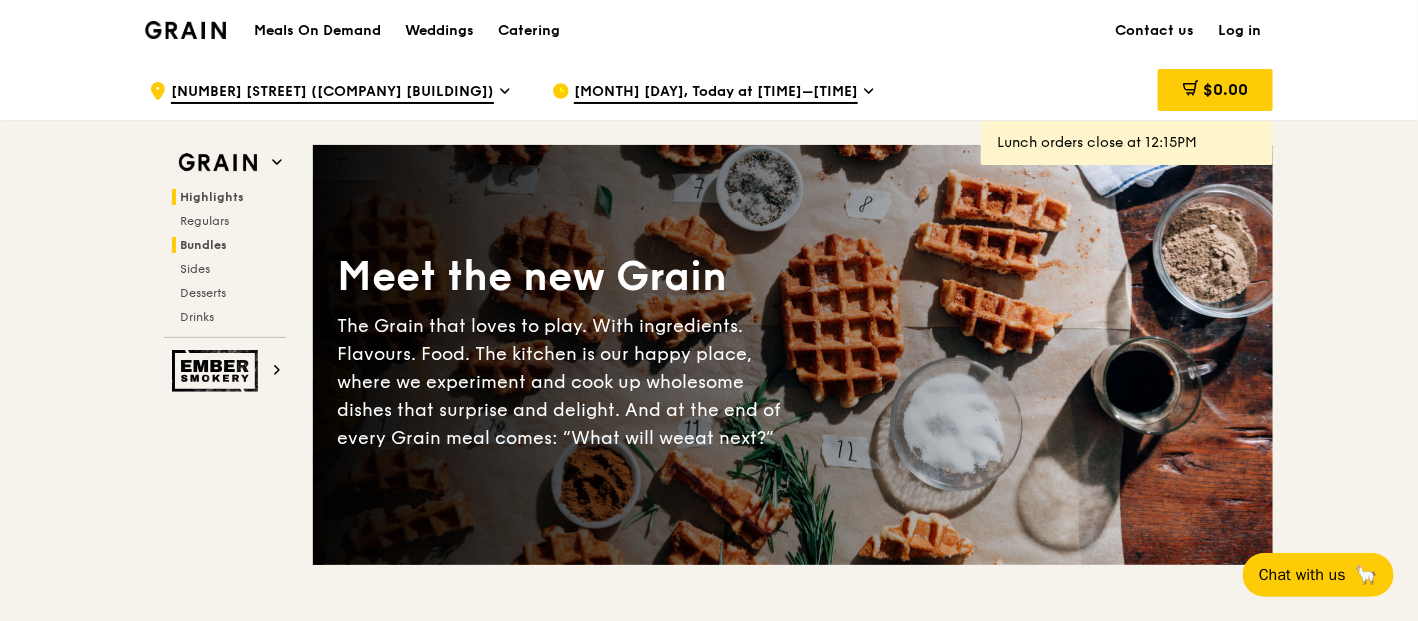 click on "Bundles" at bounding box center [203, 245] 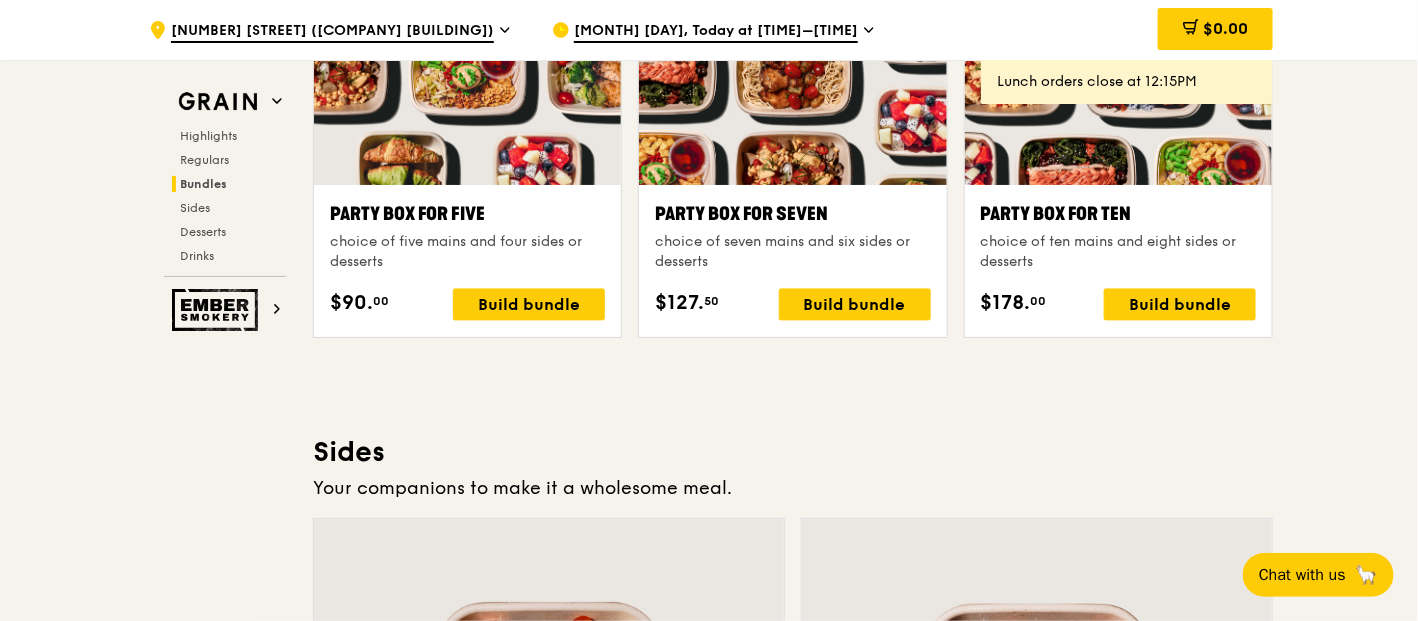 scroll, scrollTop: 4099, scrollLeft: 0, axis: vertical 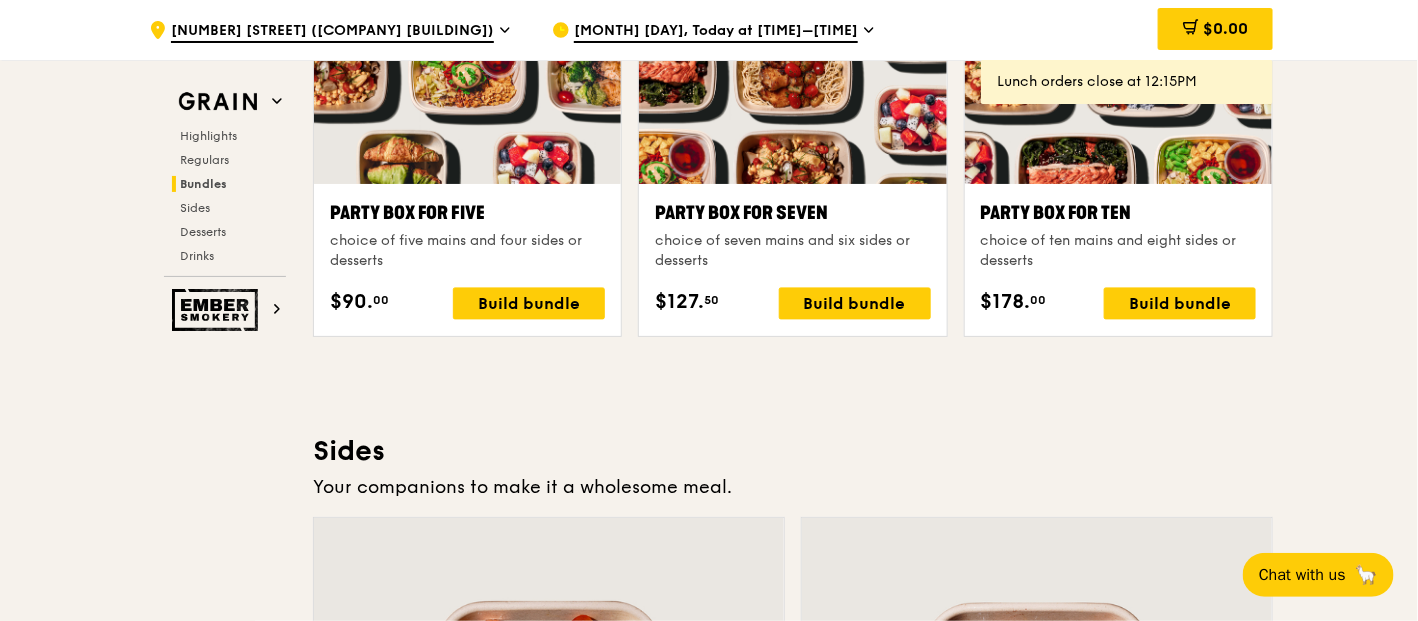 click 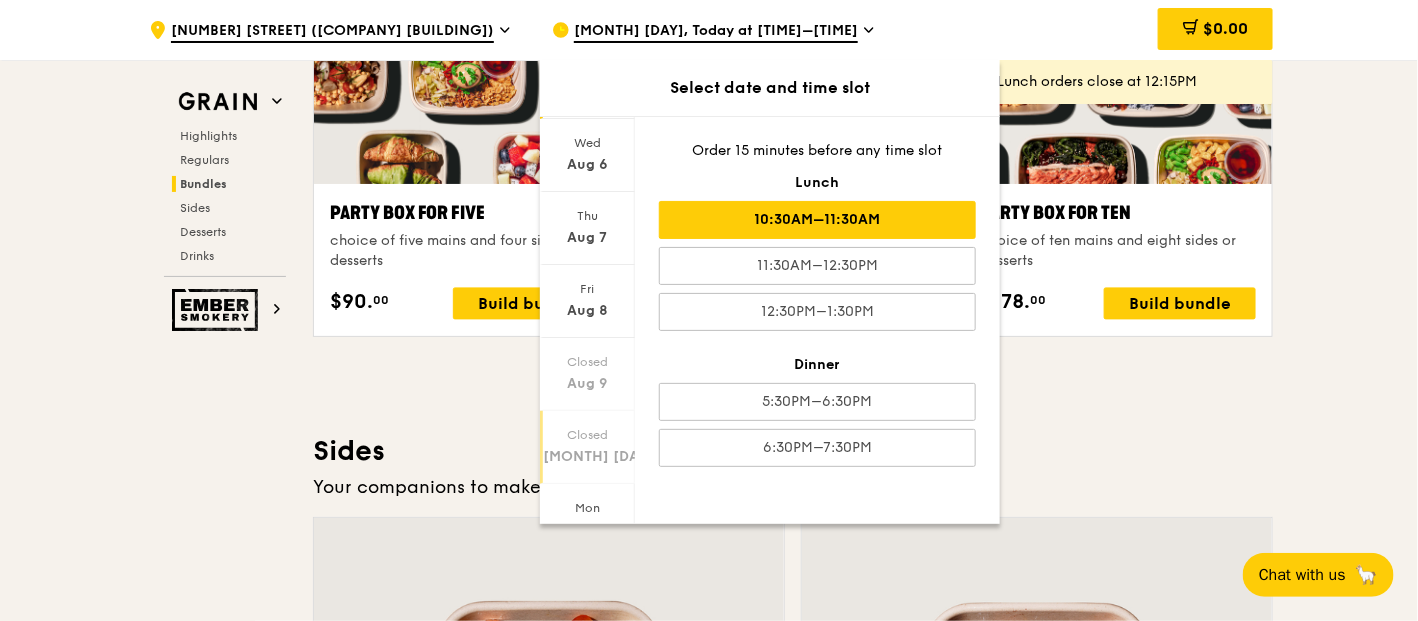 scroll, scrollTop: 203, scrollLeft: 0, axis: vertical 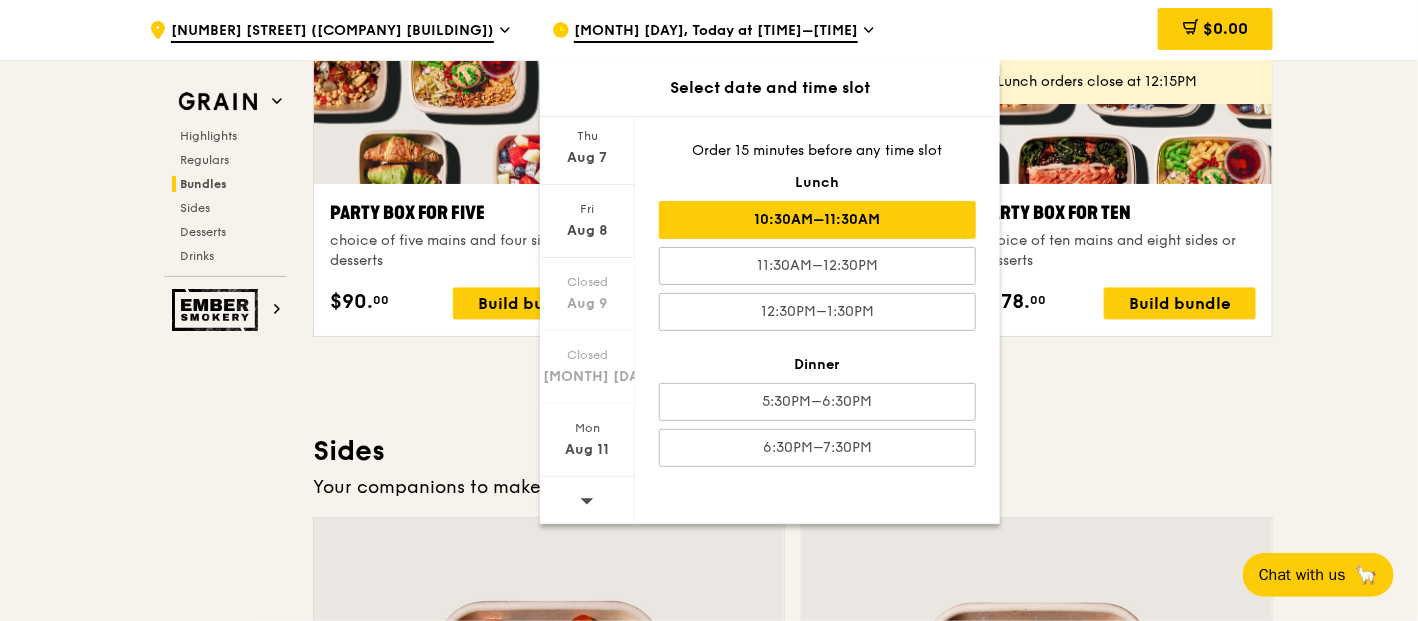 click at bounding box center [587, 502] 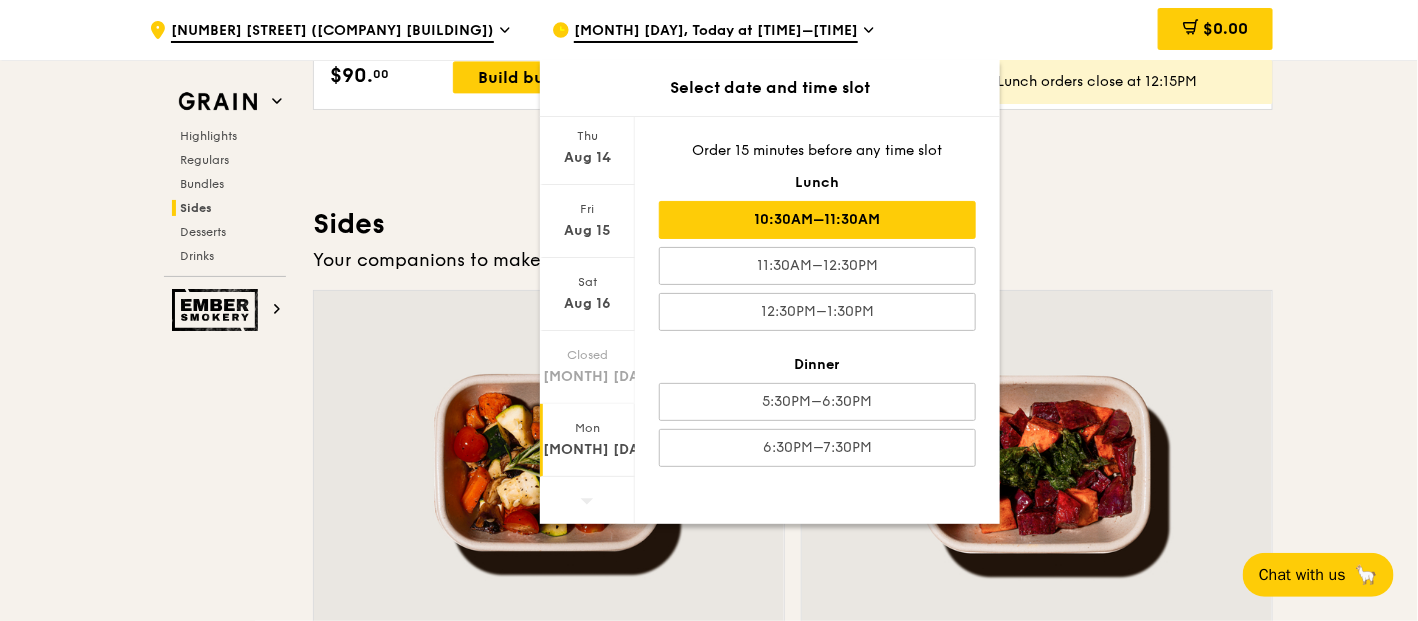 scroll, scrollTop: 4654, scrollLeft: 0, axis: vertical 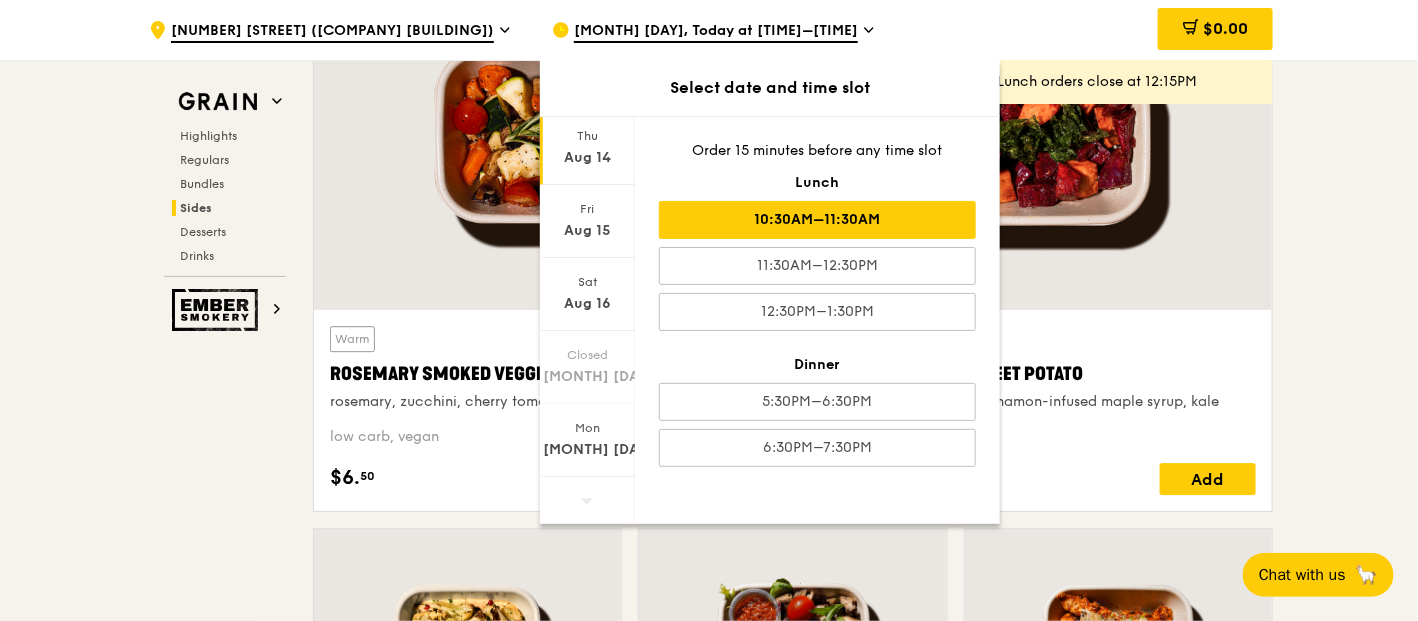 click on "Aug 14" at bounding box center (587, 158) 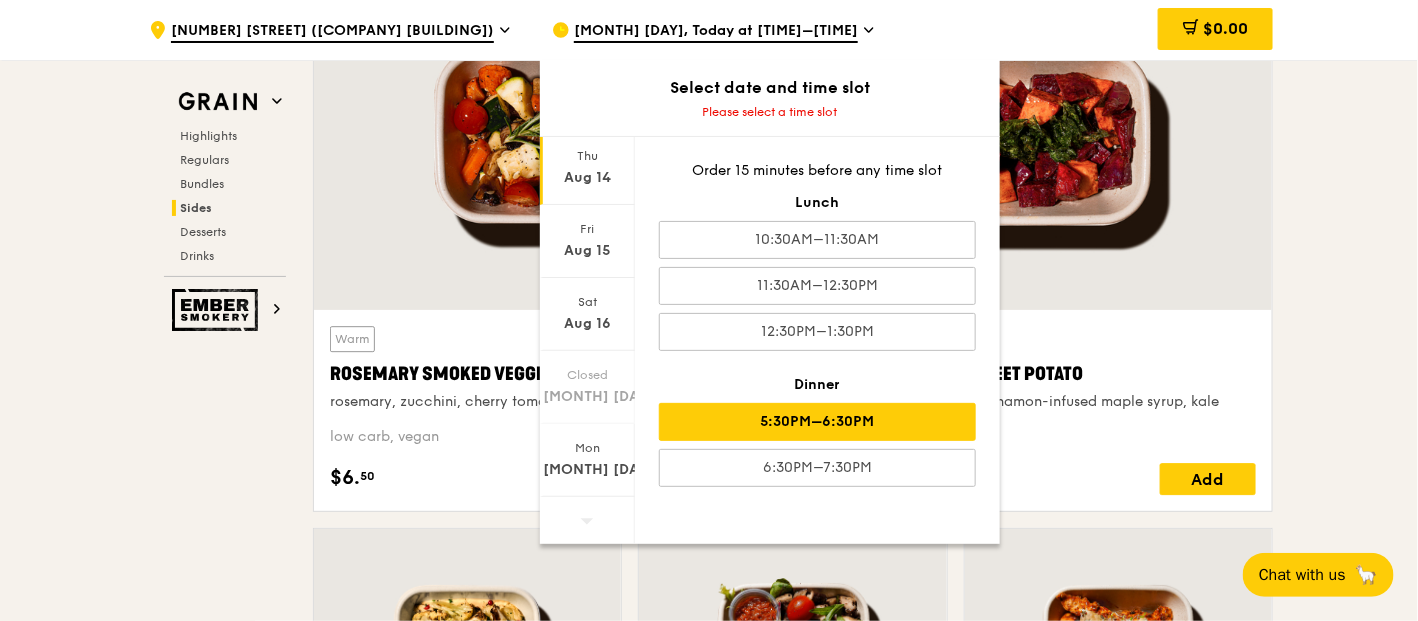 click on "5:30PM–6:30PM" at bounding box center [817, 422] 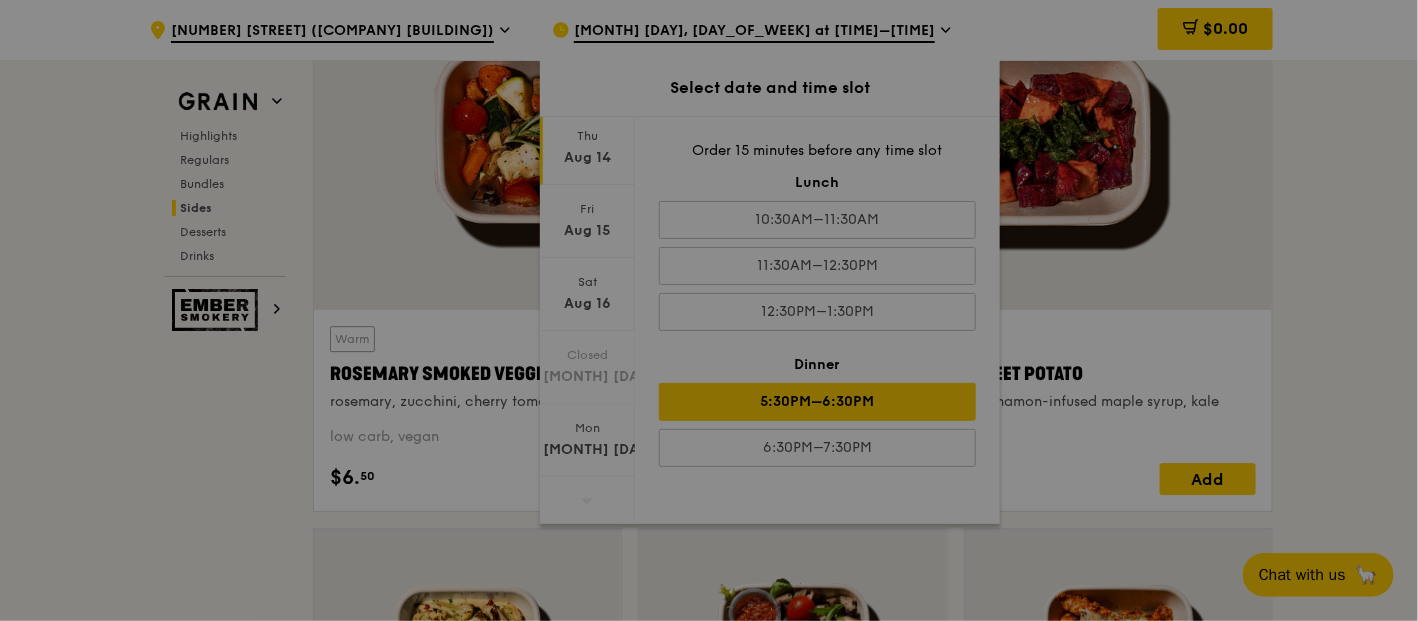 scroll, scrollTop: 4634, scrollLeft: 0, axis: vertical 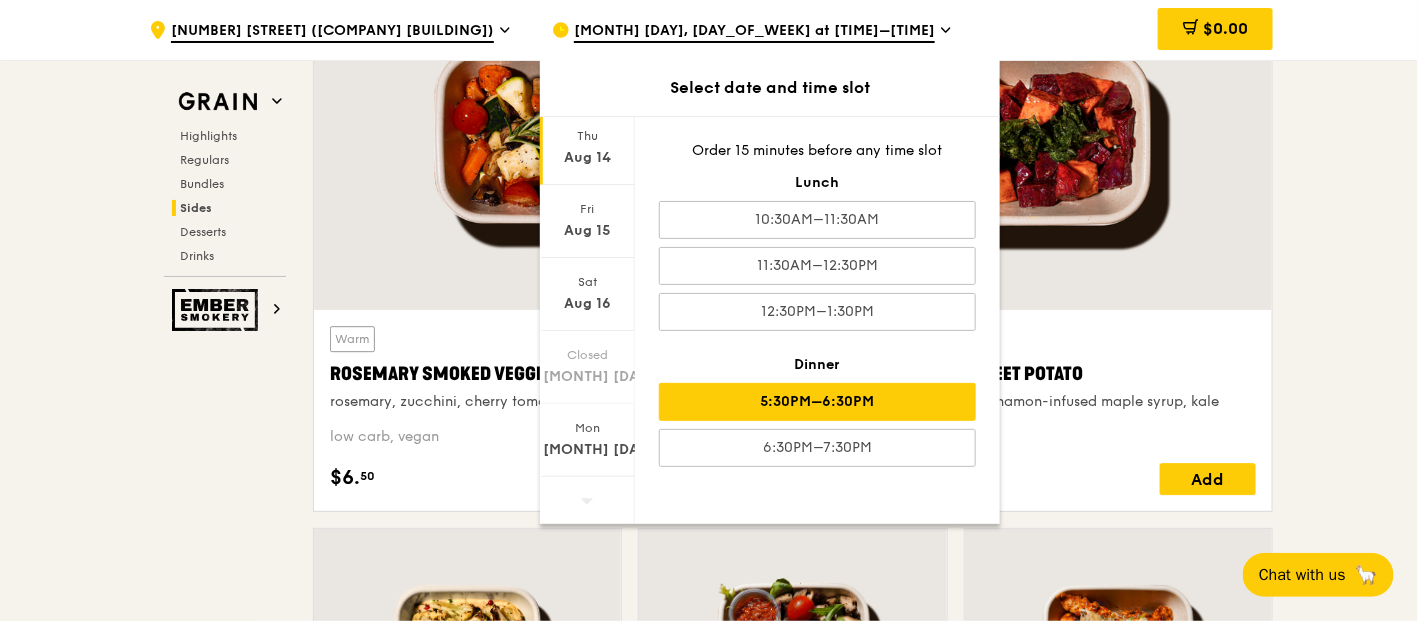 click on ".cls-1 {
fill: none;
stroke: #fff;
stroke-linecap: round;
stroke-linejoin: round;
stroke-width: 1.5px;
}
.cls-2 {
fill: #fecc07;
}
.cls-2, .cls-3 {
stroke-width: 0px;
}
.cls-3 {
fill: #fff;
fill-rule: evenodd;
}
[NUMBER] [STREET] ([COMPANY] [BUILDING])
[MONTH] [DAY], [DAY_OF_WEEK] at [TIME]–[TIME]
Select date and time slot
Tue
Aug 12
Wed
Aug 13
Thu
Aug 14
Fri
Aug 15
Sat
Aug 16
Closed
Aug 17
Mon
Aug 18
Order 15 minutes before any time slot Lunch
[TIME]–[TIME]
[TIME]–[TIME]
[TIME]–[TIME]
Dinner
[TIME]–[TIME]
[TIME]–[TIME]
$0.00
Grain
Highlights
Bundles" at bounding box center [709, -367] 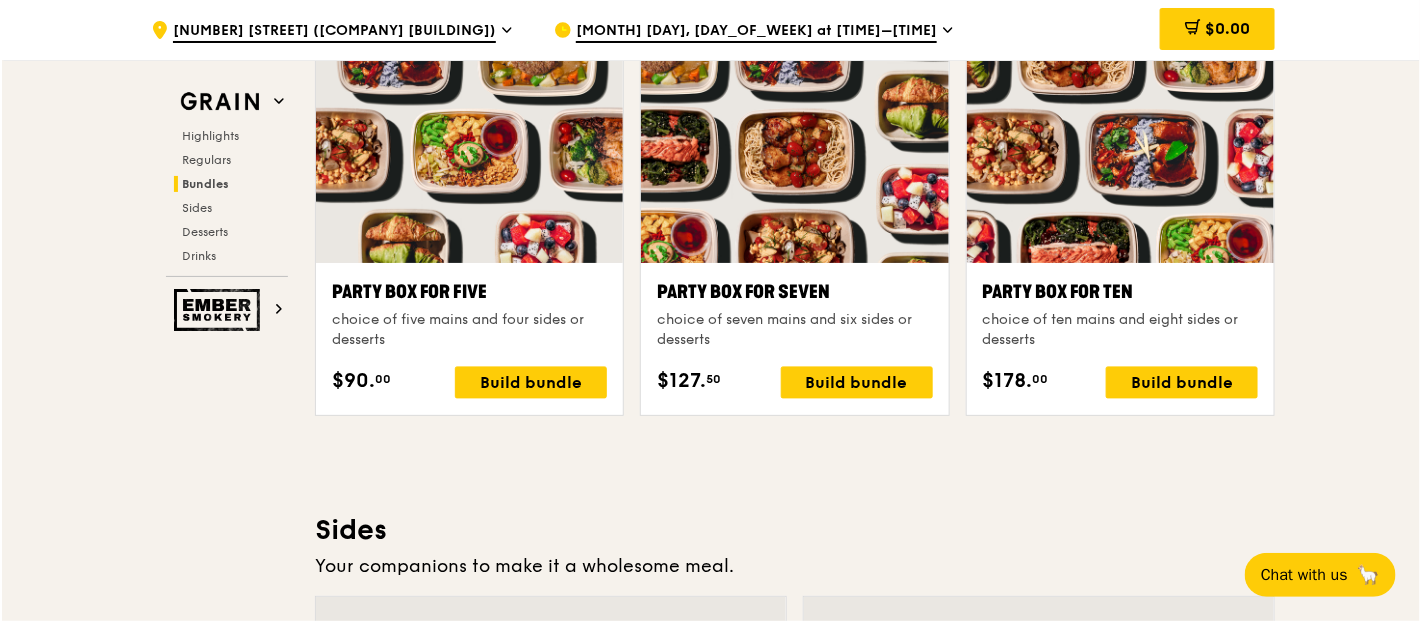scroll, scrollTop: 3968, scrollLeft: 0, axis: vertical 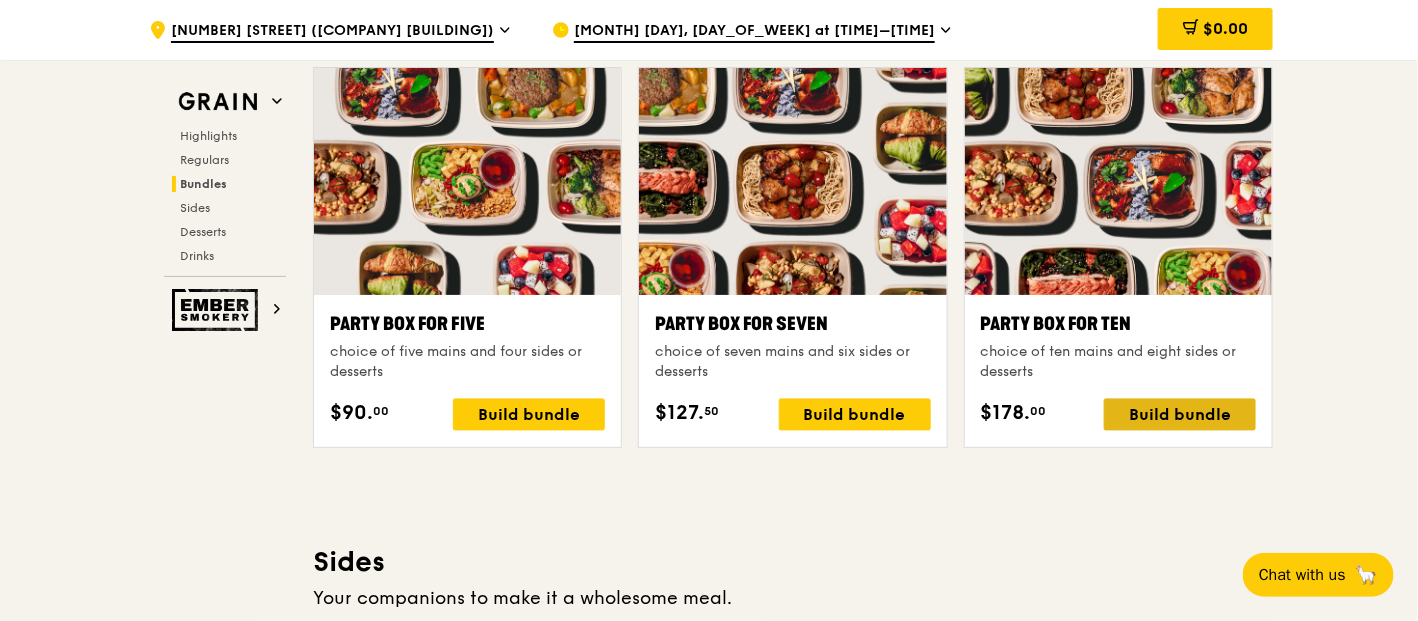 click on "Build bundle" at bounding box center [1180, 415] 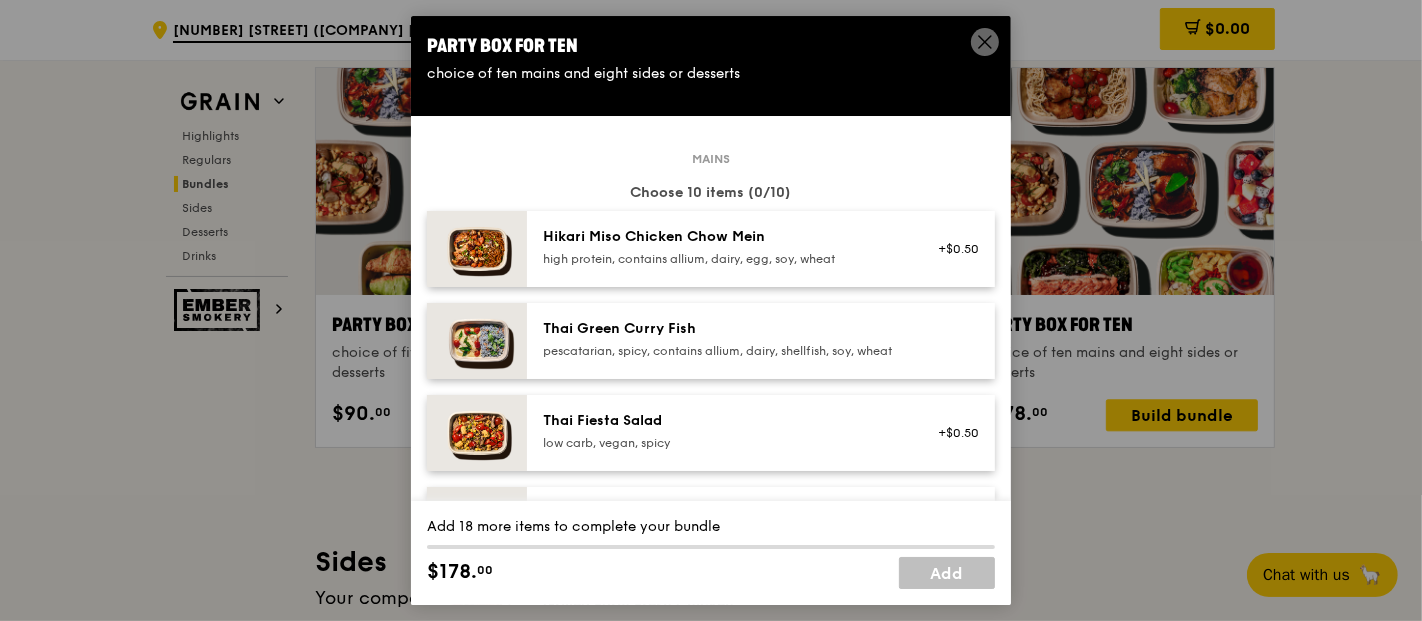 click on "Thai Green Curry Fish" at bounding box center (722, 329) 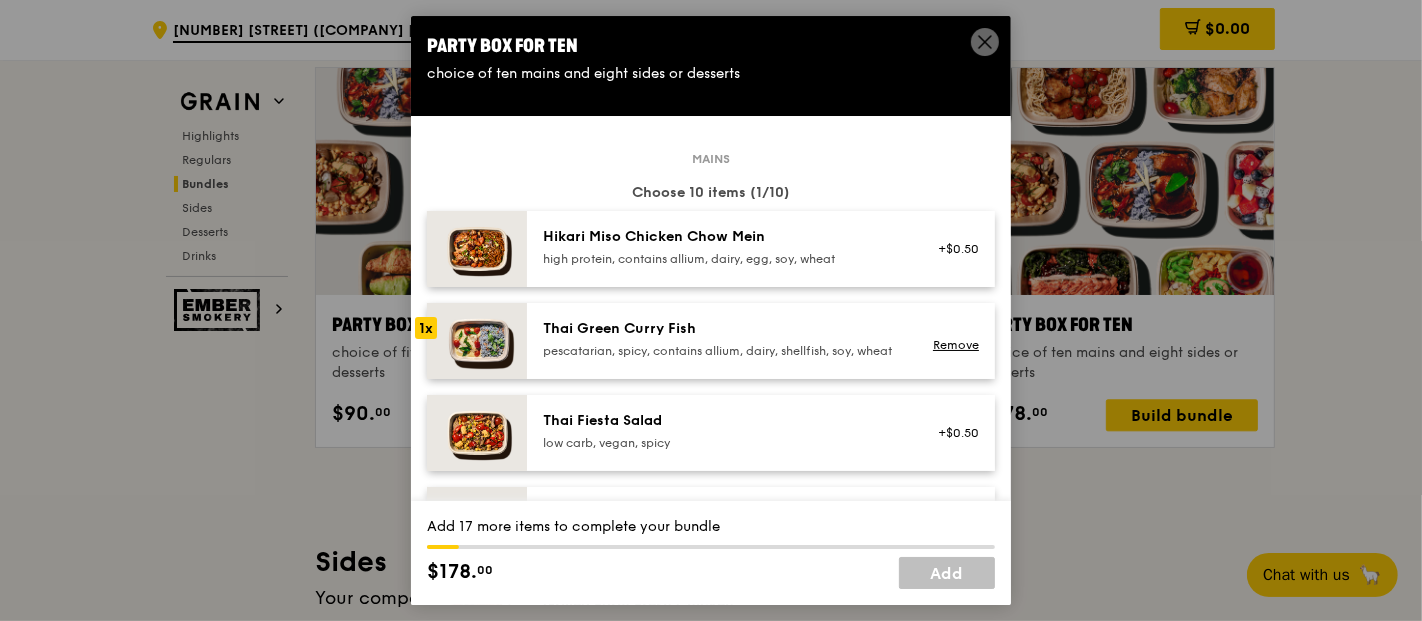 click on "Thai Green Curry Fish" at bounding box center (722, 329) 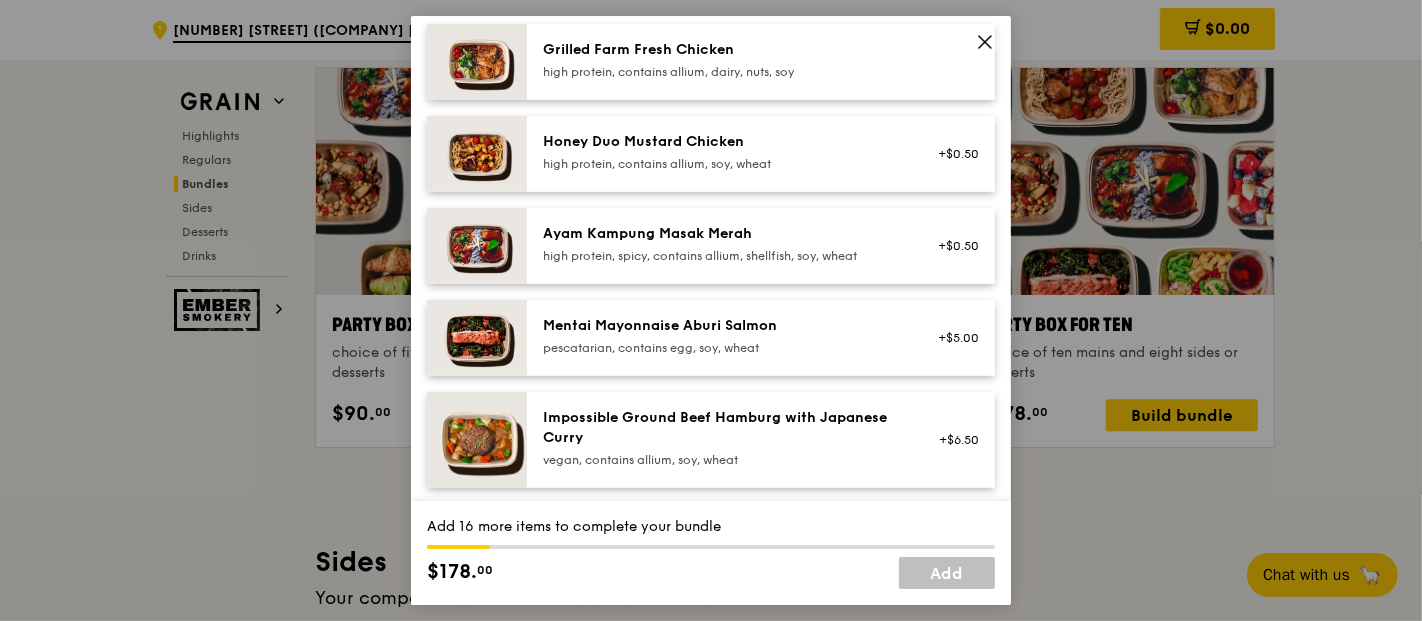 scroll, scrollTop: 333, scrollLeft: 0, axis: vertical 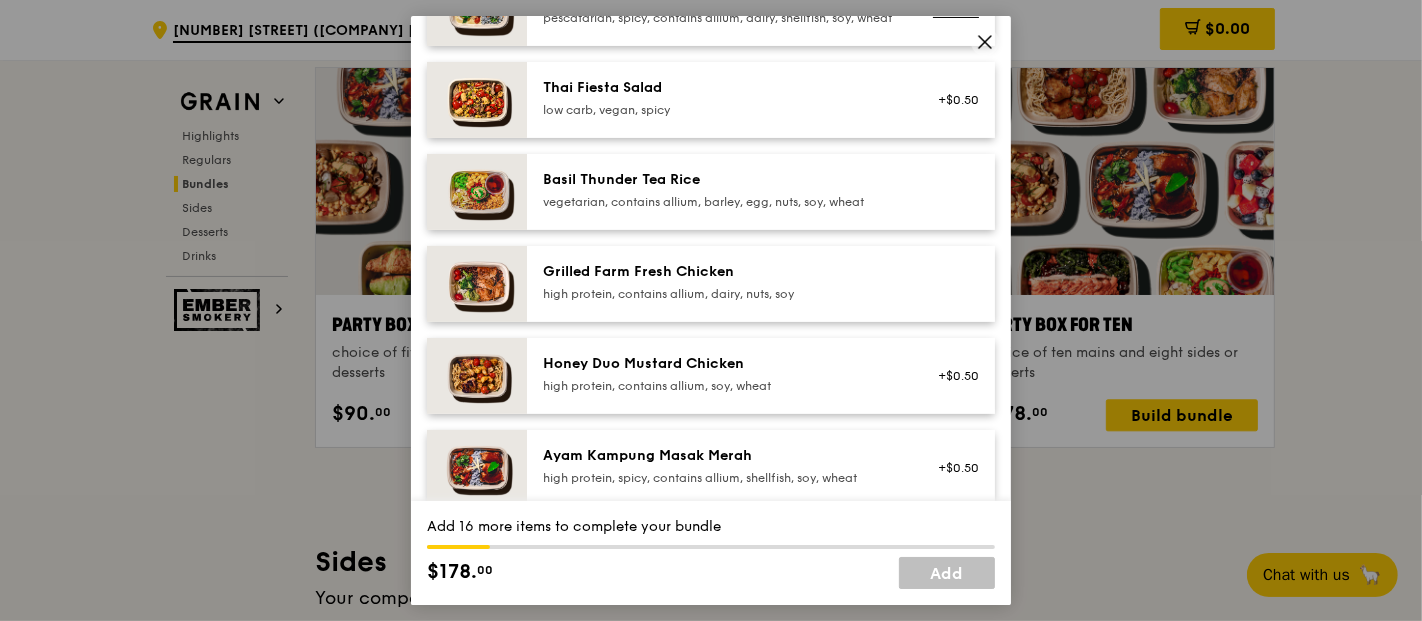 click on "high protein, contains allium, dairy, nuts, soy" at bounding box center [722, 294] 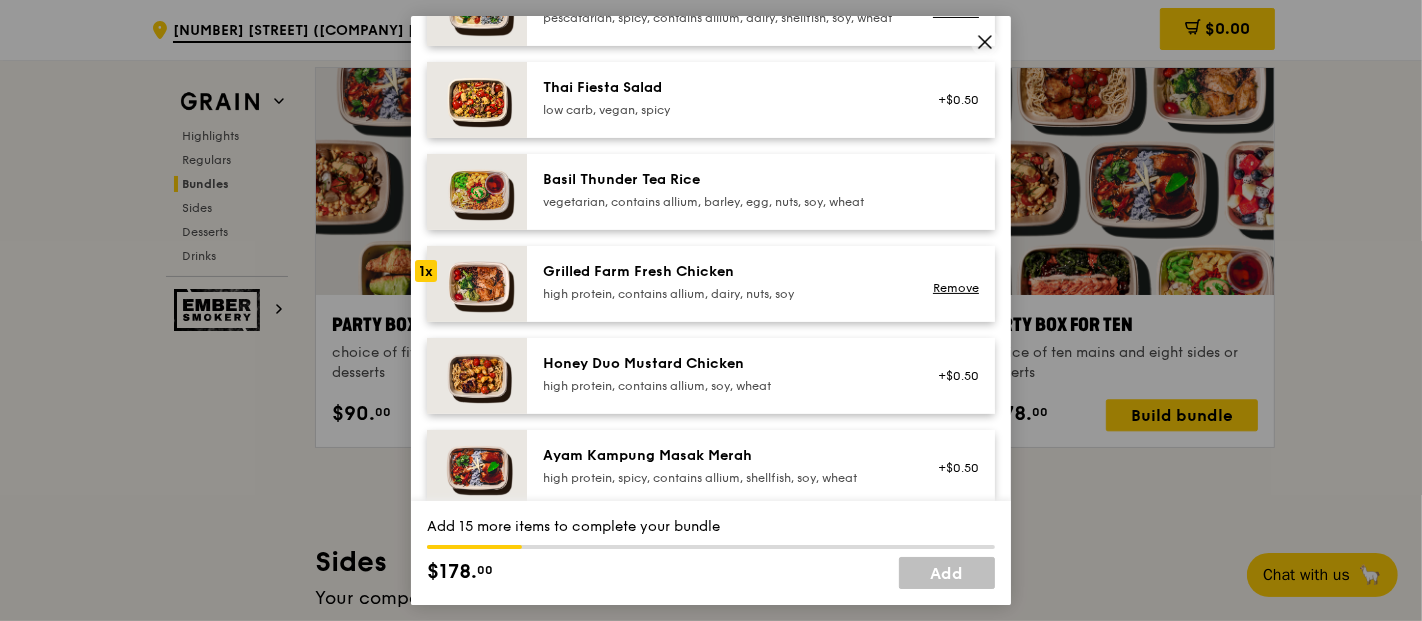 click on "high protein, contains allium, dairy, nuts, soy" at bounding box center [722, 294] 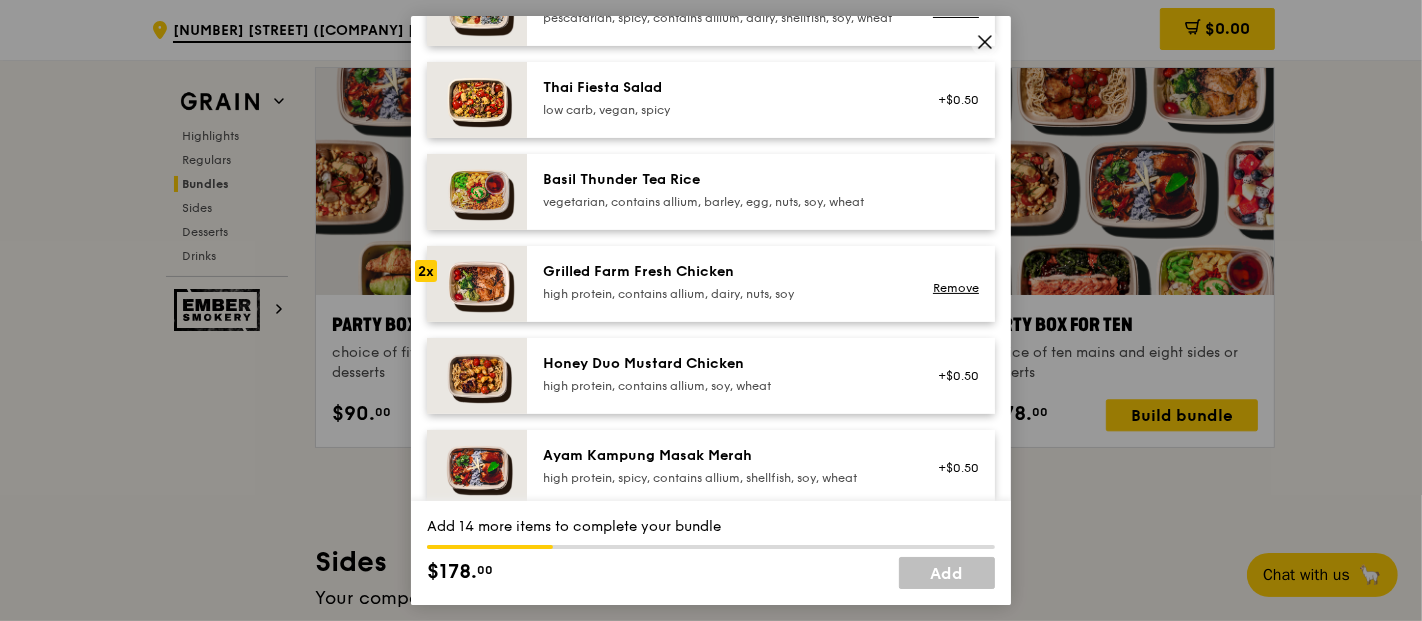 click on "high protein, contains allium, dairy, nuts, soy" at bounding box center (722, 294) 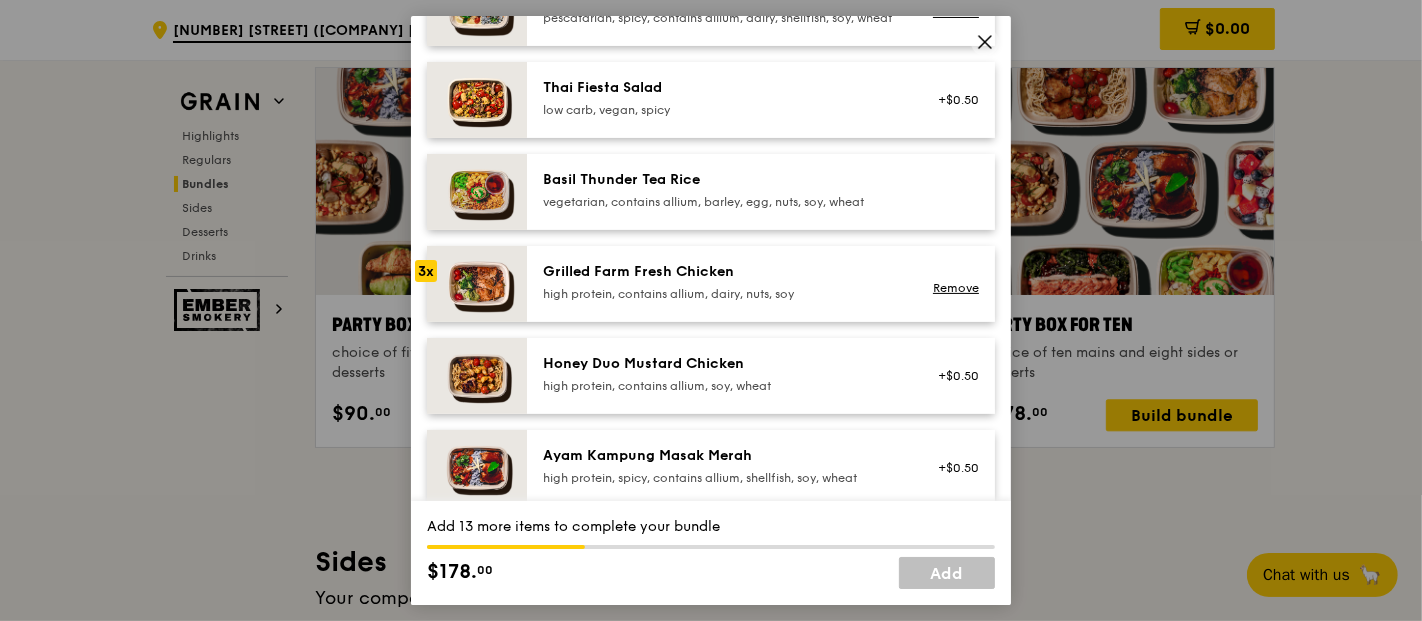 click on "high protein, contains allium, dairy, nuts, soy" at bounding box center [722, 294] 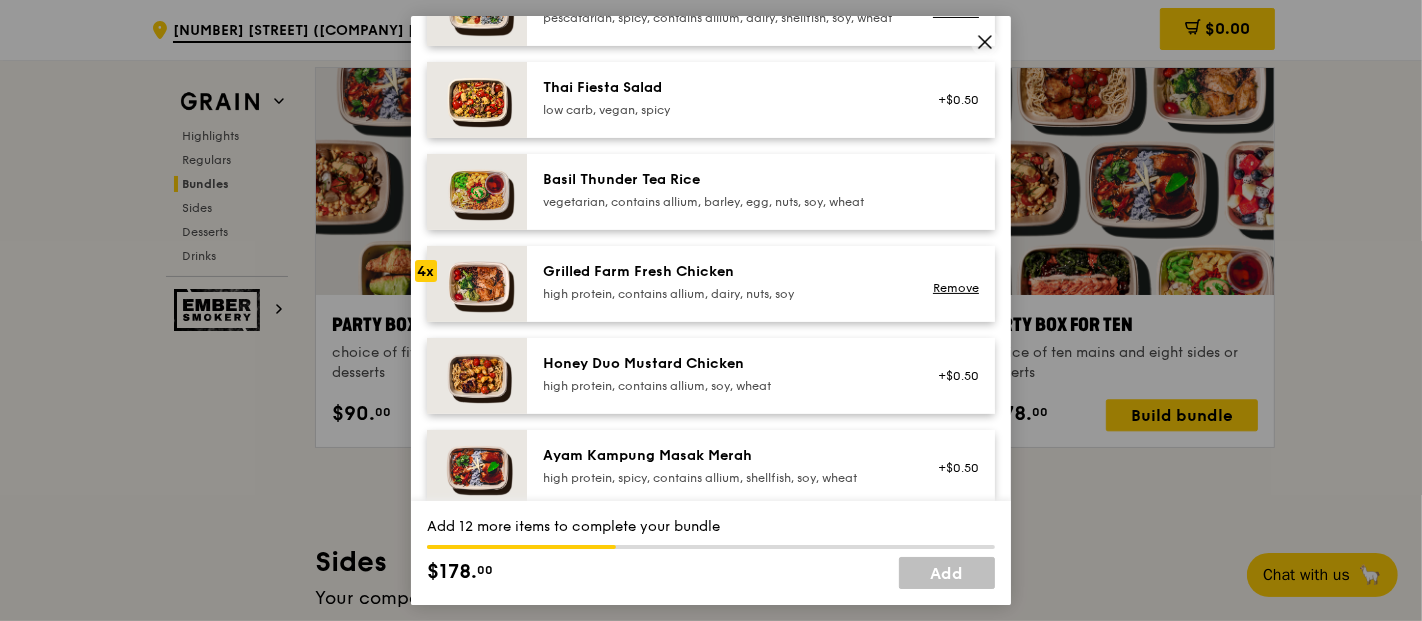 click on "high protein, contains allium, dairy, nuts, soy" at bounding box center (722, 294) 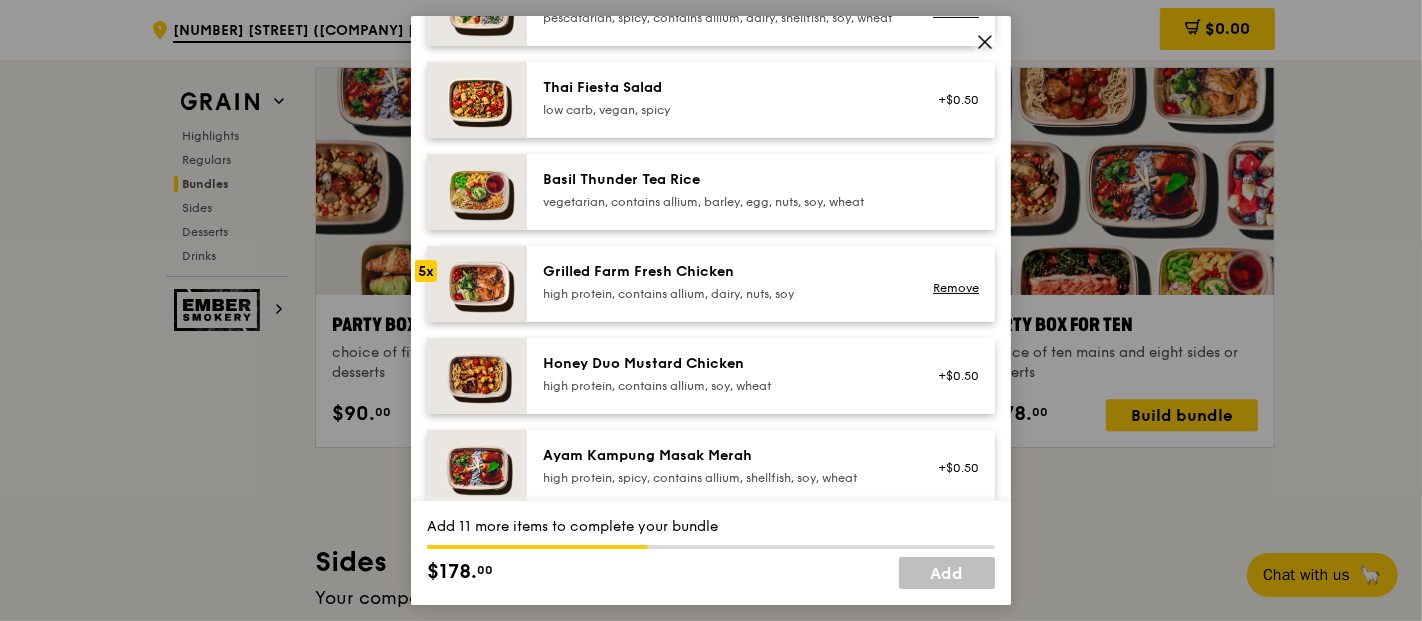 click on "high protein, contains allium, dairy, nuts, soy" at bounding box center [722, 294] 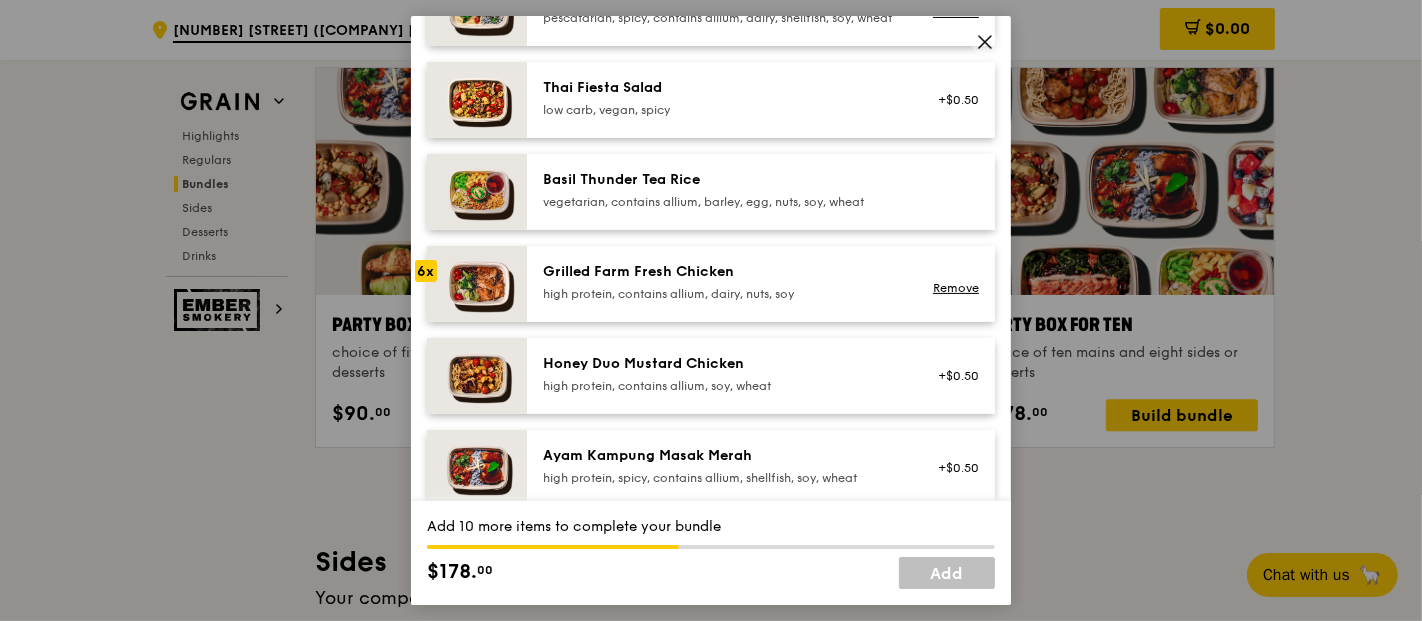 click on "high protein, contains allium, dairy, nuts, soy" at bounding box center (722, 294) 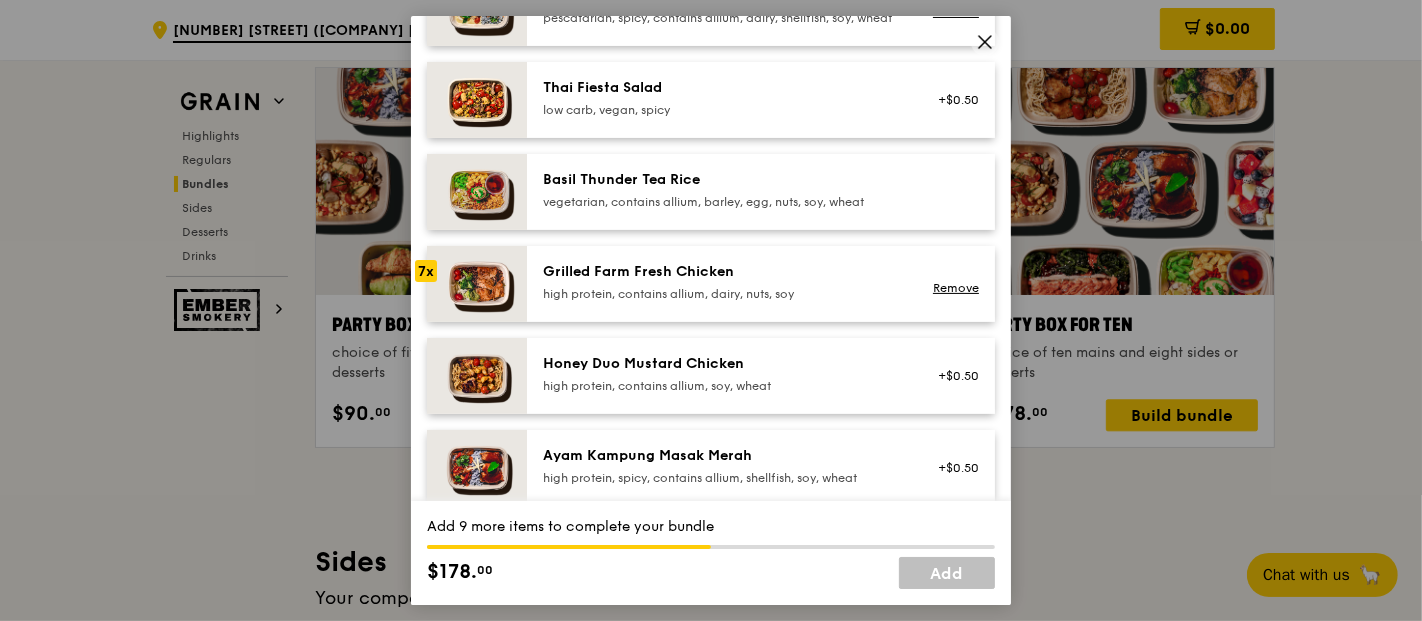 click on "high protein, contains allium, dairy, nuts, soy" at bounding box center [722, 294] 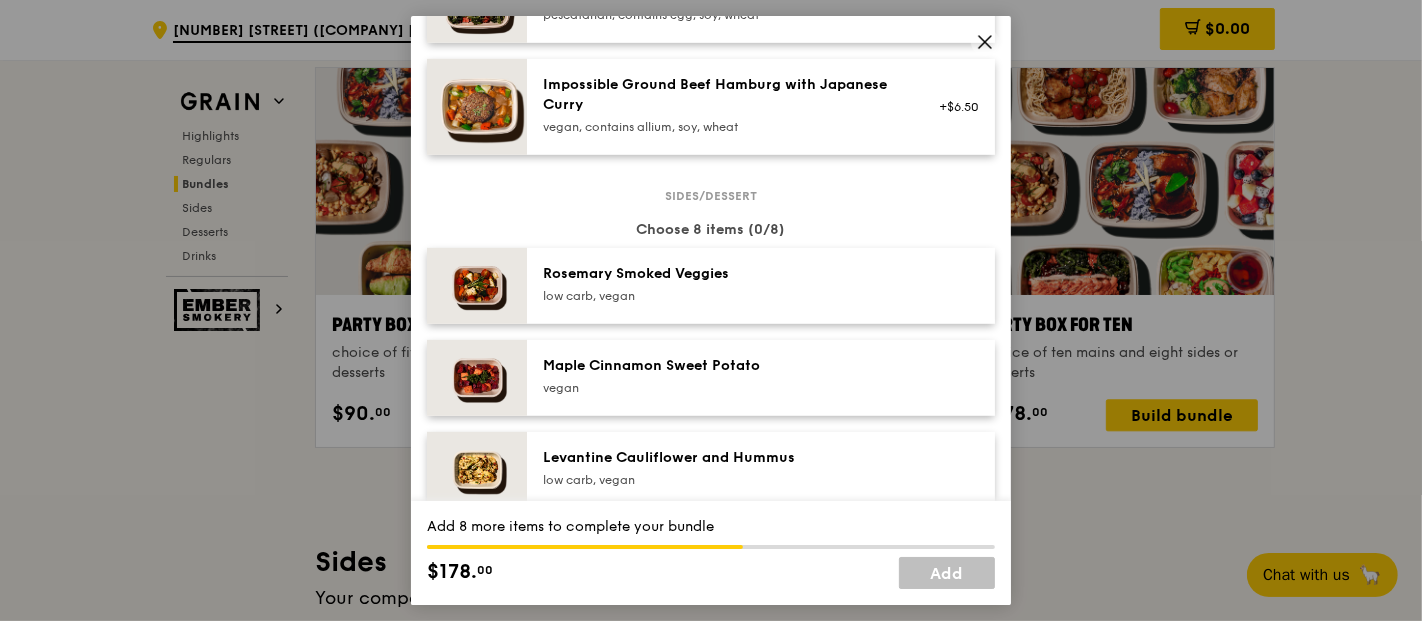 scroll, scrollTop: 1000, scrollLeft: 0, axis: vertical 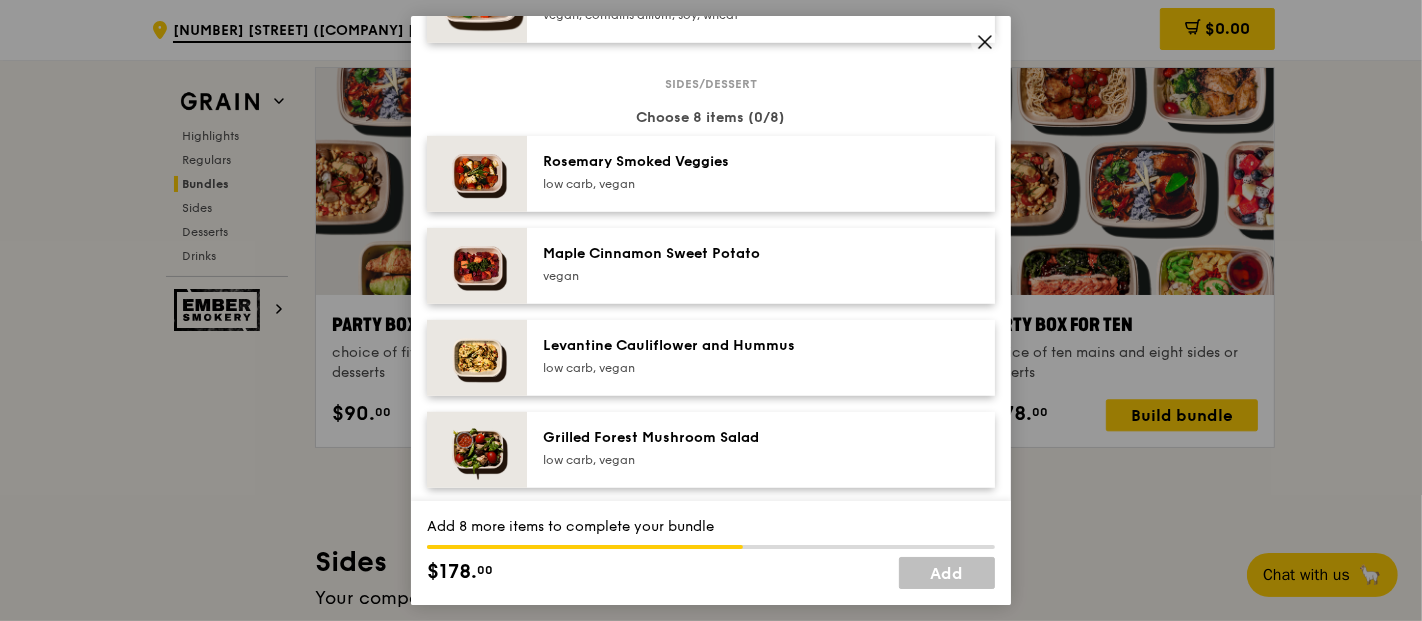 click on "vegan" at bounding box center (722, 276) 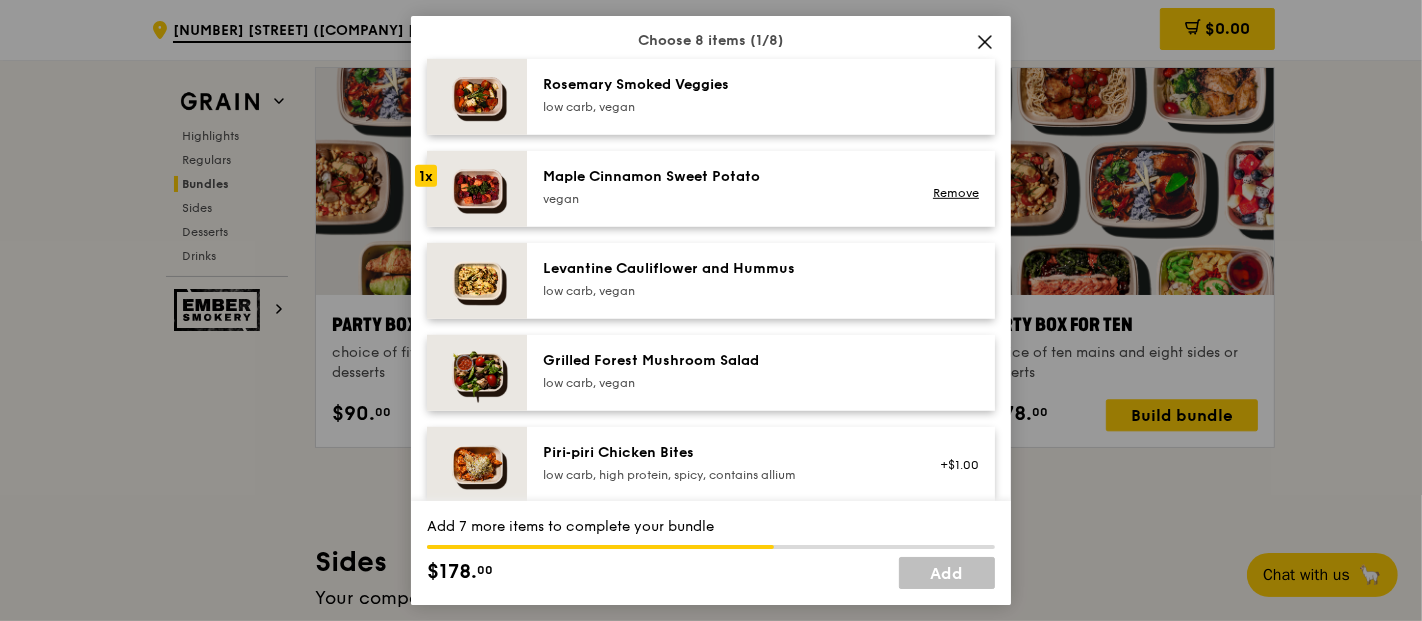 scroll, scrollTop: 1111, scrollLeft: 0, axis: vertical 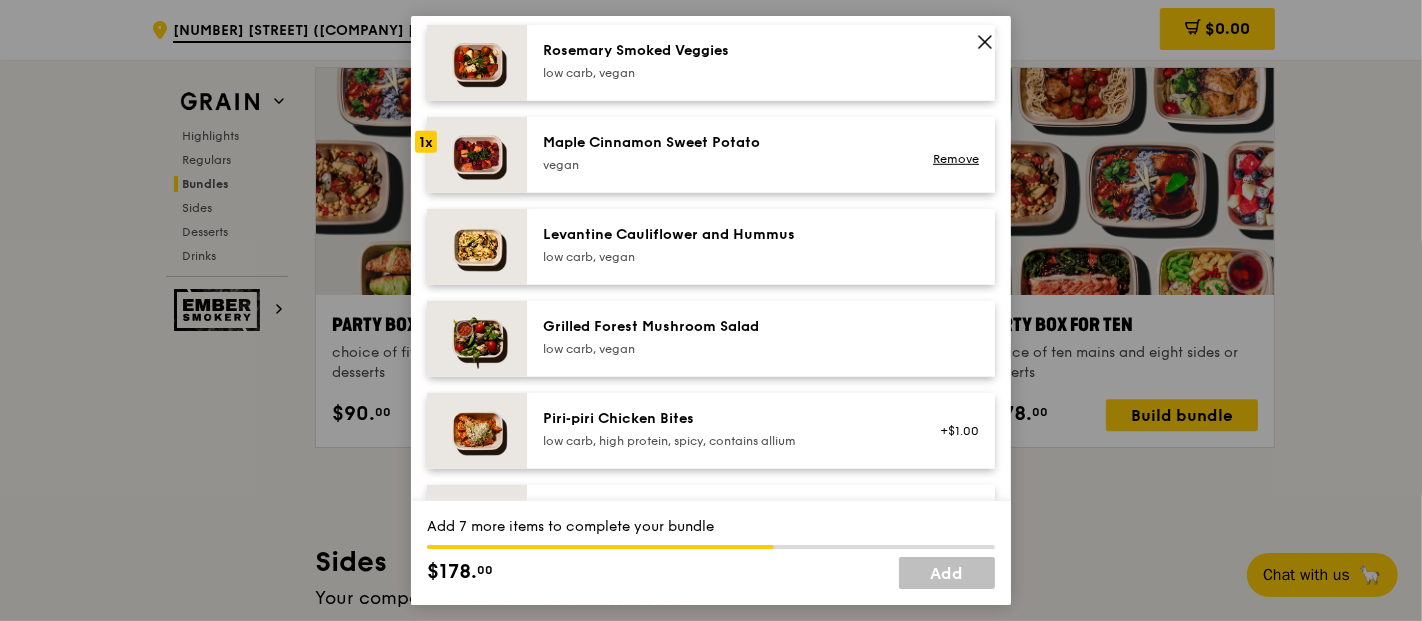 click on "low carb, vegan" at bounding box center [722, 349] 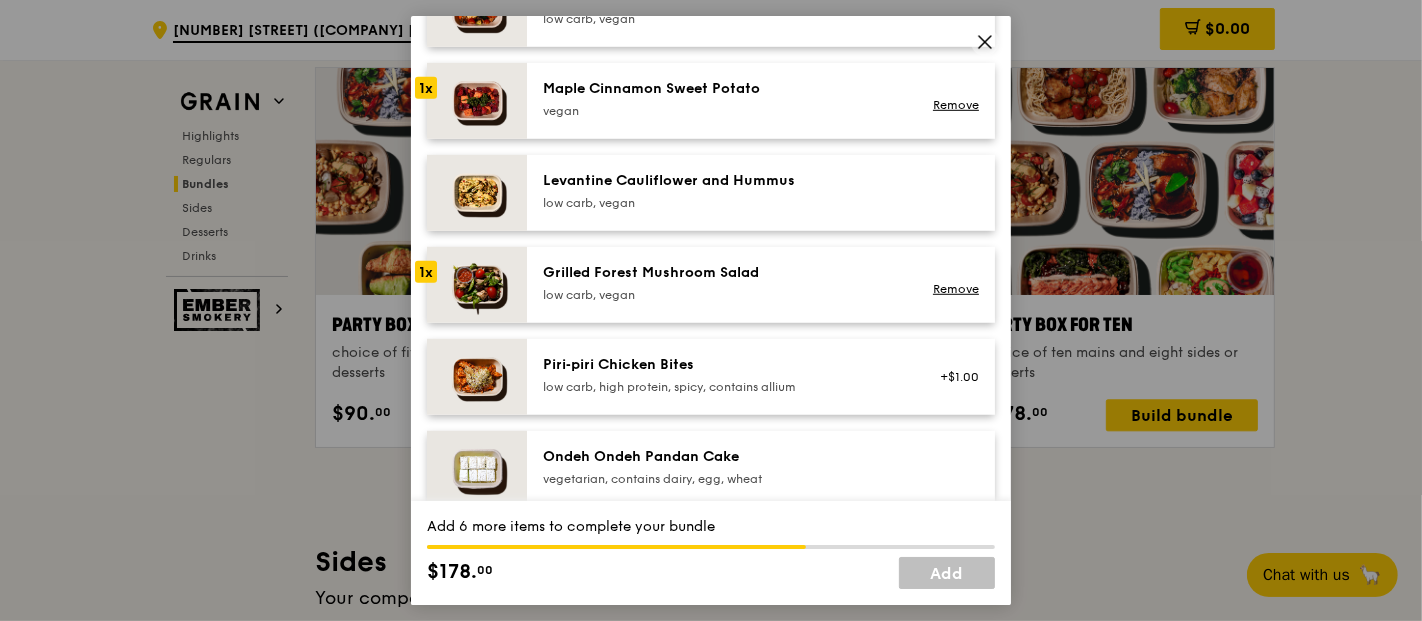 scroll, scrollTop: 1000, scrollLeft: 0, axis: vertical 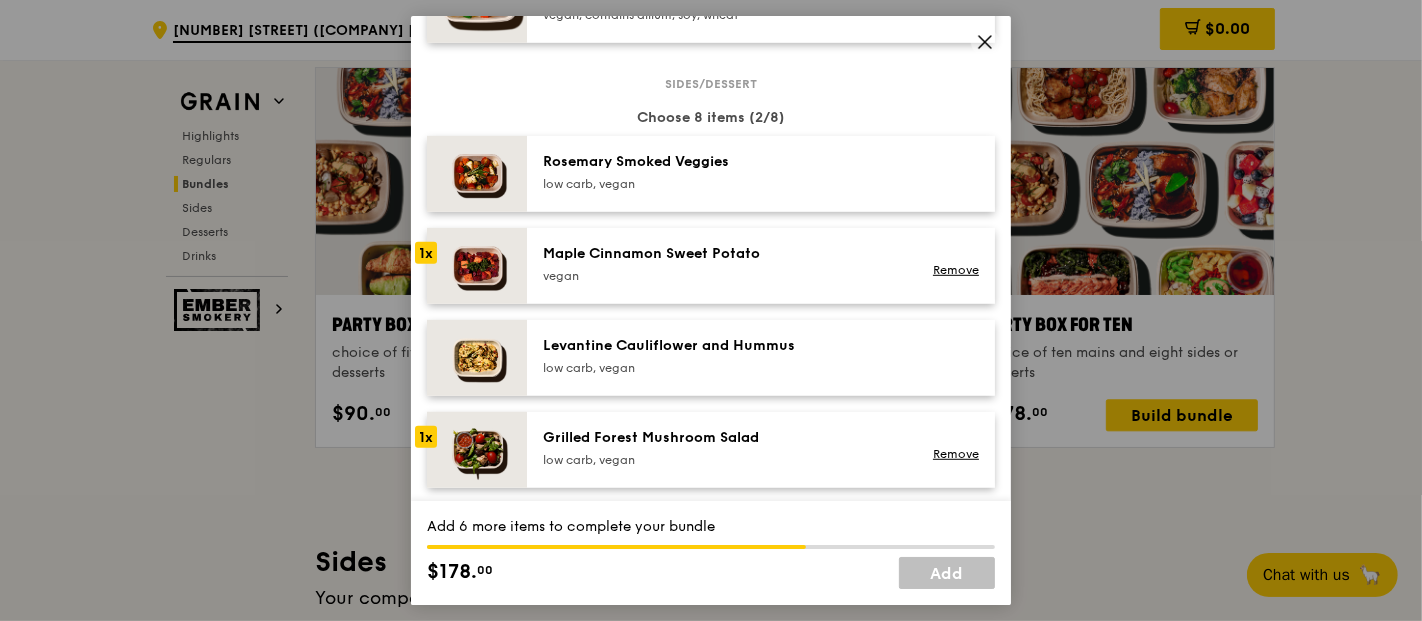 click on "Rosemary Smoked Veggies
low carb, vegan" at bounding box center (722, 172) 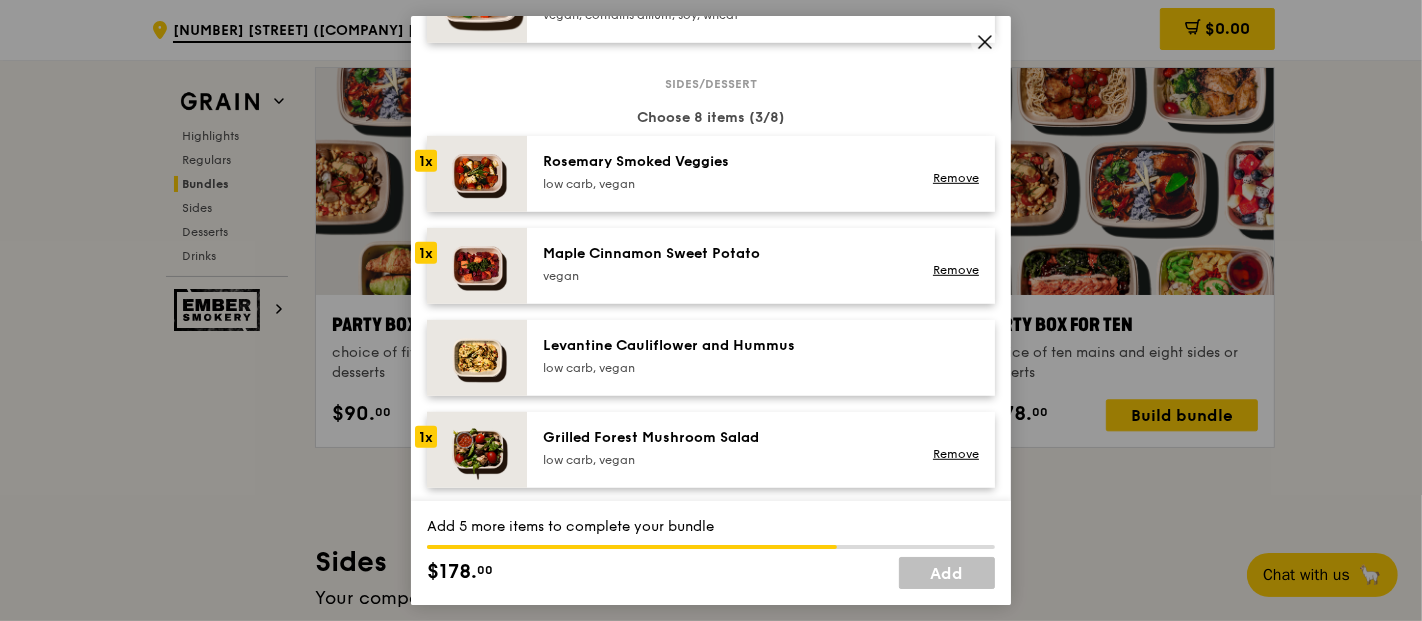 click on "Levantine Cauliflower and Hummus
low carb, vegan" at bounding box center (722, 356) 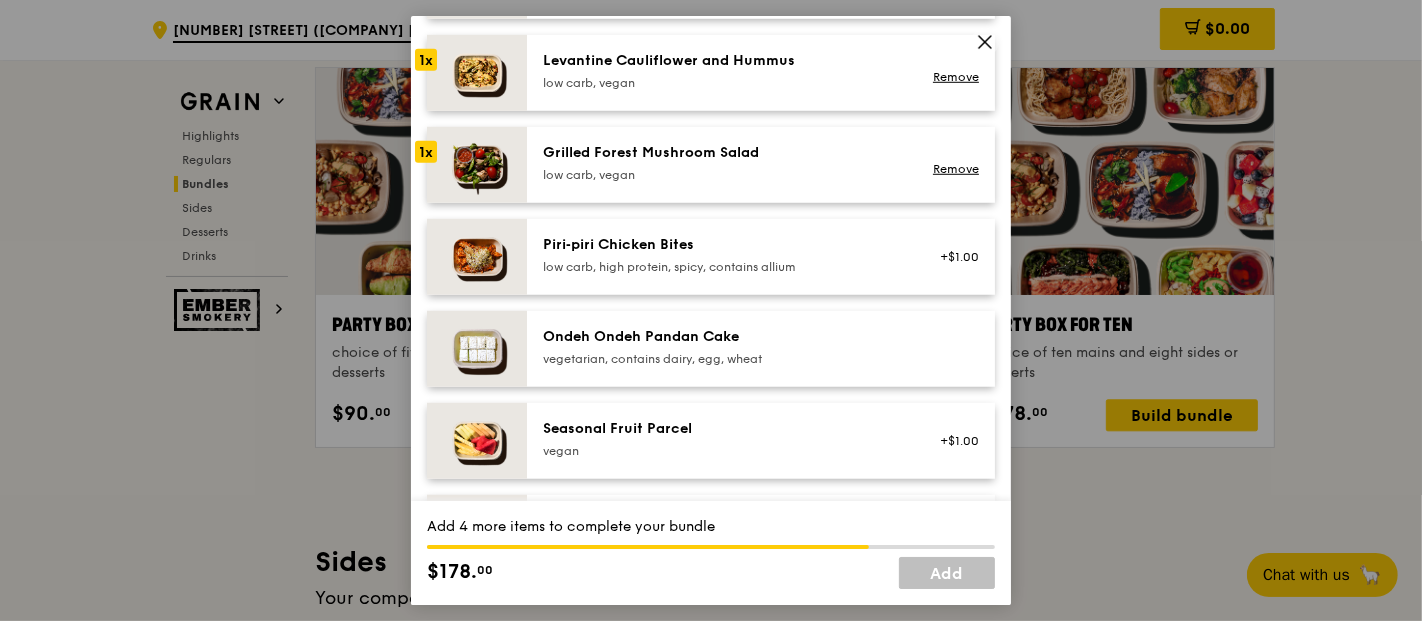 scroll, scrollTop: 1333, scrollLeft: 0, axis: vertical 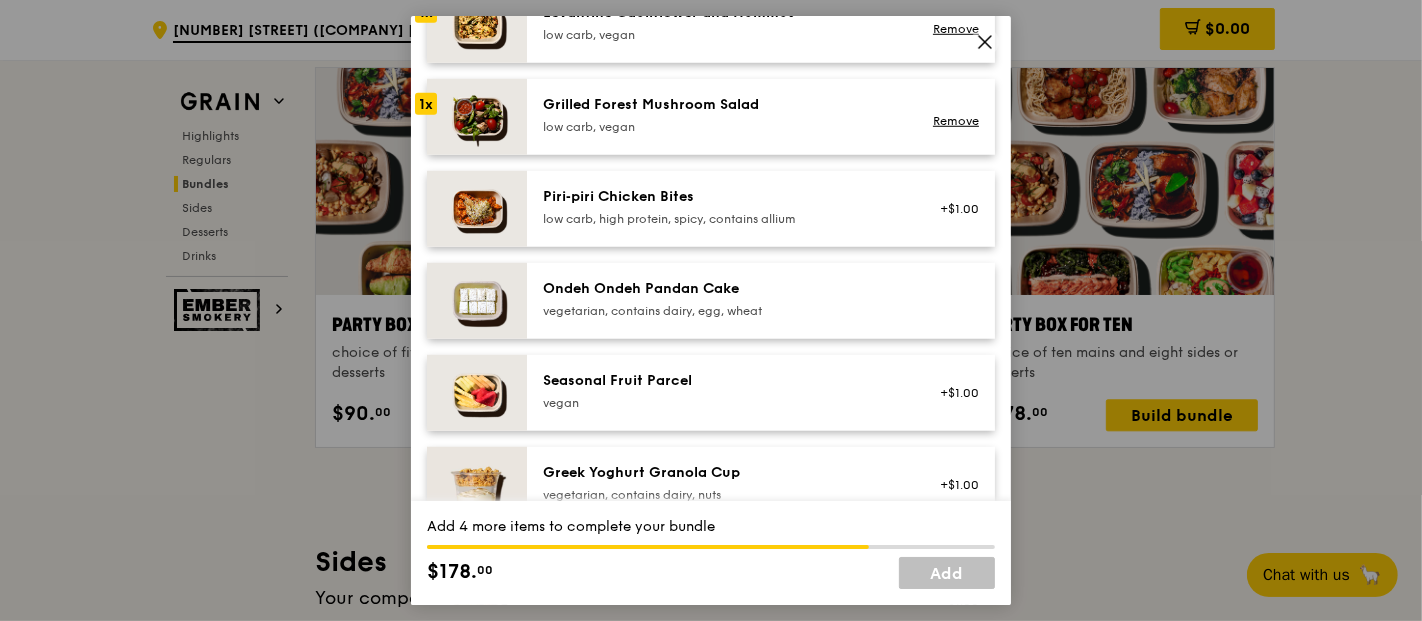 click on "Ondeh Ondeh Pandan Cake
vegetarian, contains dairy, egg, wheat" at bounding box center (722, 299) 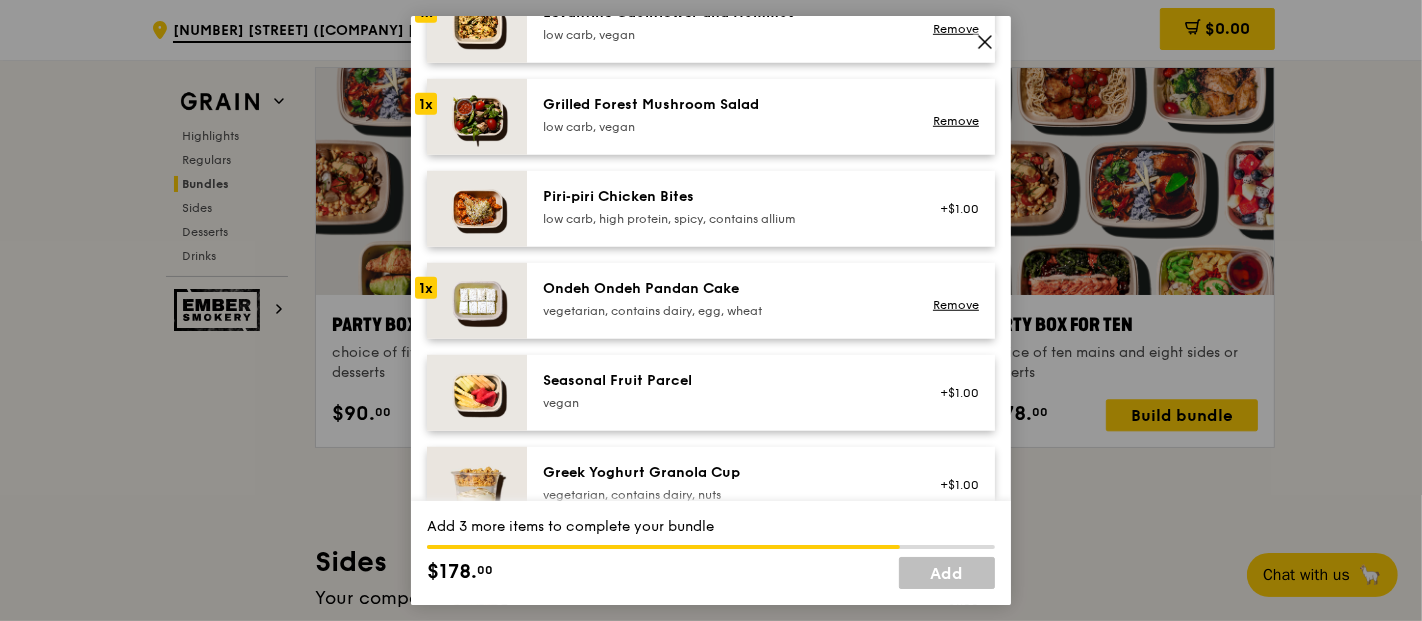 click on "vegetarian, contains dairy, egg, wheat" at bounding box center [722, 311] 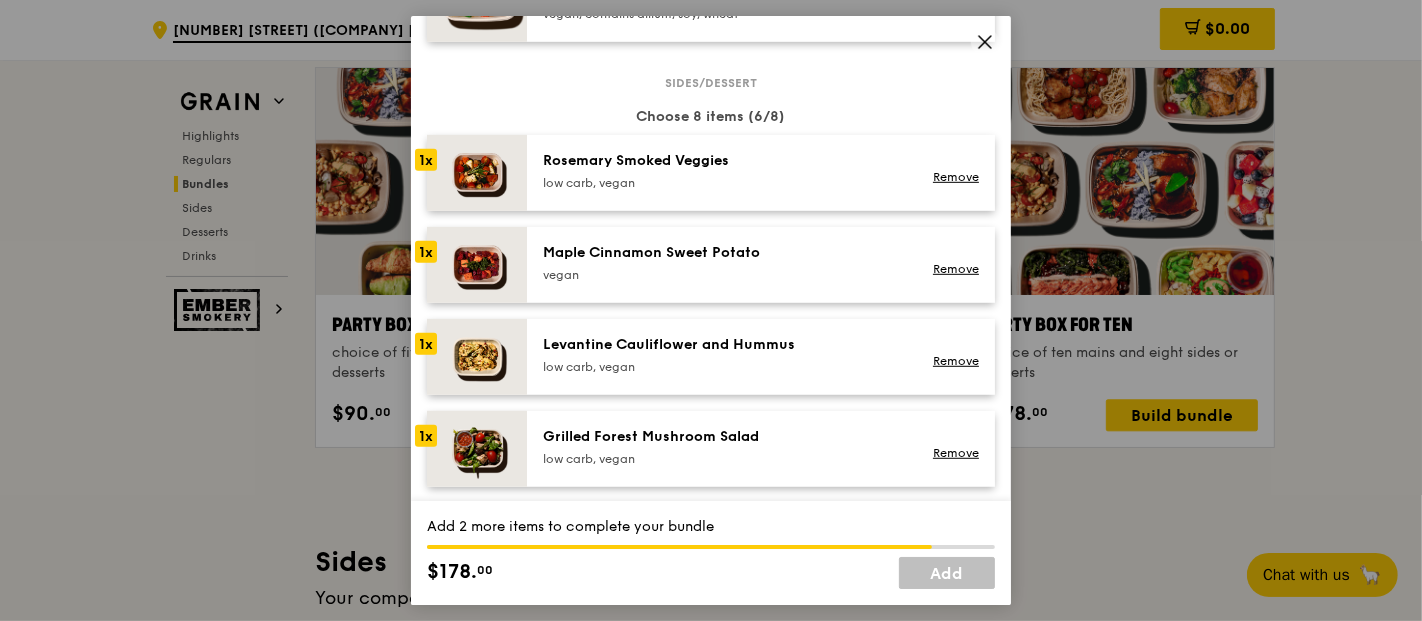 scroll, scrollTop: 1000, scrollLeft: 0, axis: vertical 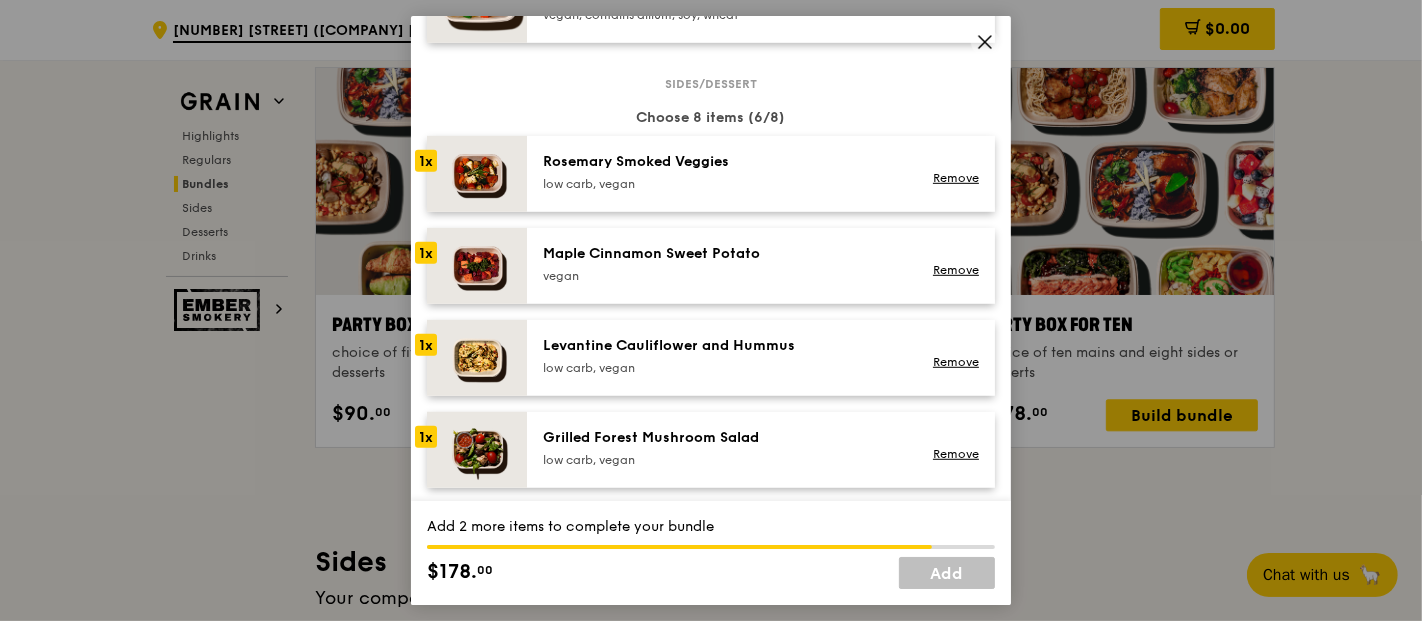 click on "Rosemary Smoked Veggies" at bounding box center [722, 162] 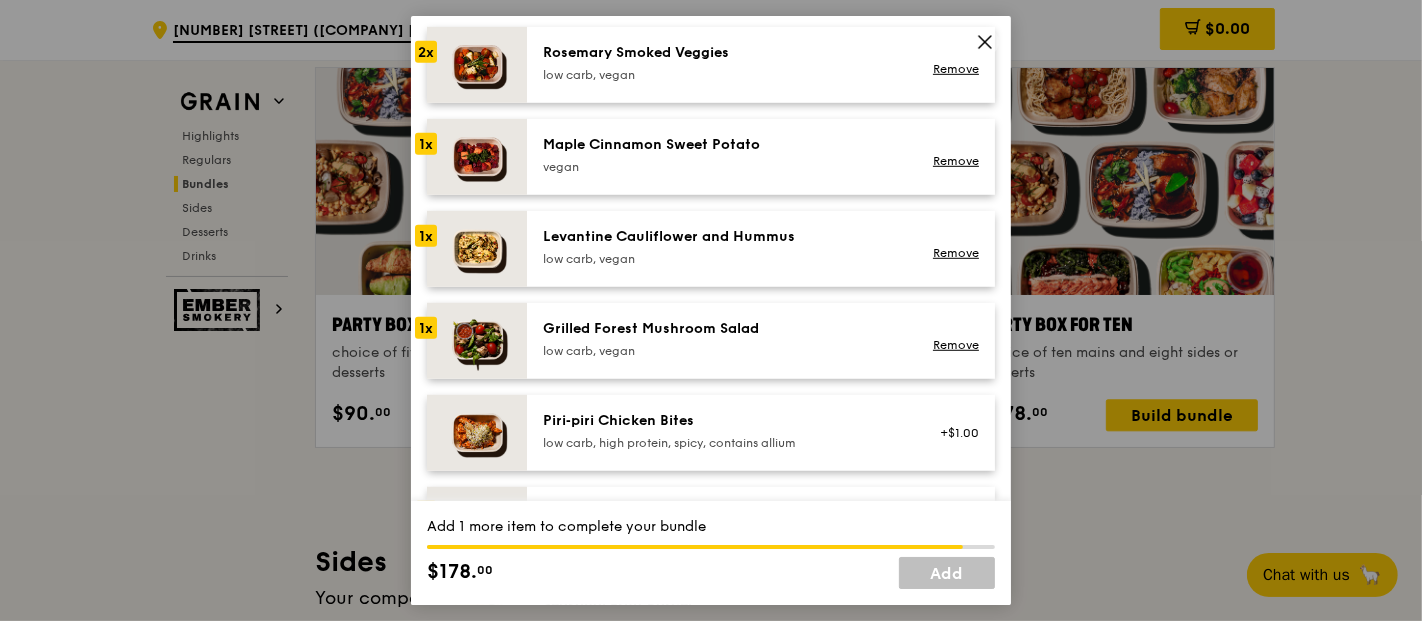 scroll, scrollTop: 1111, scrollLeft: 0, axis: vertical 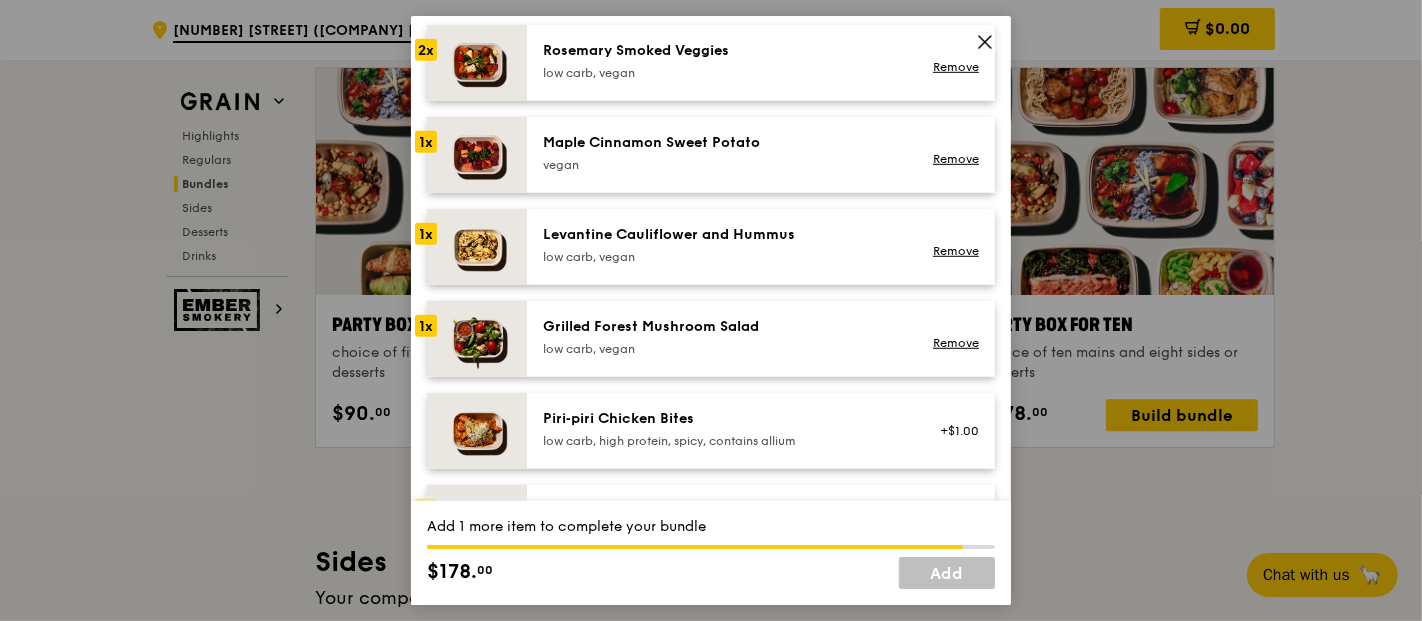 click on "low carb, vegan" at bounding box center [722, 349] 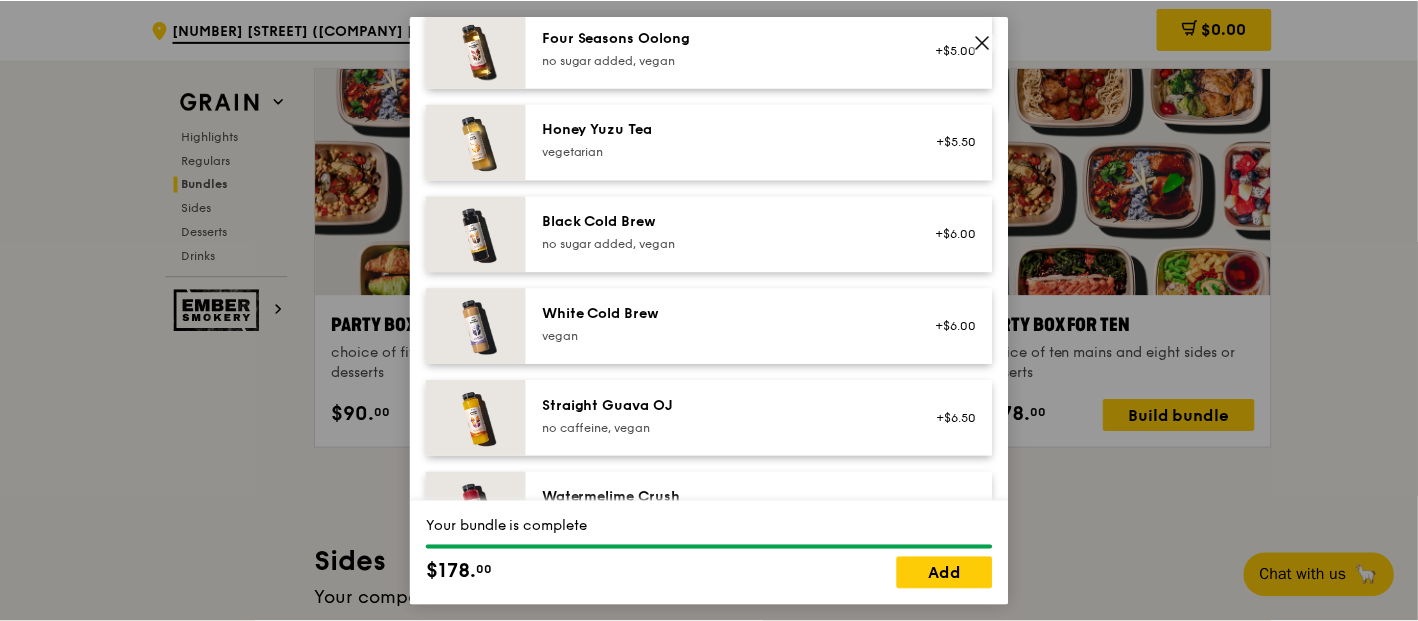 scroll, scrollTop: 2496, scrollLeft: 0, axis: vertical 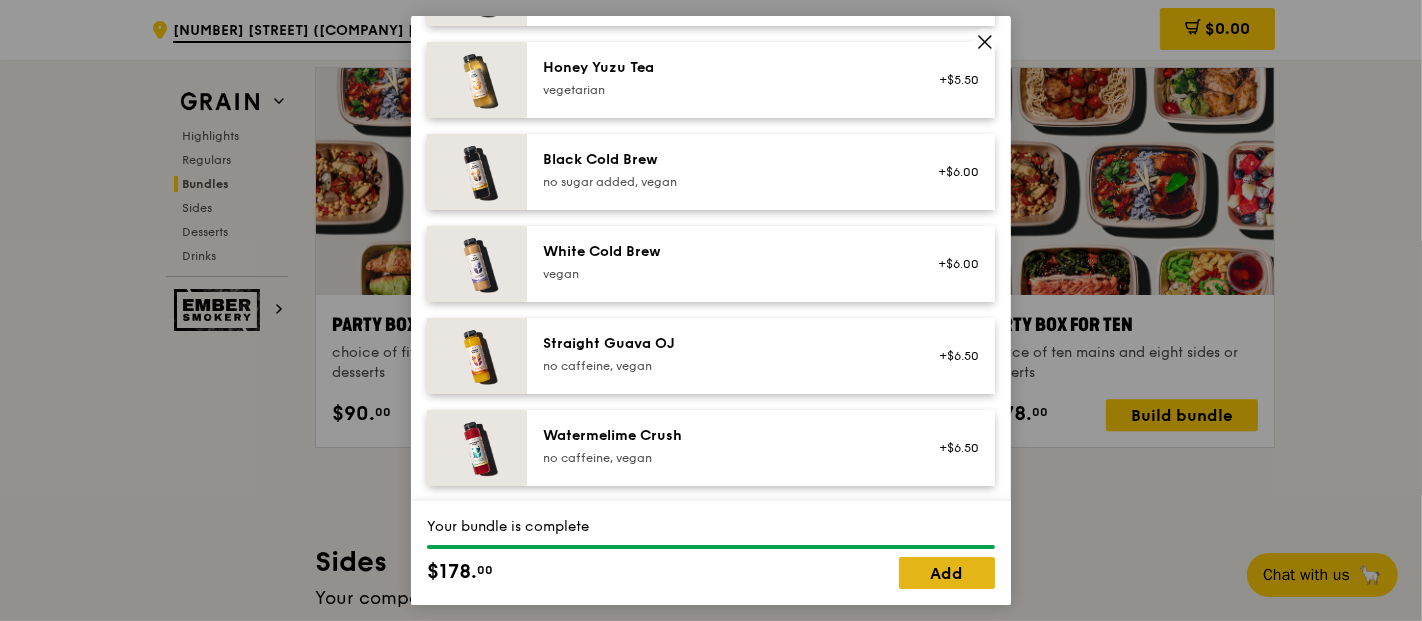 click on "Add" at bounding box center (947, 573) 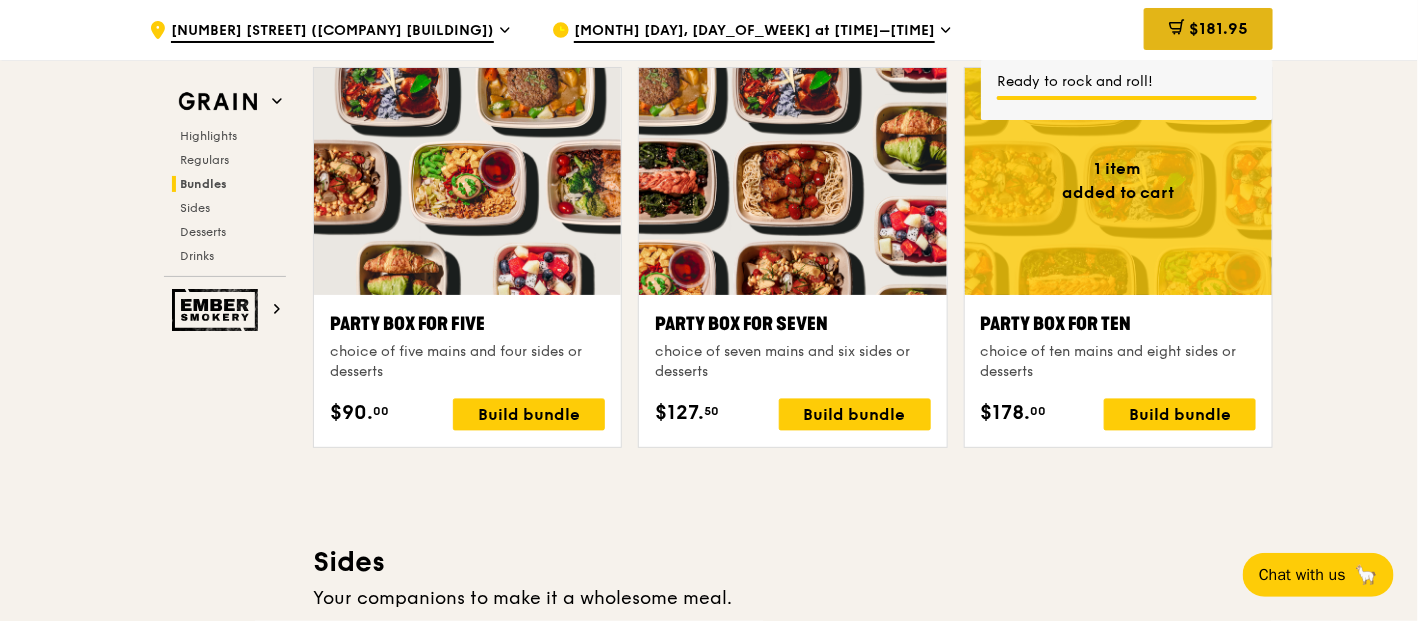 click on "$181.95" at bounding box center [1208, 29] 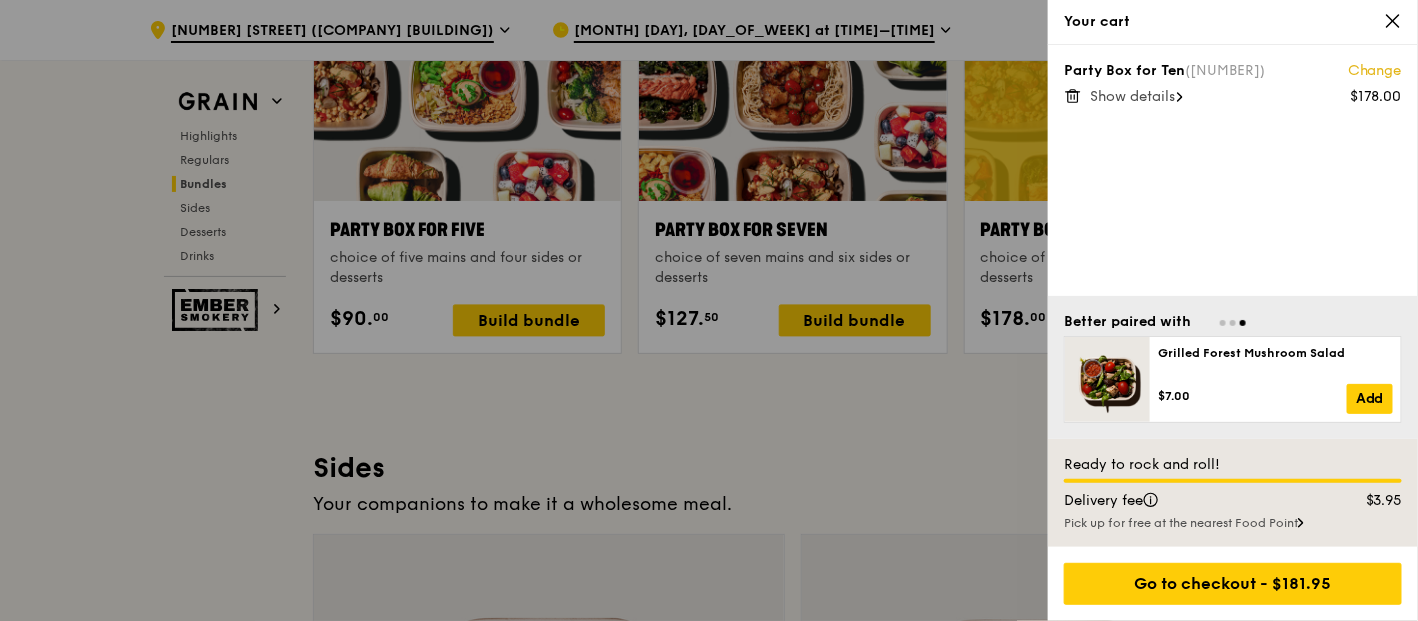 scroll, scrollTop: 3857, scrollLeft: 0, axis: vertical 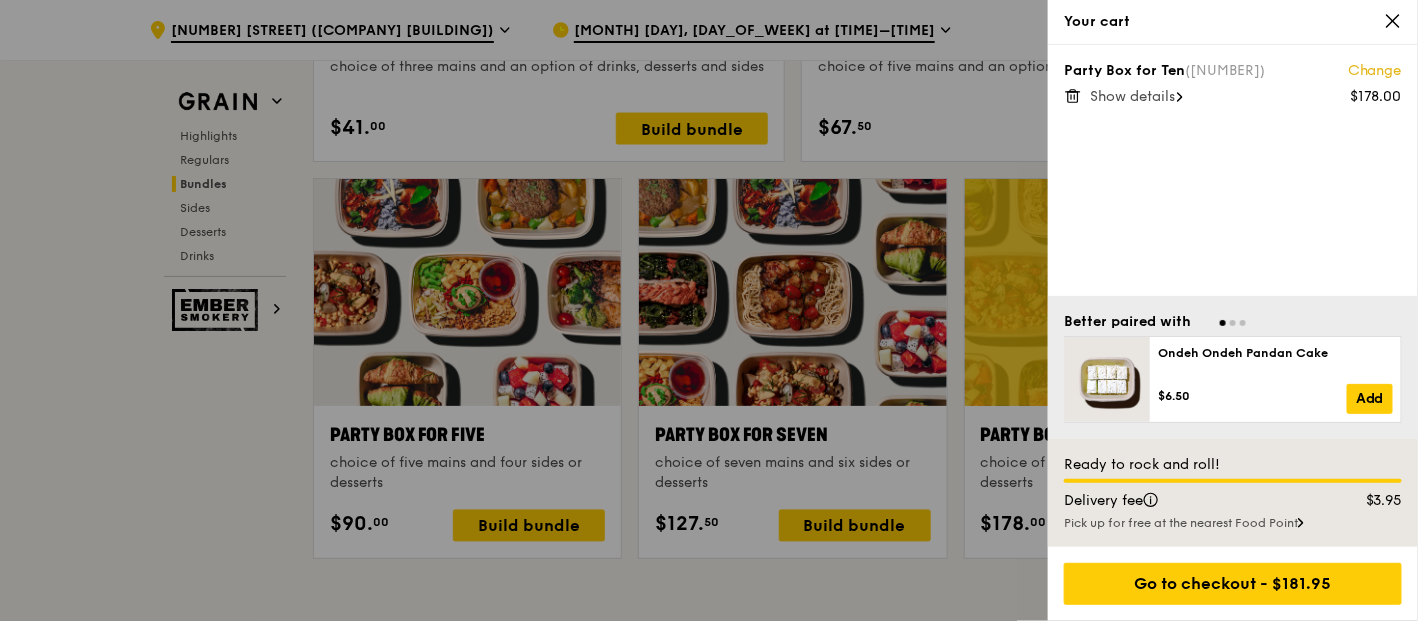 click on "Show details" at bounding box center (1132, 96) 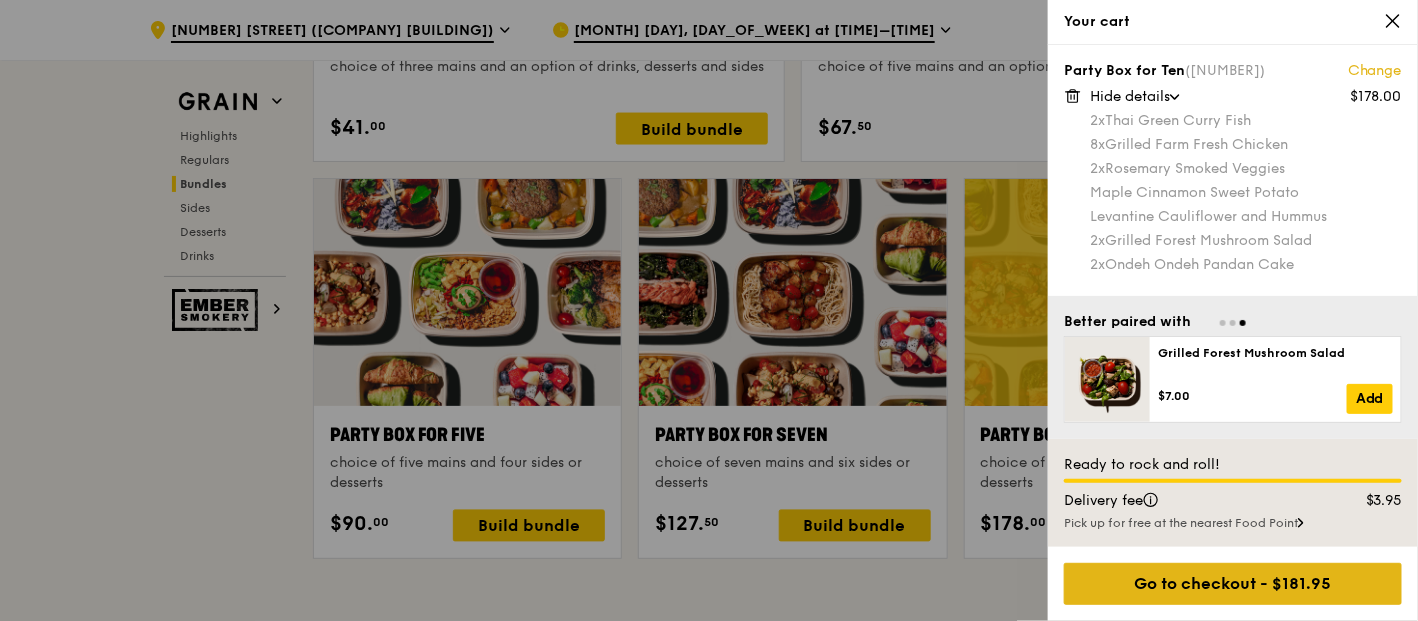 click on "Go to checkout - $181.95" at bounding box center [1233, 584] 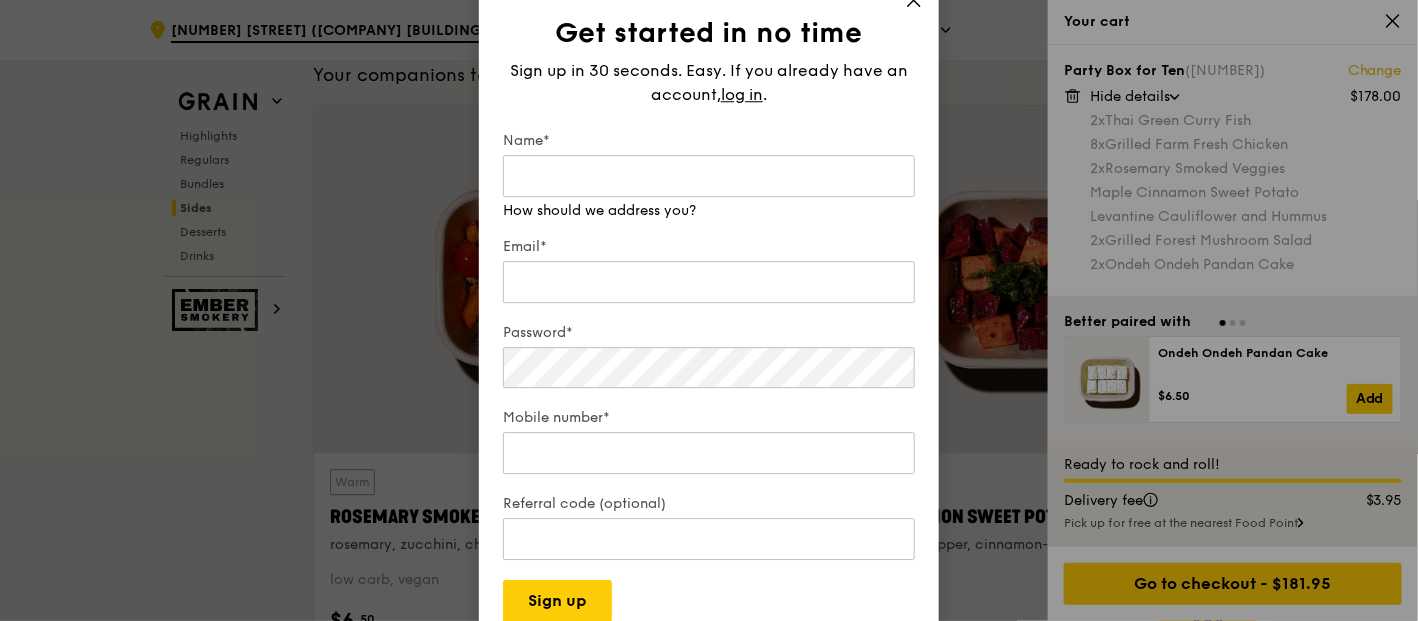 scroll, scrollTop: 4523, scrollLeft: 0, axis: vertical 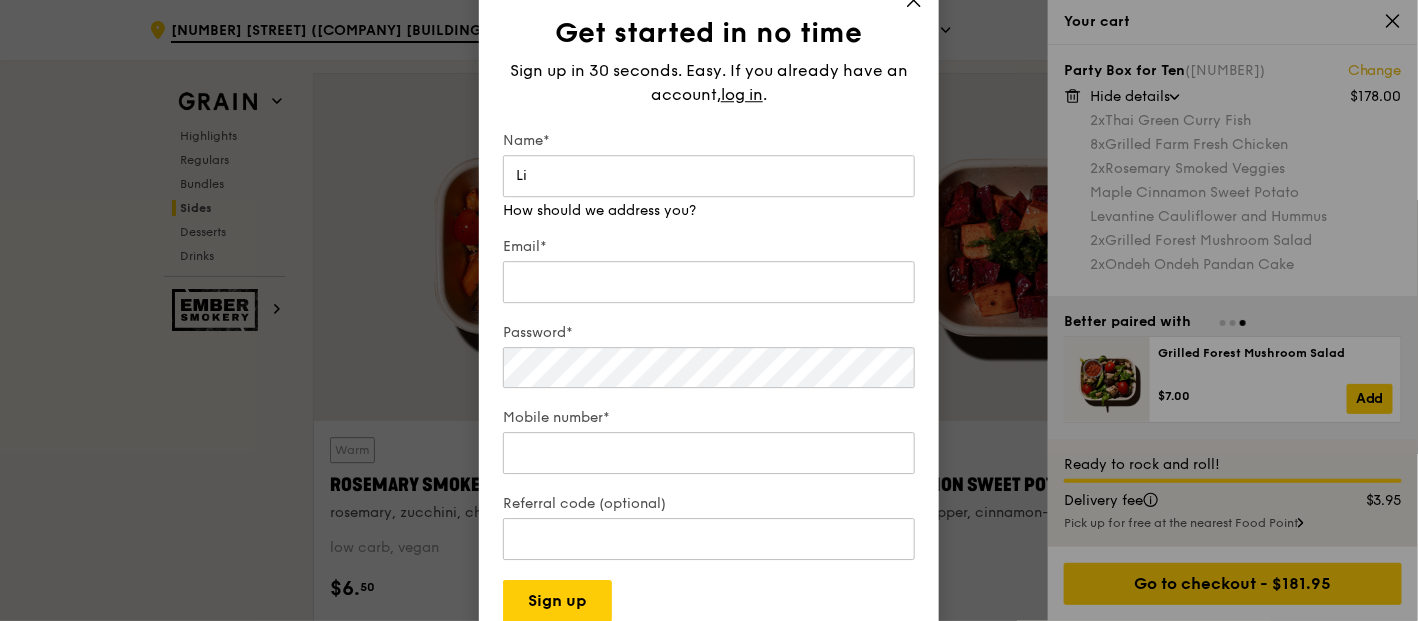 type on "L" 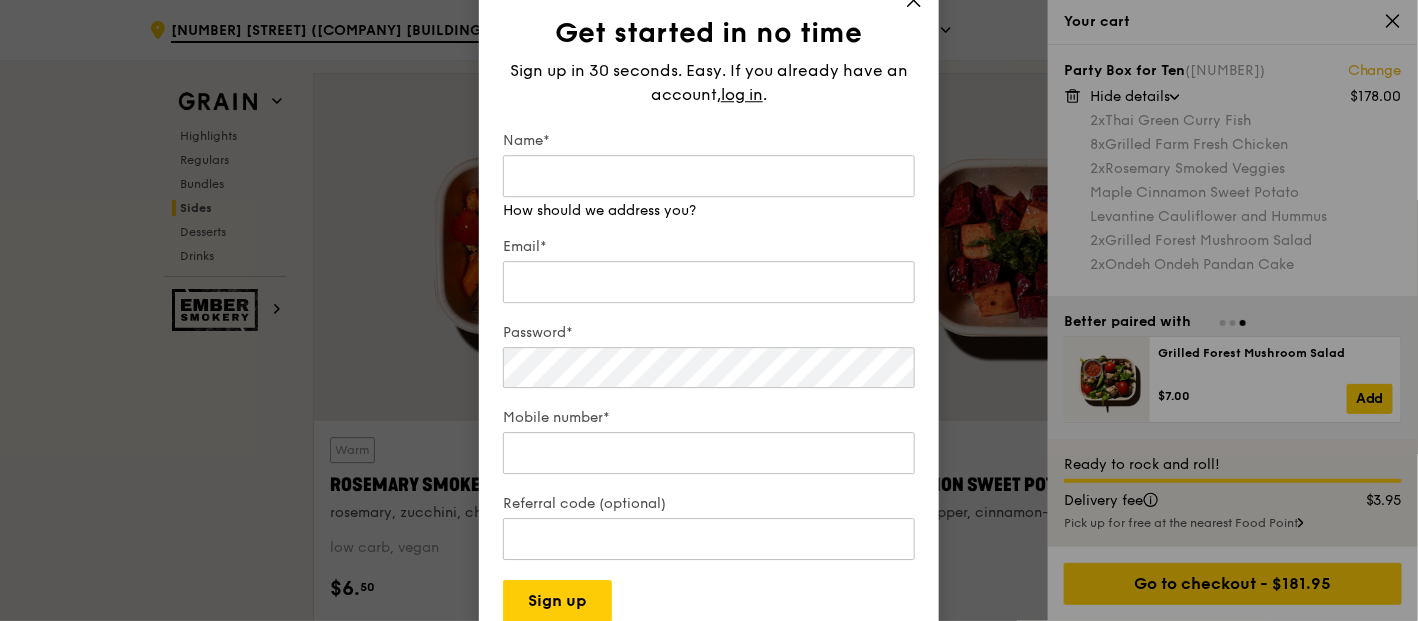 type on "a" 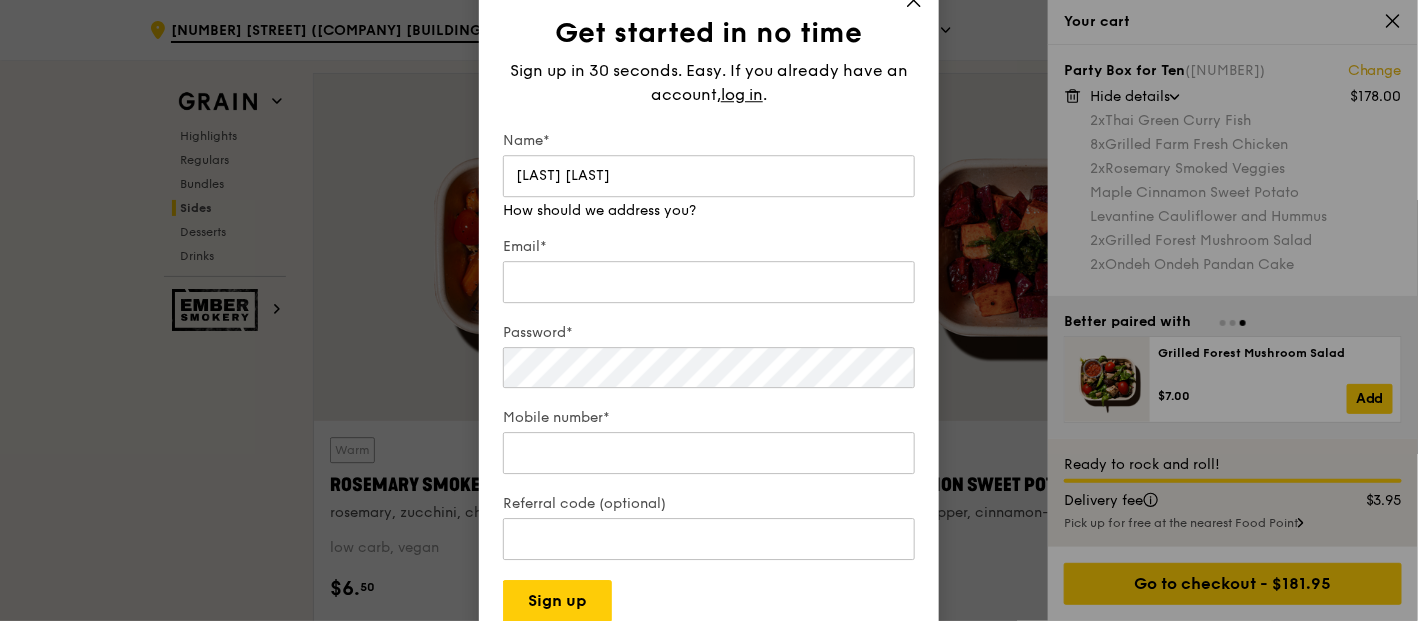 type on "[LAST] [LAST]" 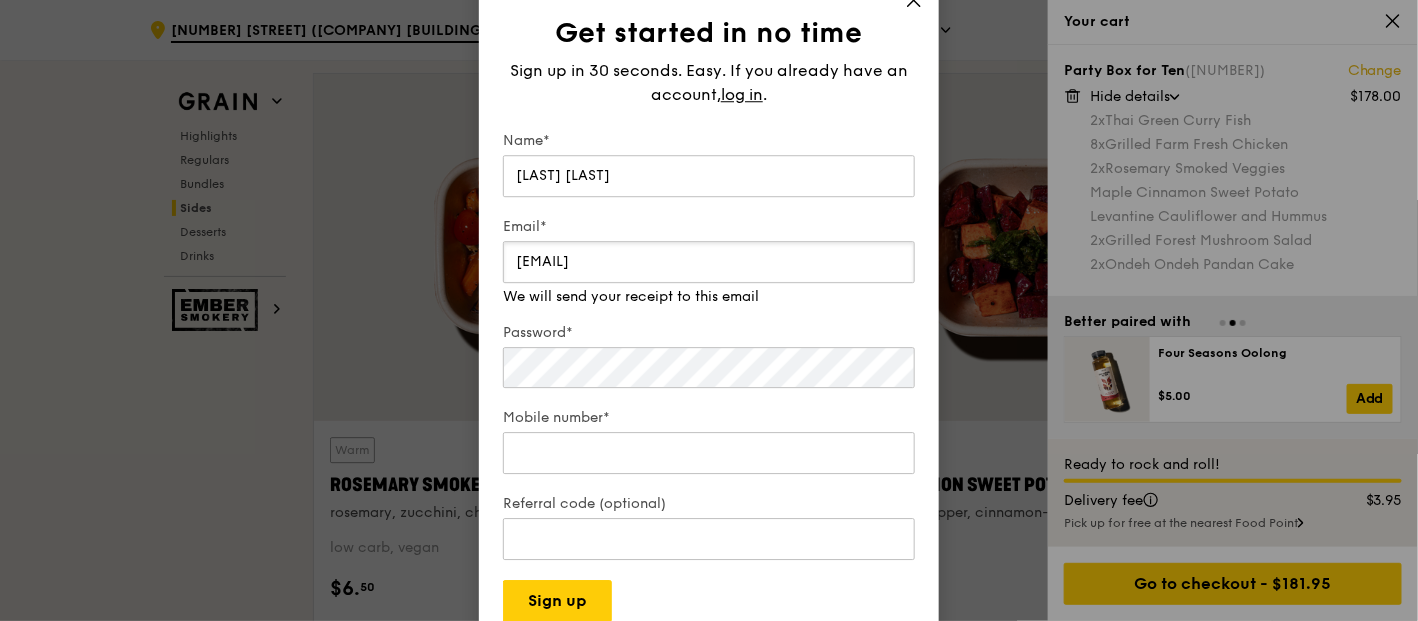 type on "[EMAIL]" 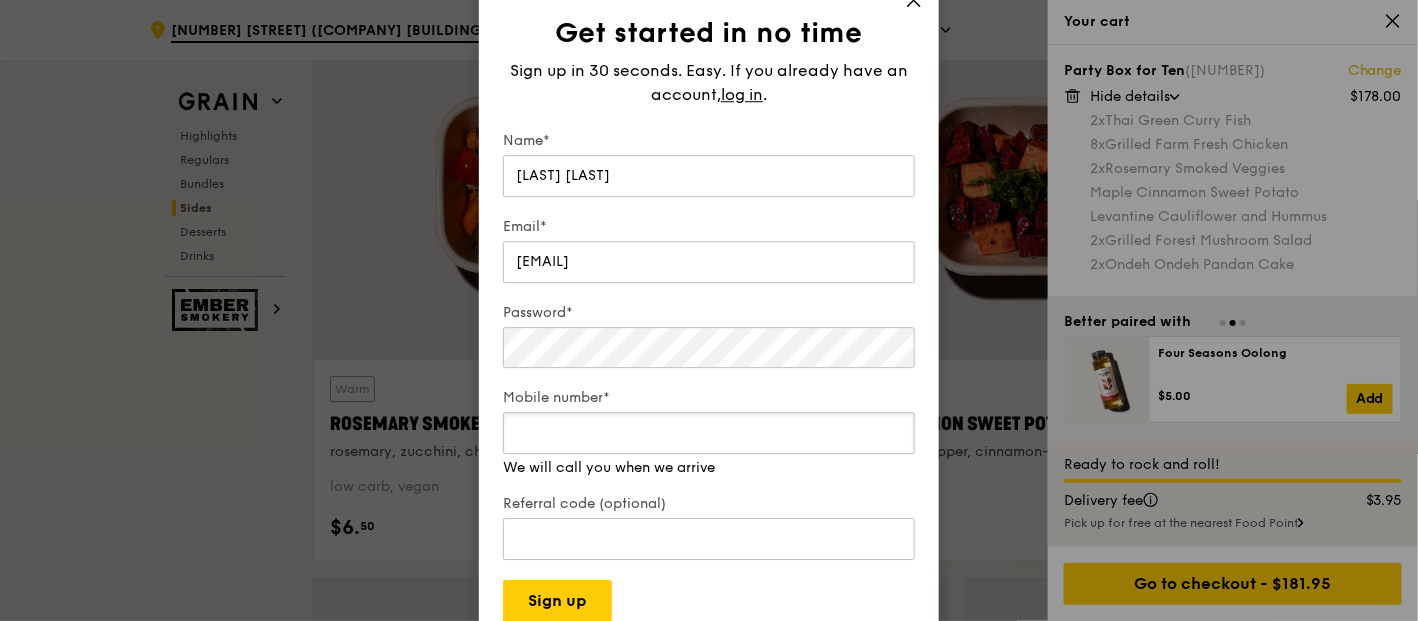 scroll, scrollTop: 4634, scrollLeft: 0, axis: vertical 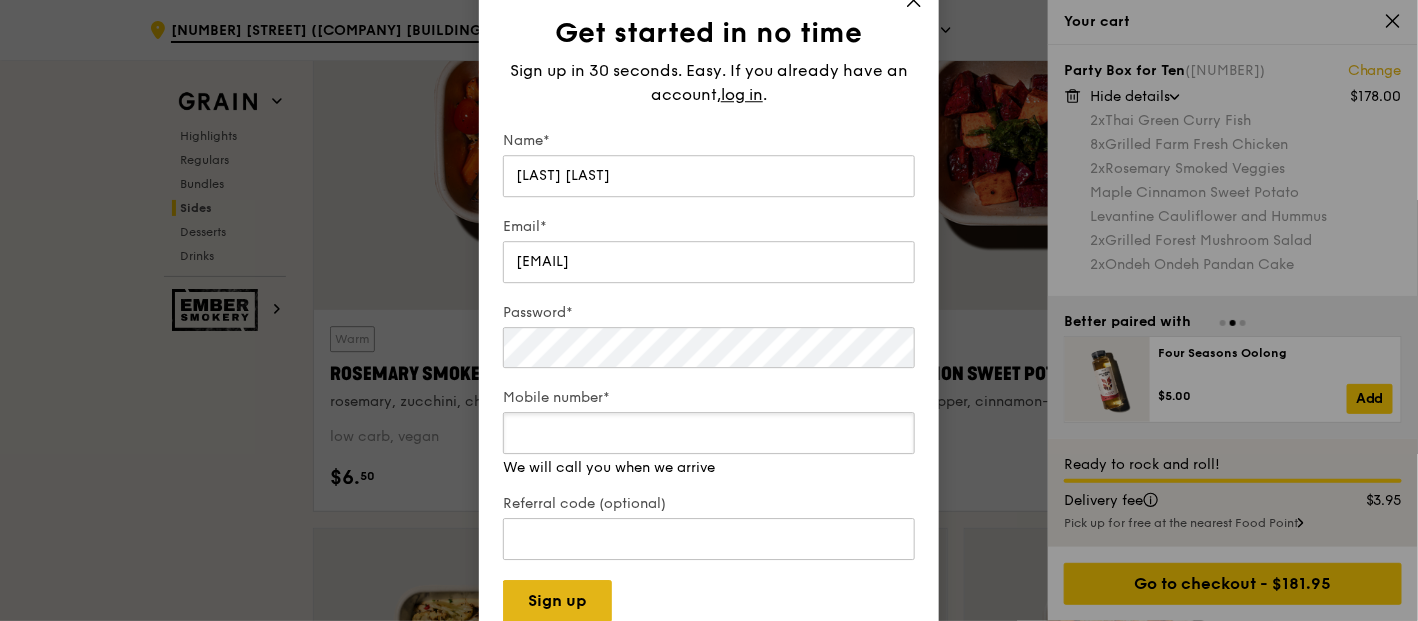 type on "[NUMBER]" 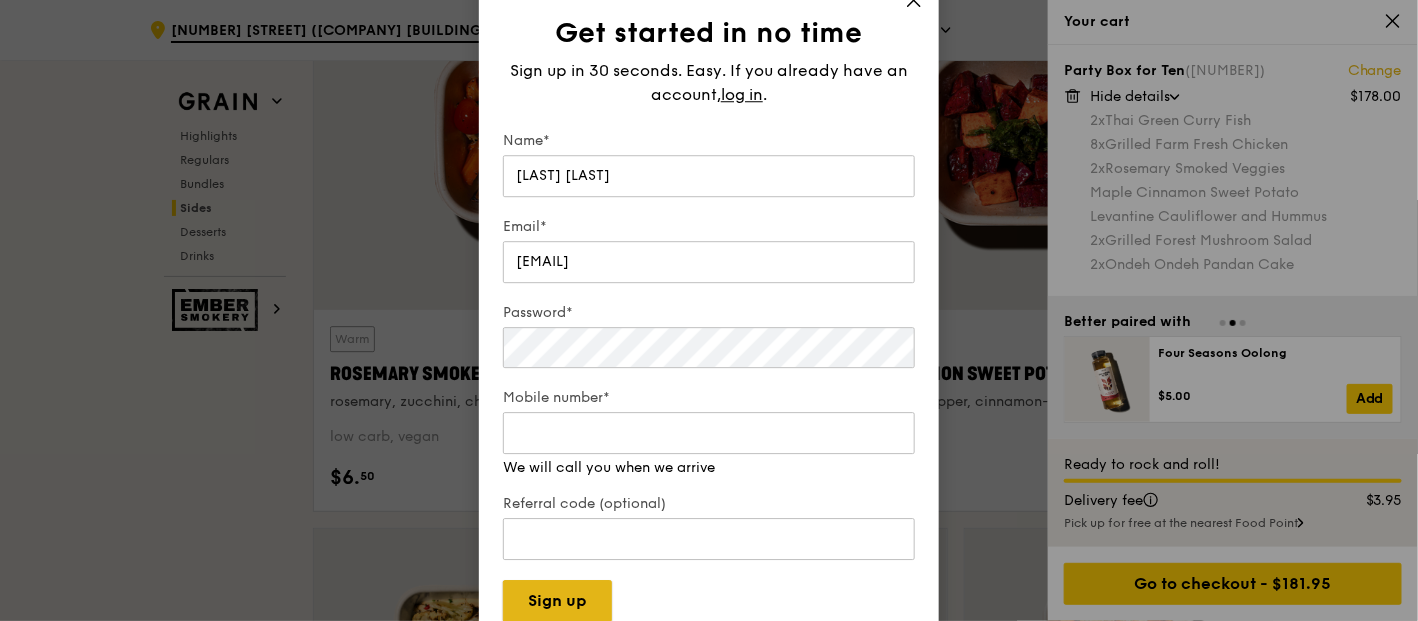 click on "Sign up" at bounding box center (557, 601) 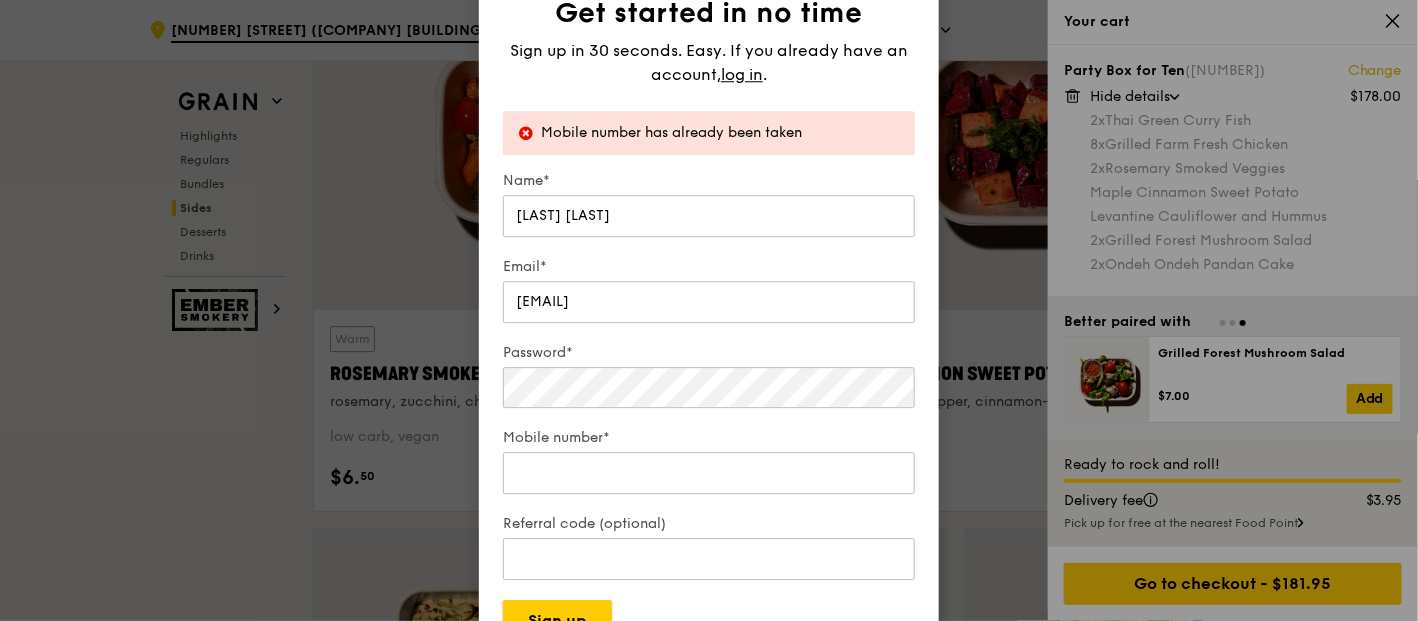 scroll, scrollTop: 4523, scrollLeft: 0, axis: vertical 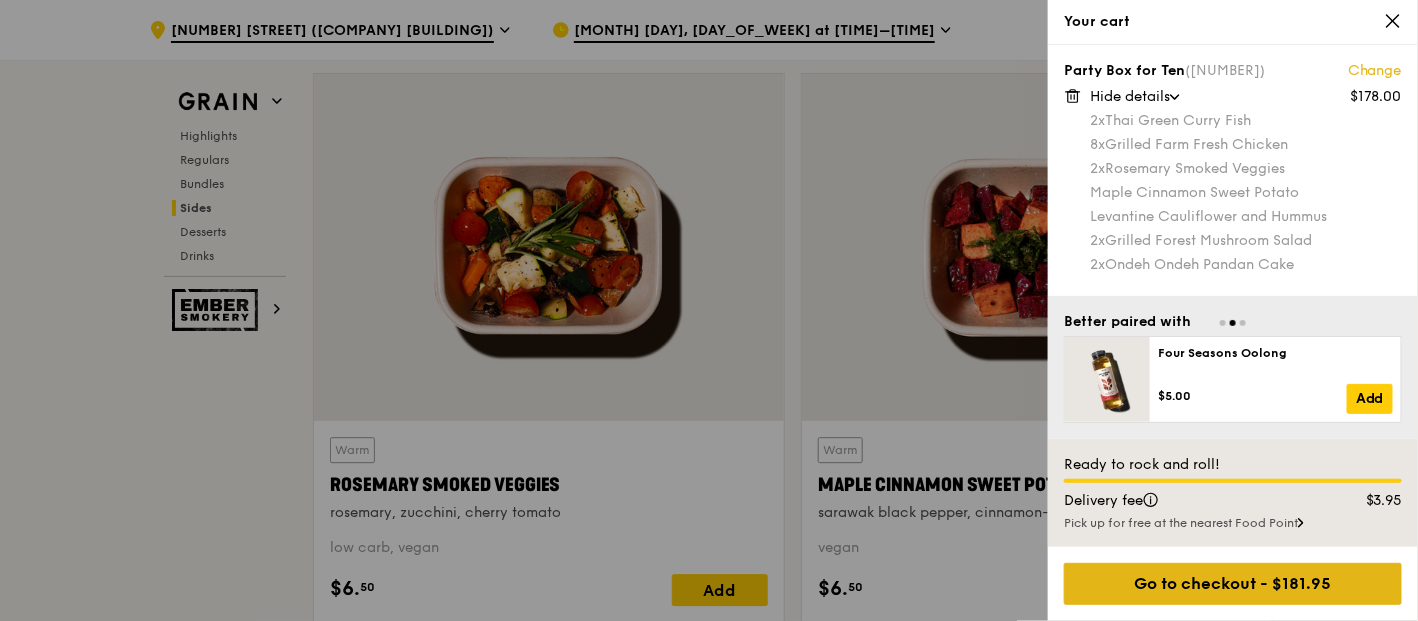 click on "Go to checkout - $181.95" at bounding box center (1233, 584) 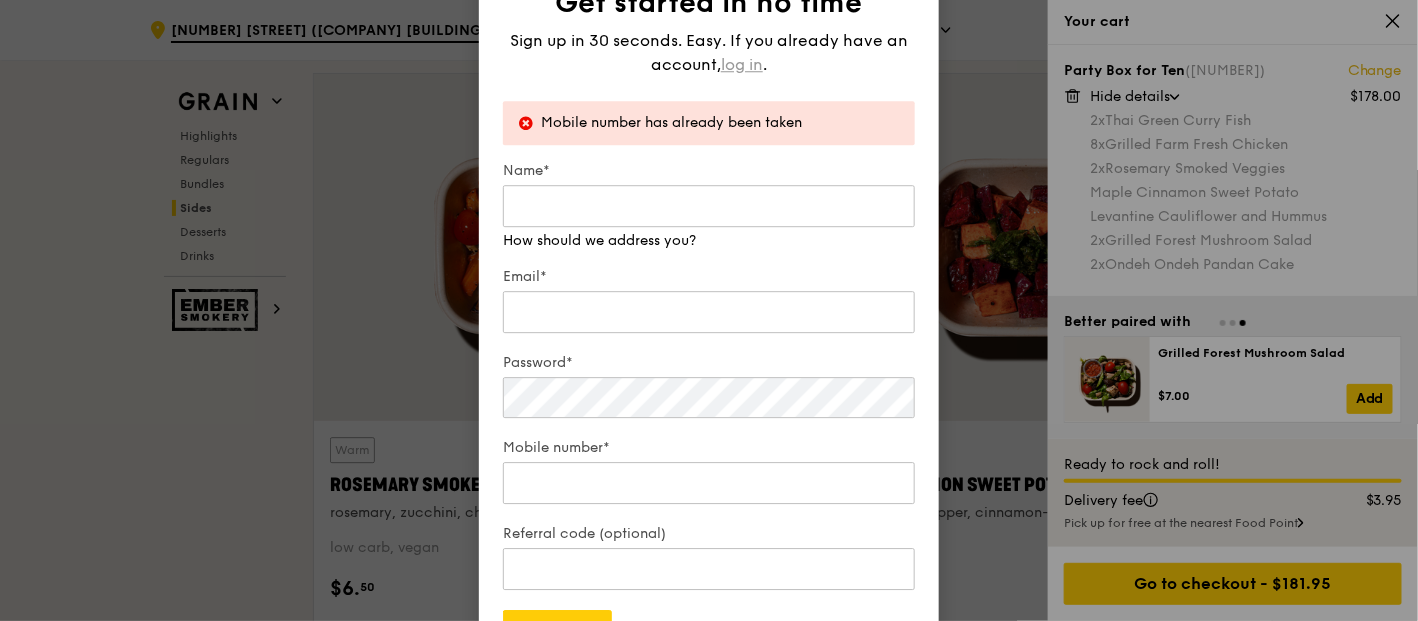 click on "log in" at bounding box center (742, 65) 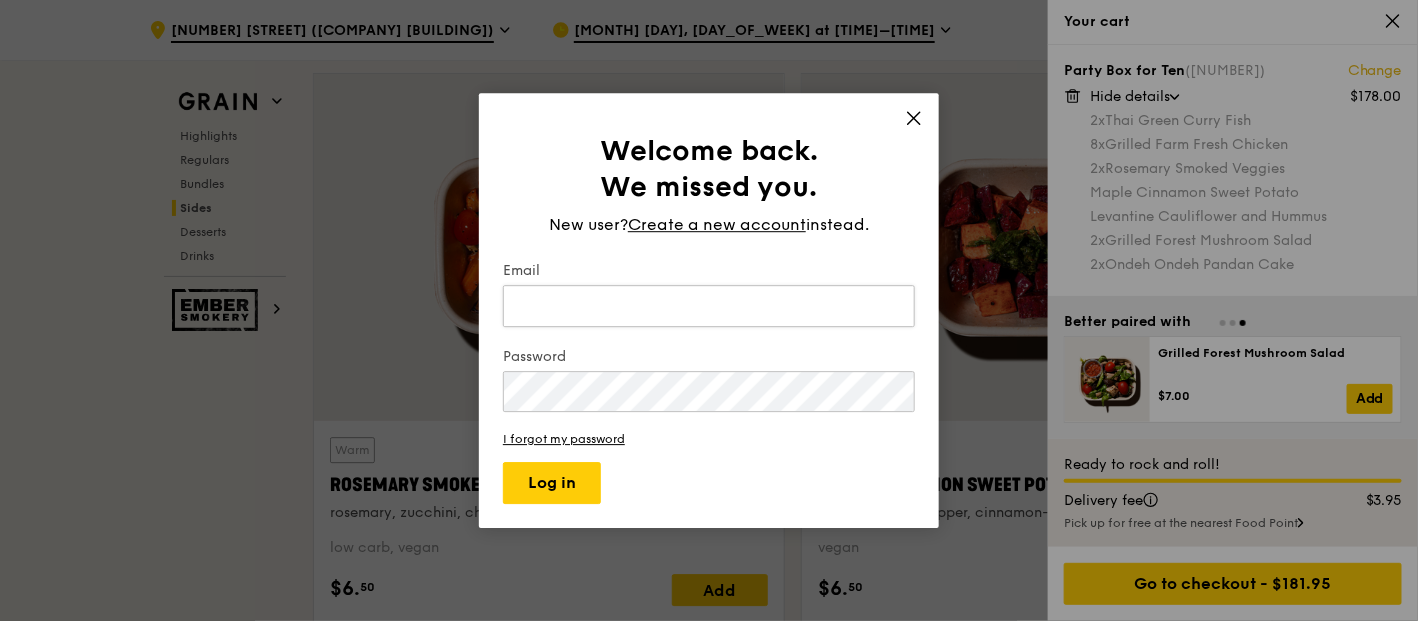 click on "Email" at bounding box center [709, 306] 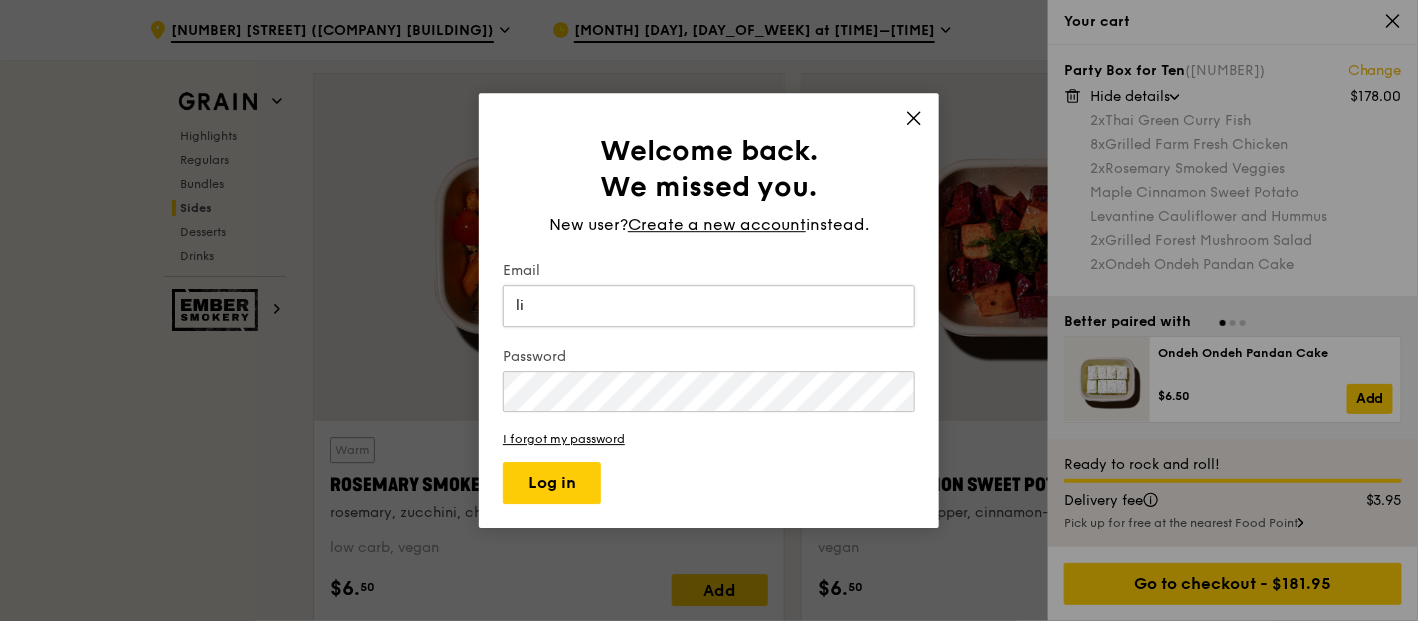 type on "l" 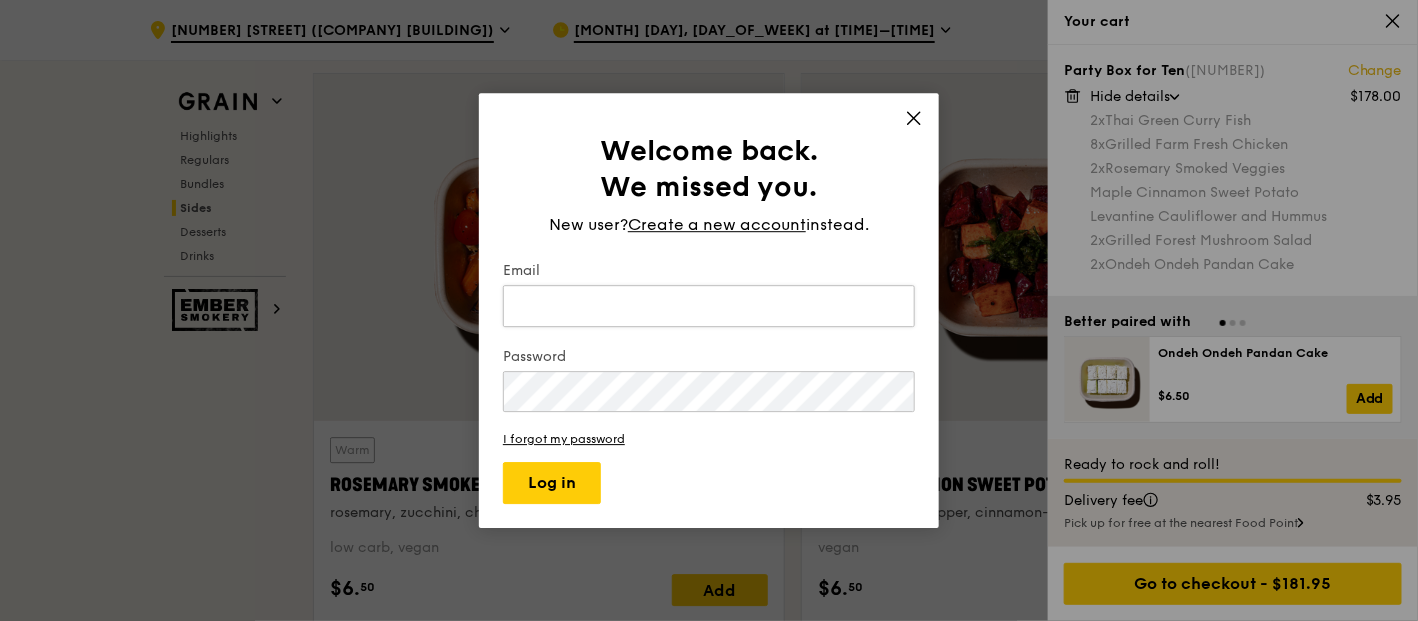 type on "t" 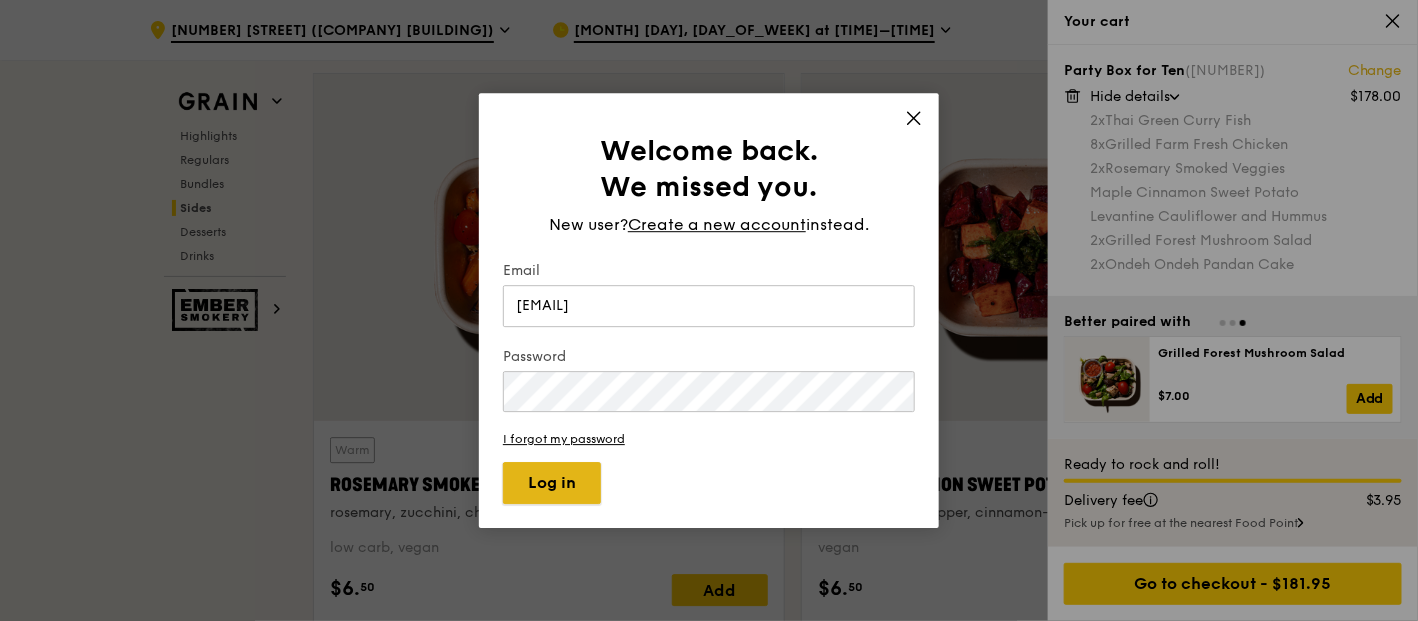 click on "Log in" at bounding box center (552, 483) 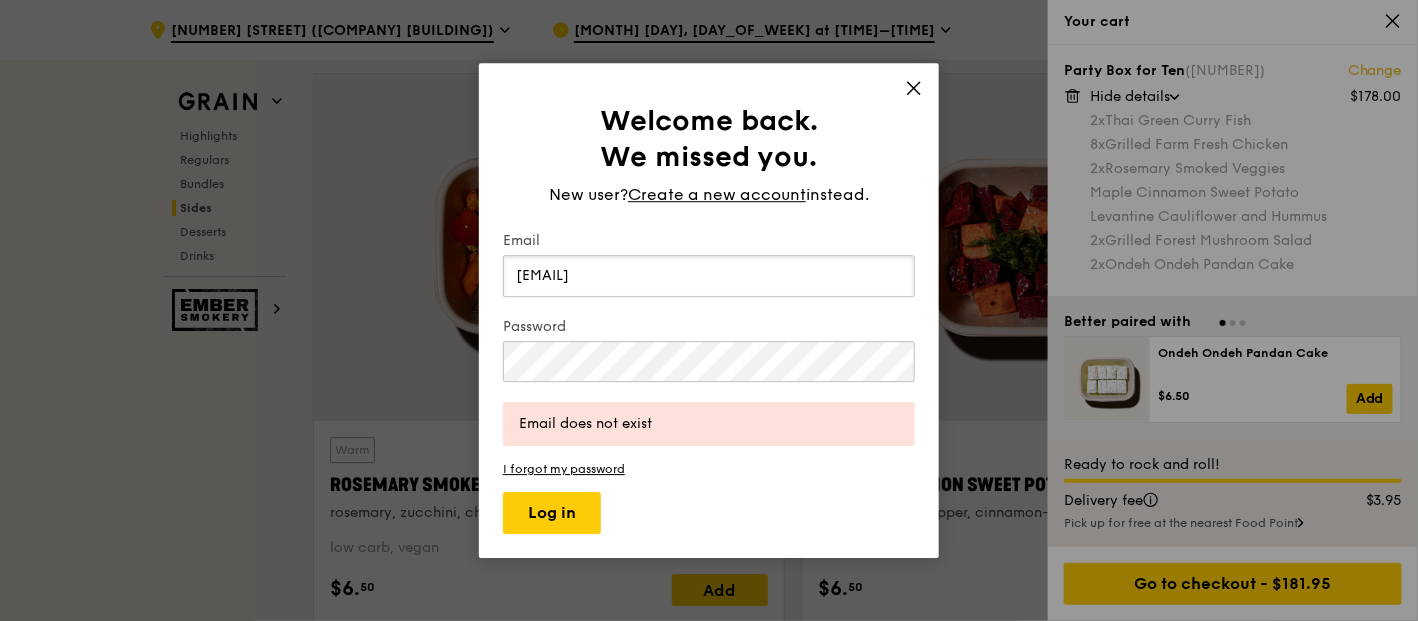 drag, startPoint x: 786, startPoint y: 278, endPoint x: 0, endPoint y: 234, distance: 787.2306 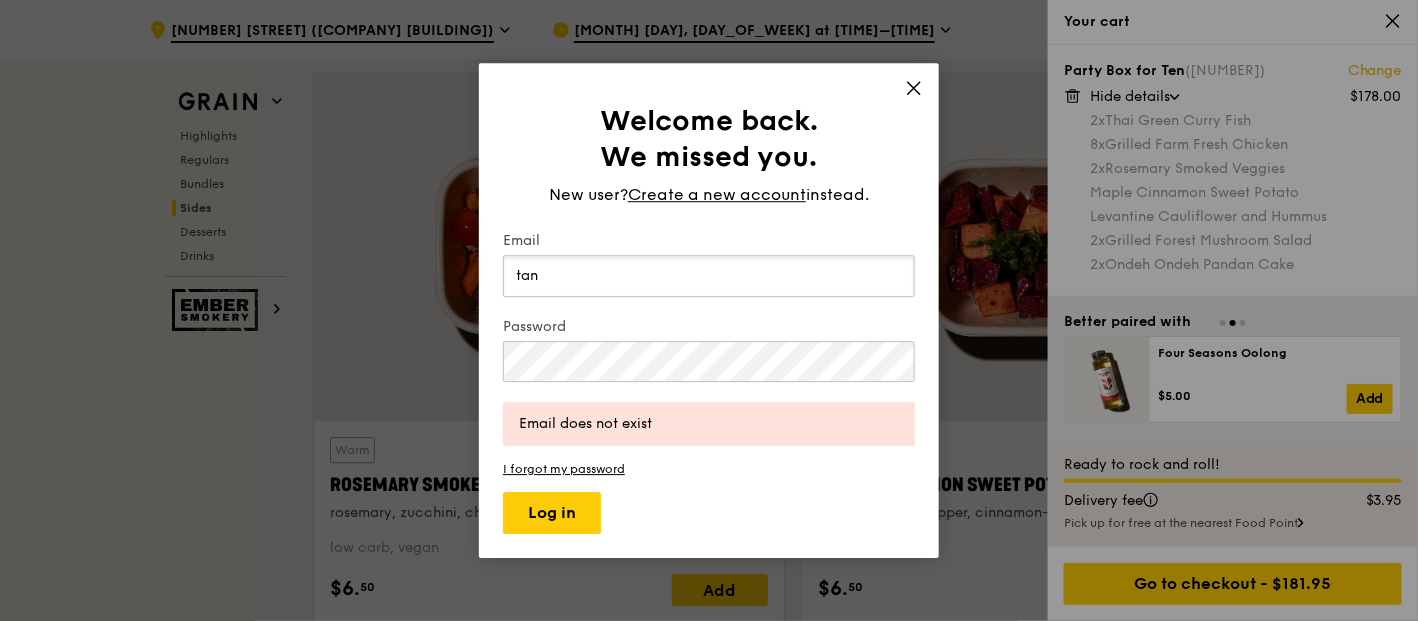 type on "[EMAIL]" 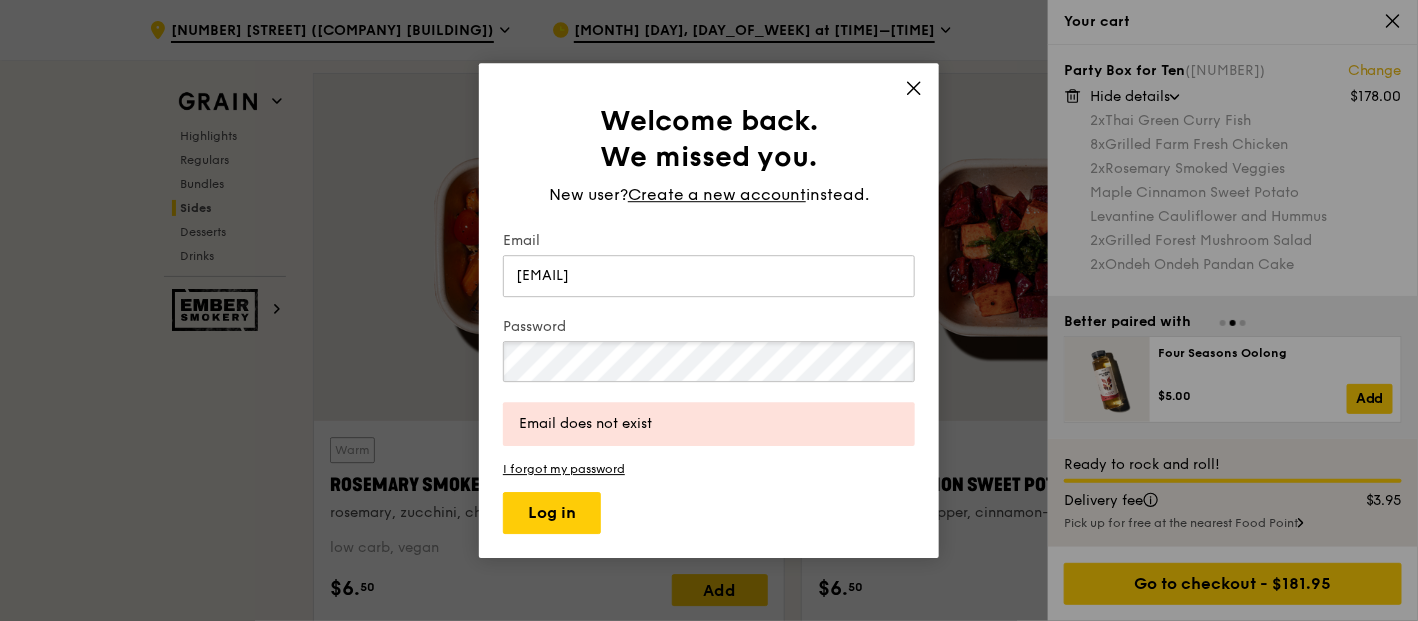 click on "Welcome back. We missed you. New user?
Create a new account
instead.
Email
[EMAIL]
Password
Email  does not exist
I forgot my password
Log in" at bounding box center (709, 310) 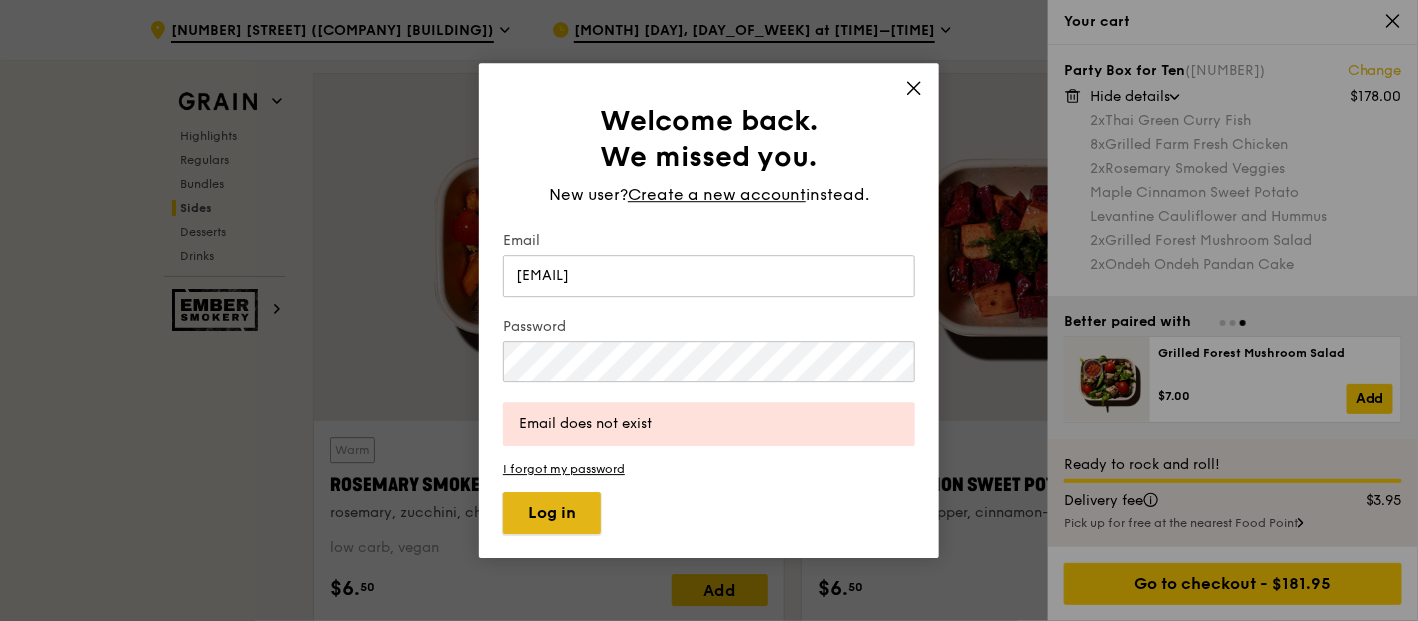 click on "Log in" at bounding box center [552, 513] 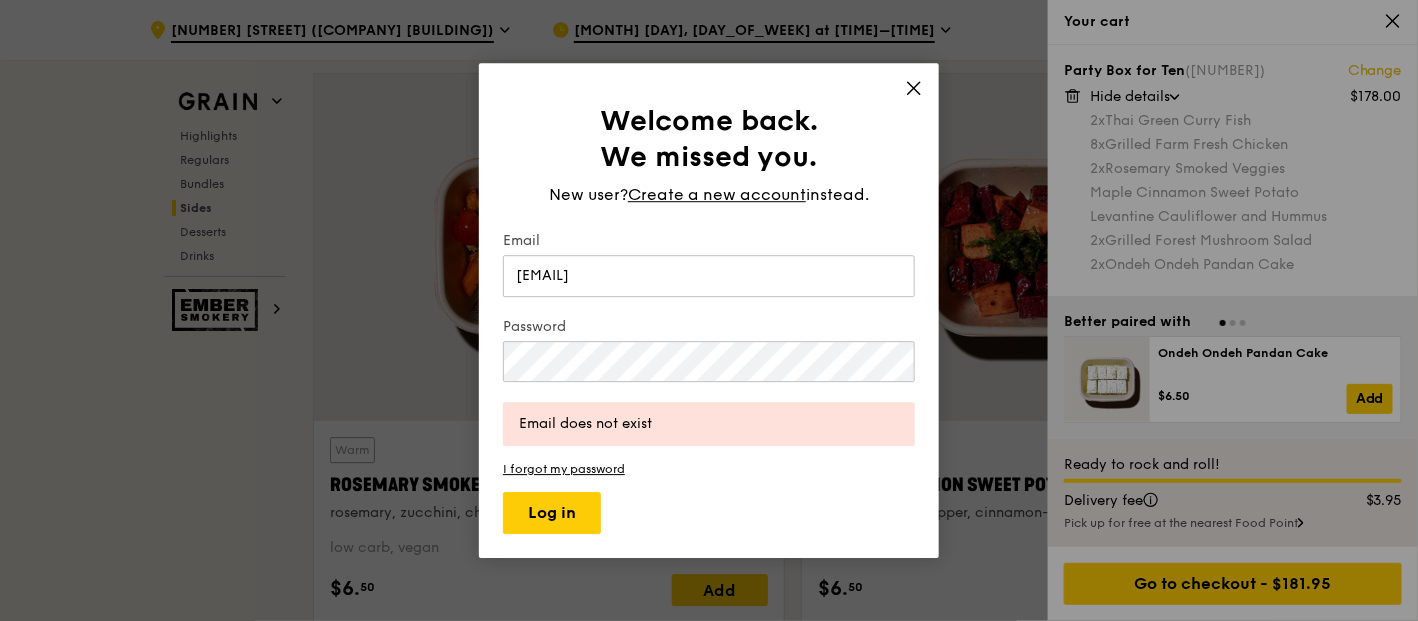 click 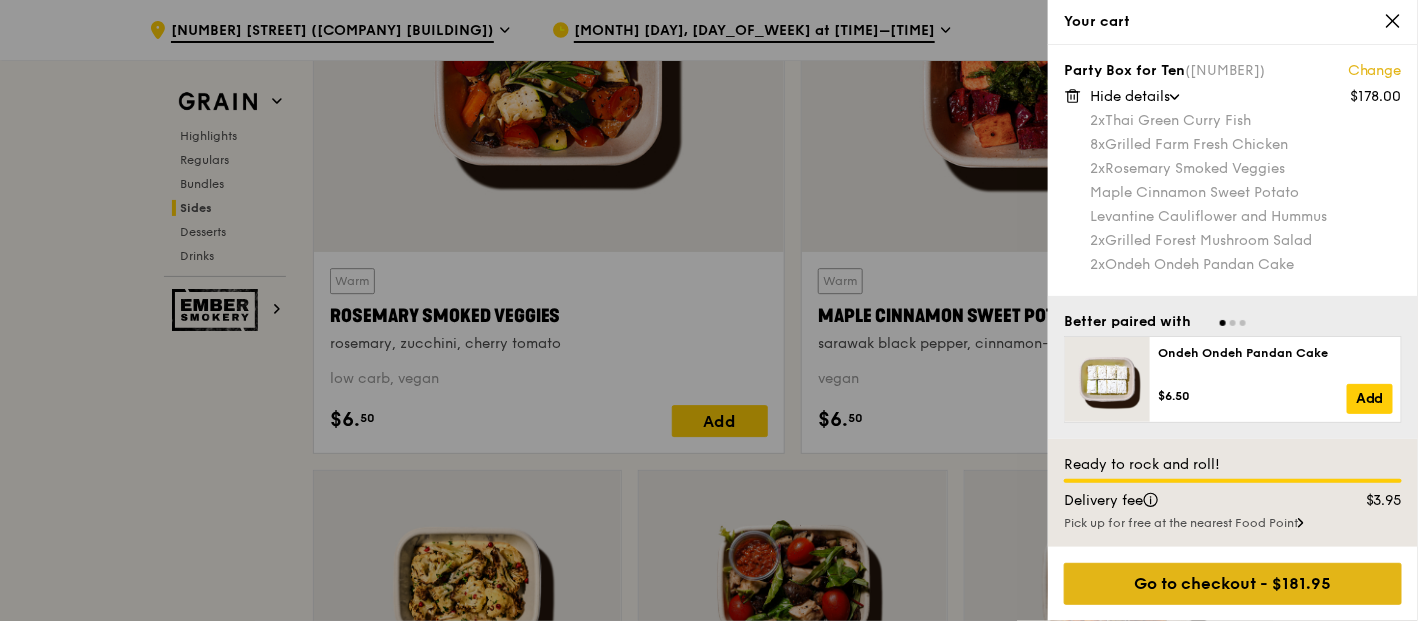 scroll, scrollTop: 4857, scrollLeft: 0, axis: vertical 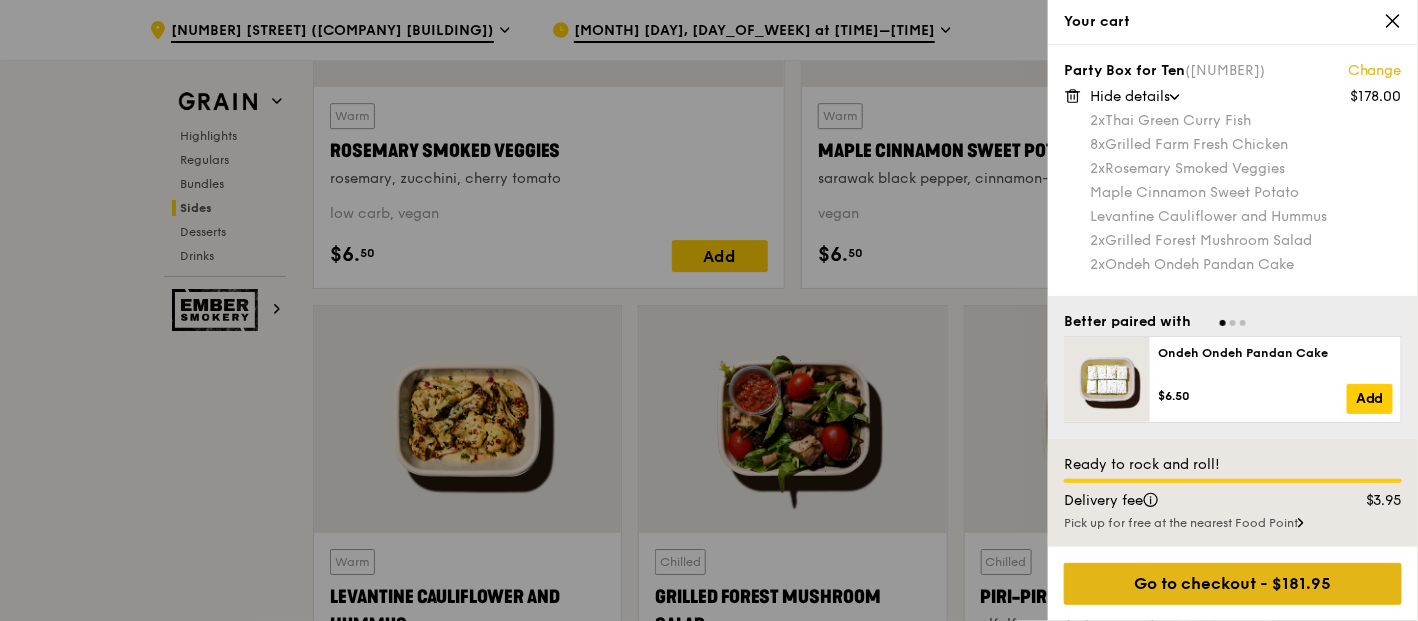 click on "Go to checkout - $181.95" at bounding box center (1233, 584) 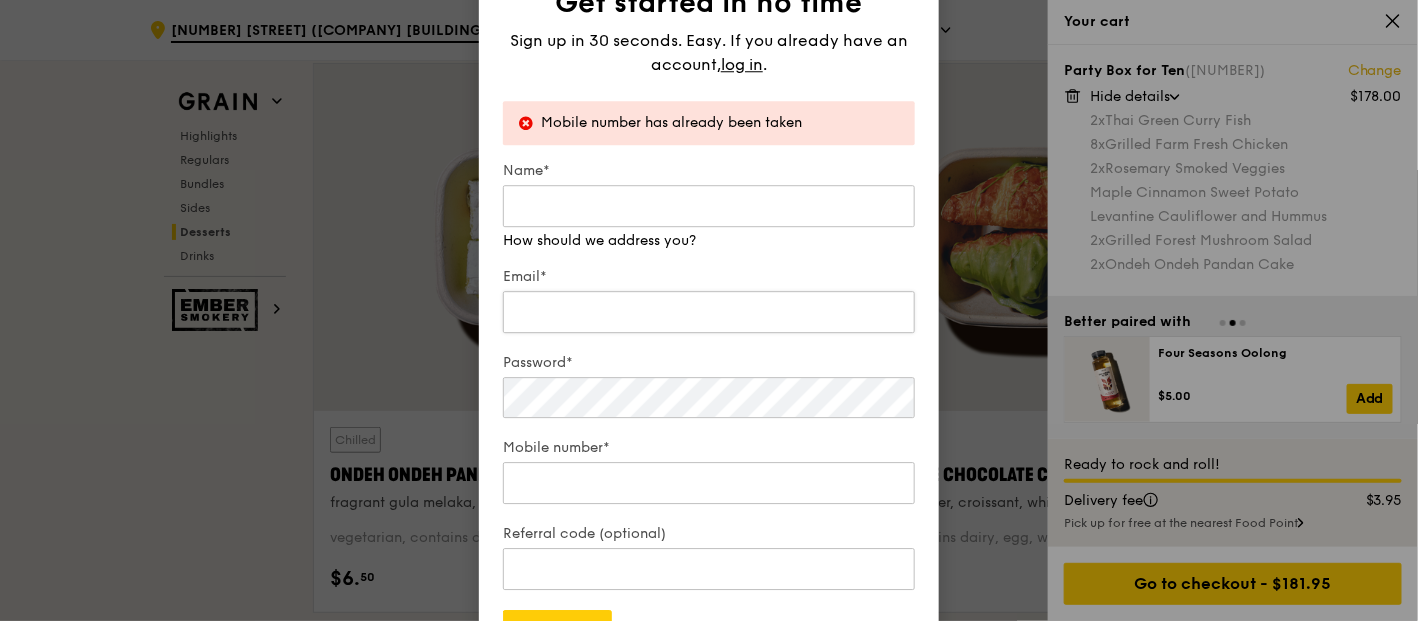 scroll, scrollTop: 5634, scrollLeft: 0, axis: vertical 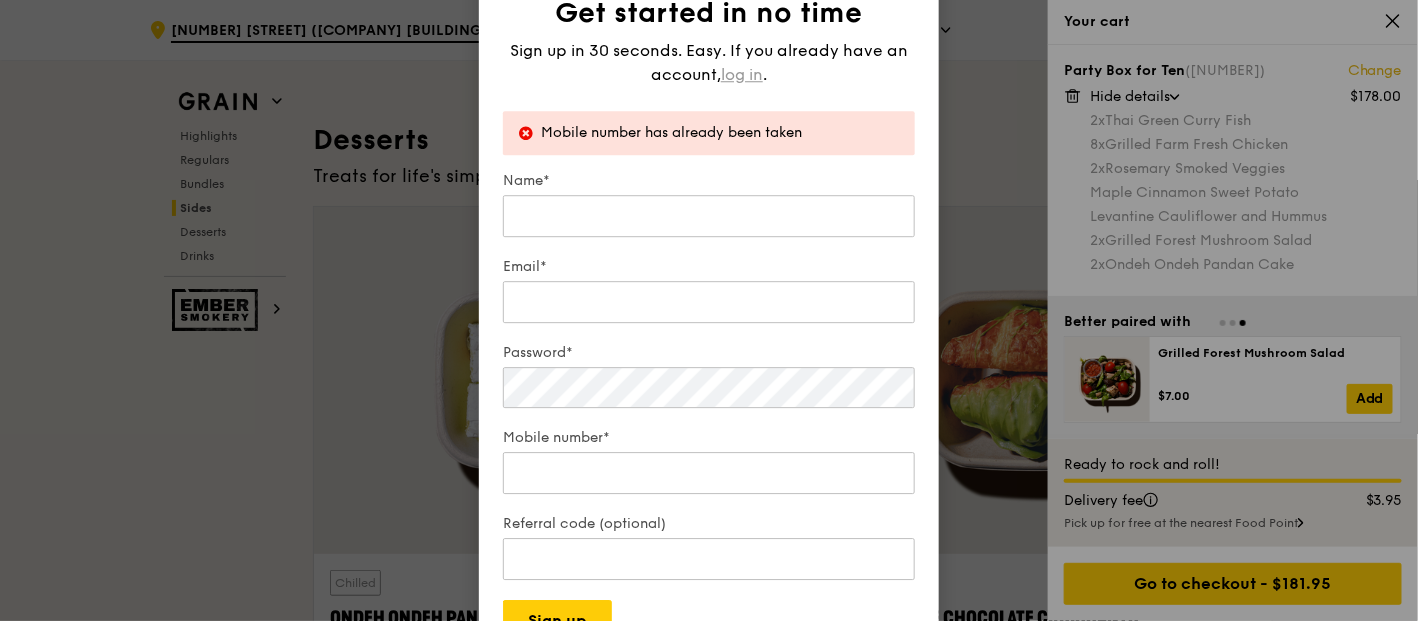 click on "log in" at bounding box center [742, 75] 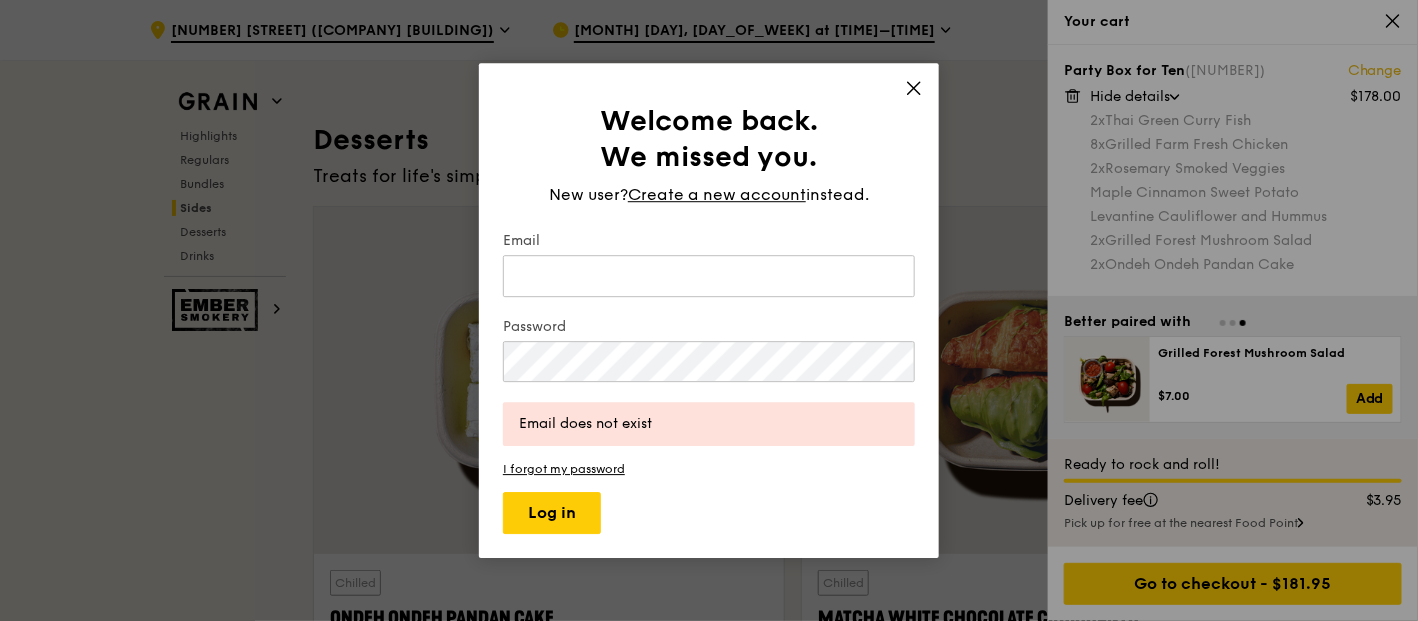 drag, startPoint x: 672, startPoint y: 275, endPoint x: 694, endPoint y: 212, distance: 66.730804 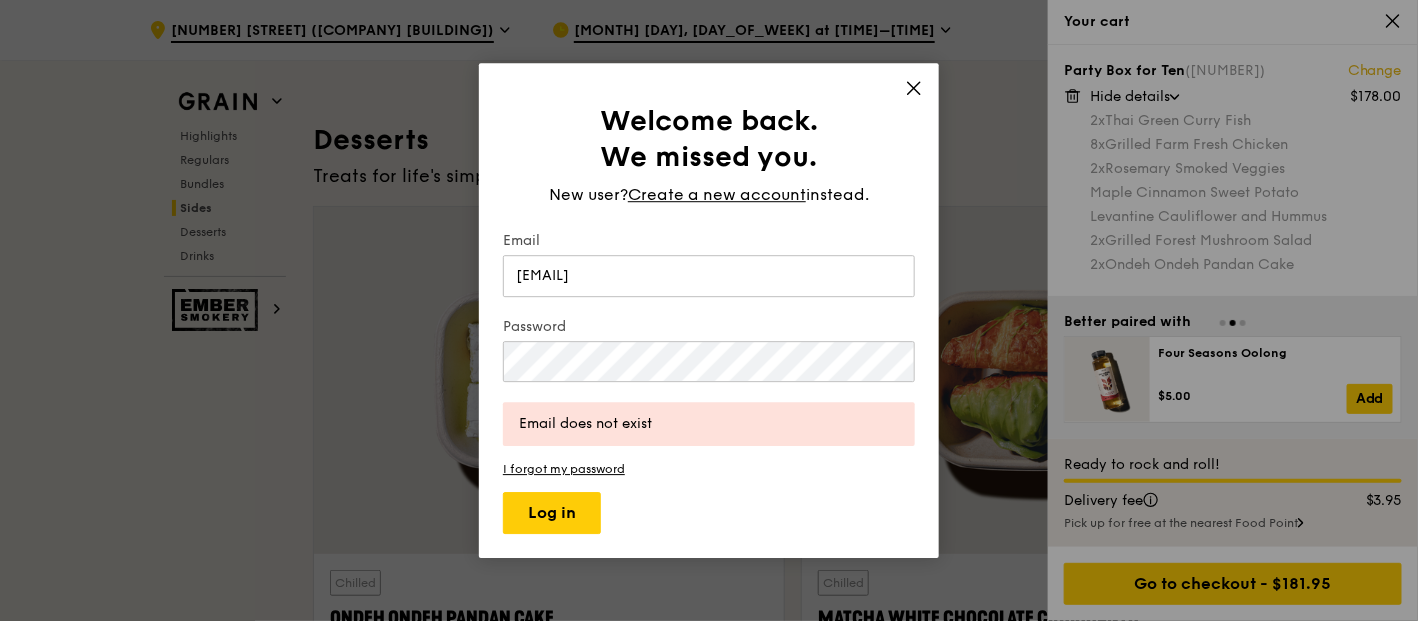 drag, startPoint x: 782, startPoint y: 275, endPoint x: 0, endPoint y: 240, distance: 782.78284 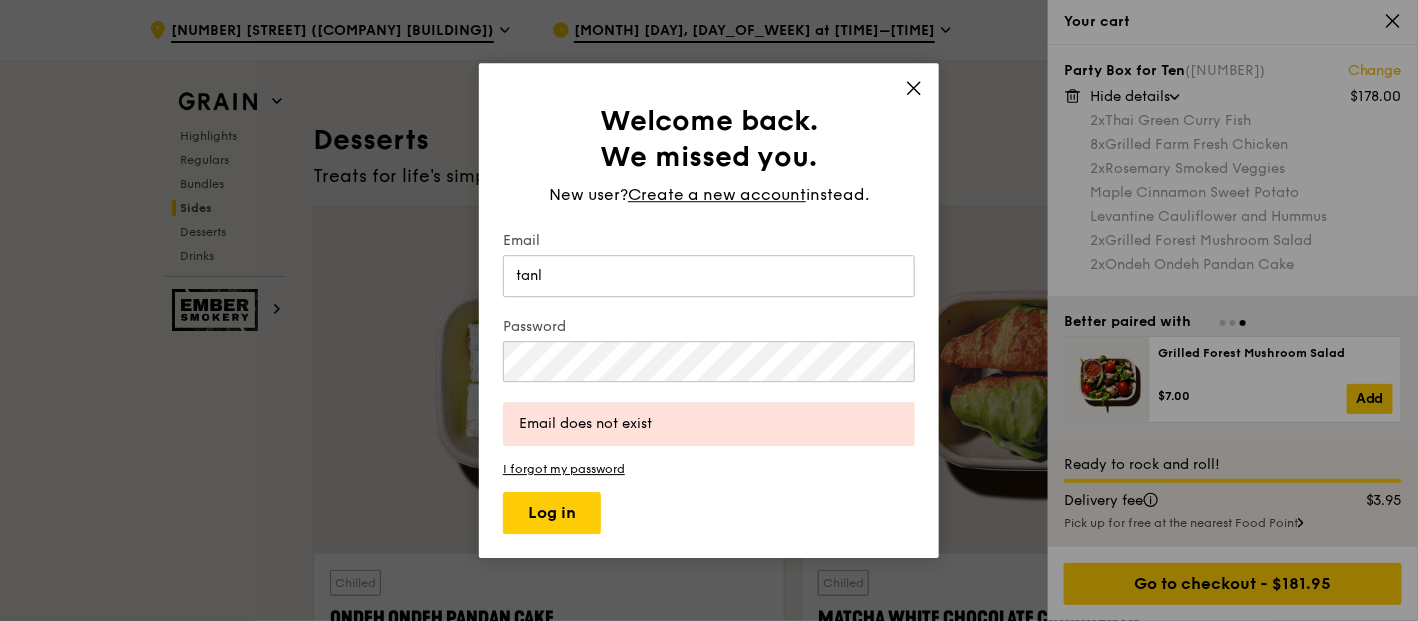 type on "[EMAIL]" 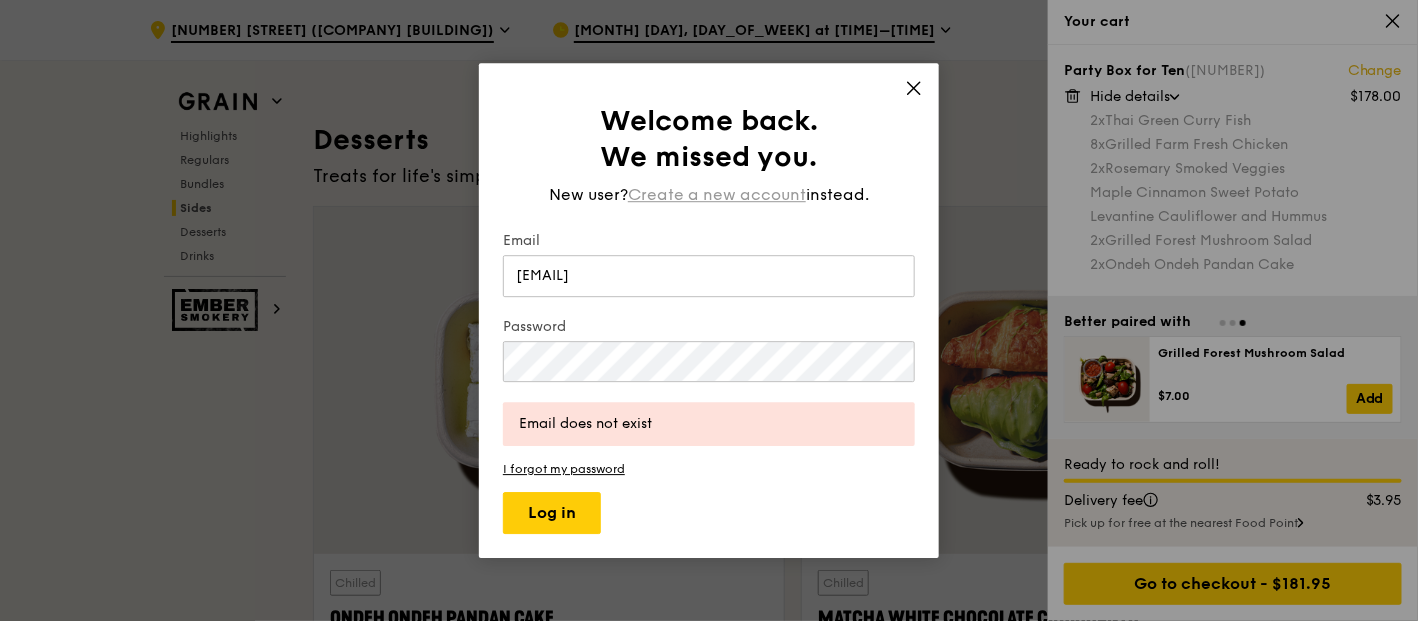 click on "Create a new account" at bounding box center [717, 195] 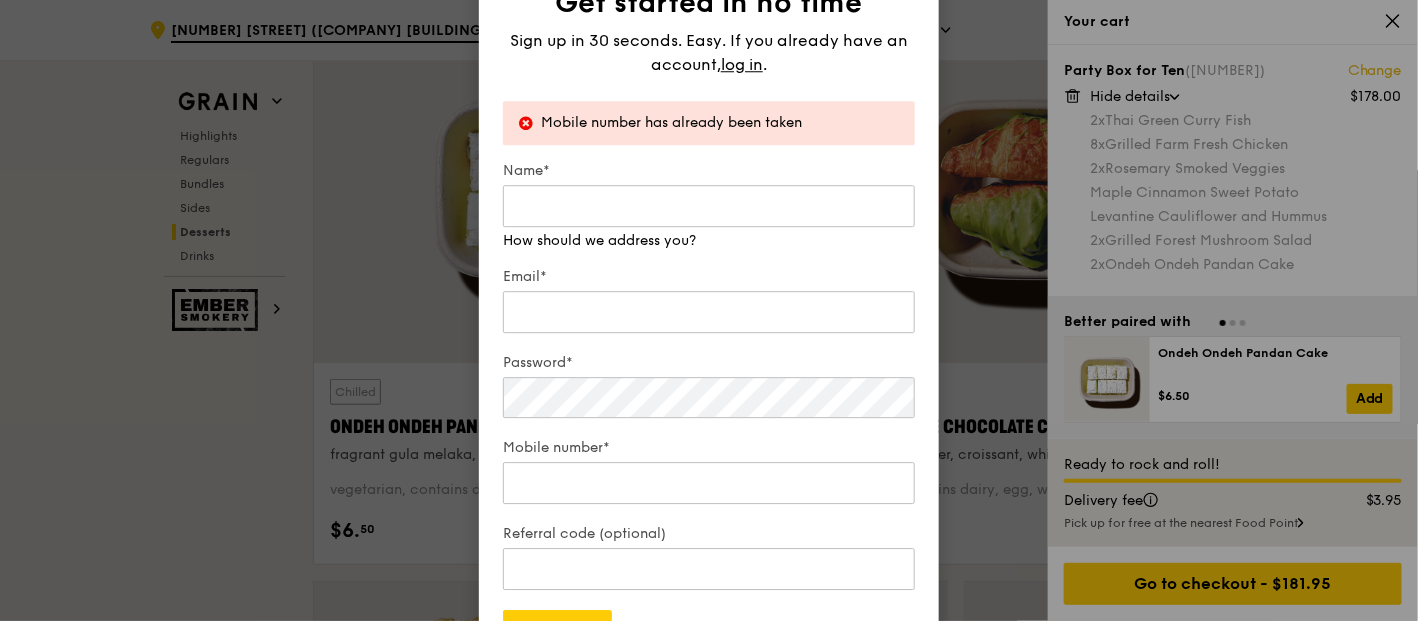 scroll, scrollTop: 5857, scrollLeft: 0, axis: vertical 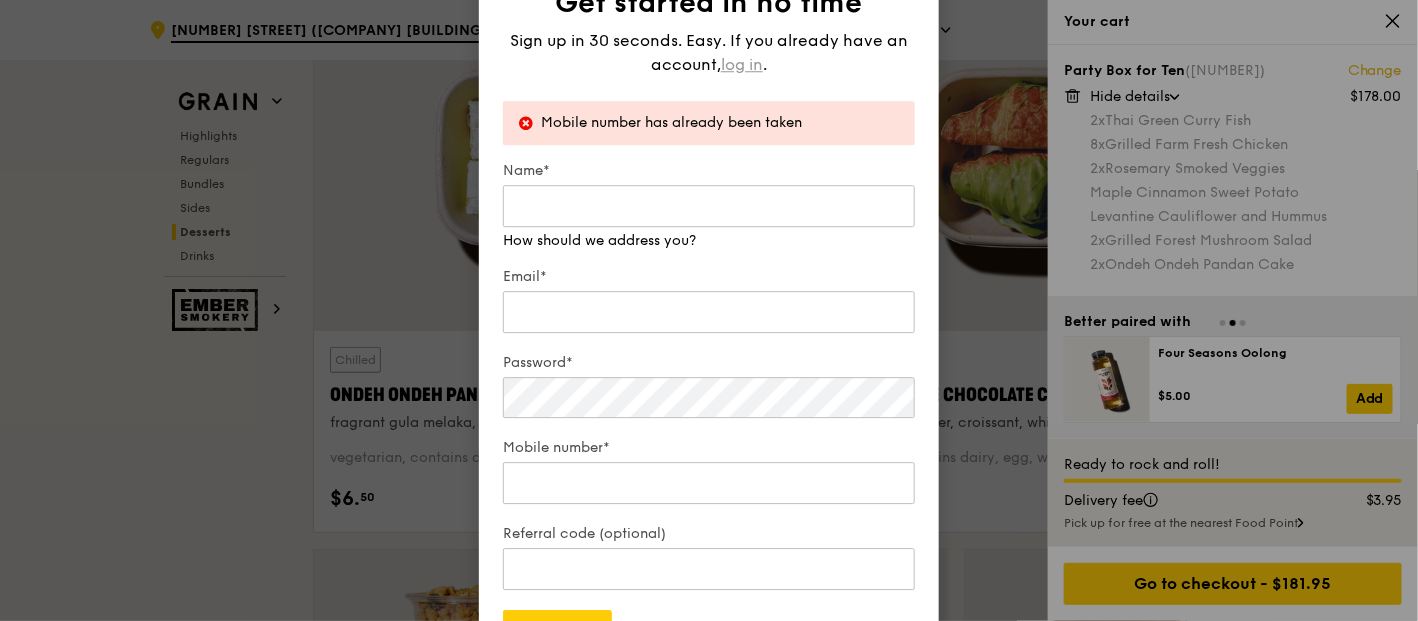 click on "log in" at bounding box center (742, 65) 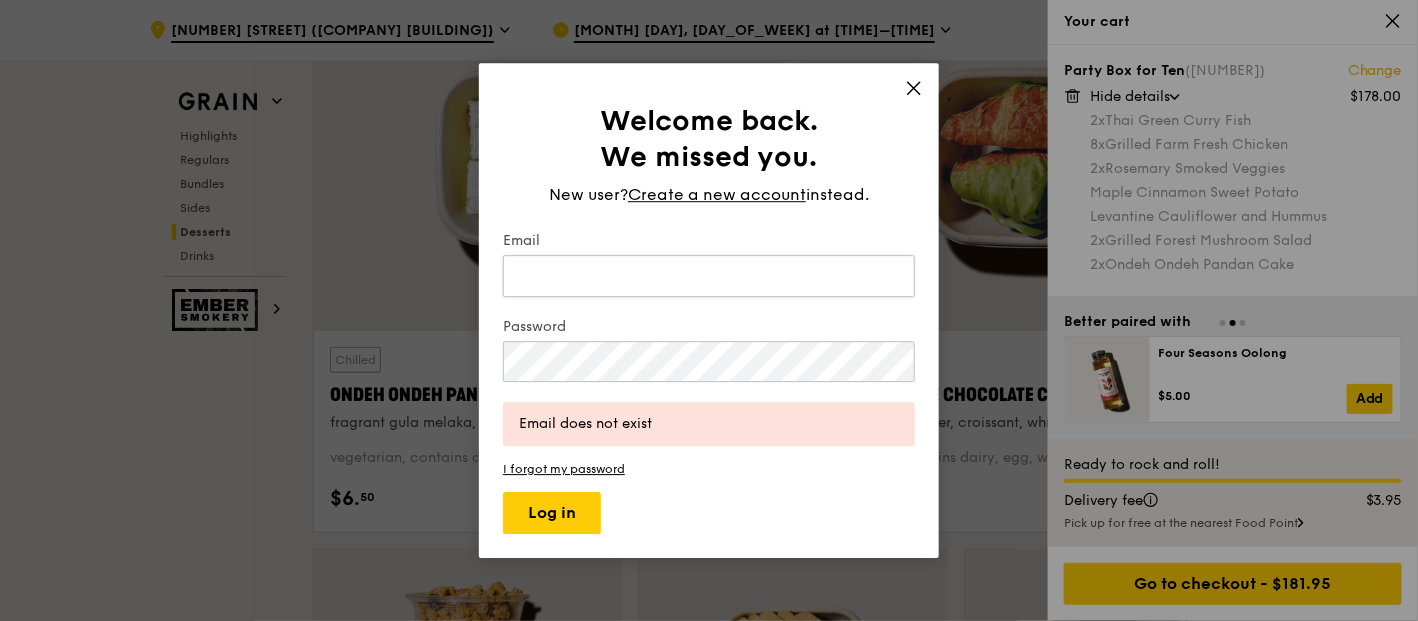 click on "Email" at bounding box center (709, 276) 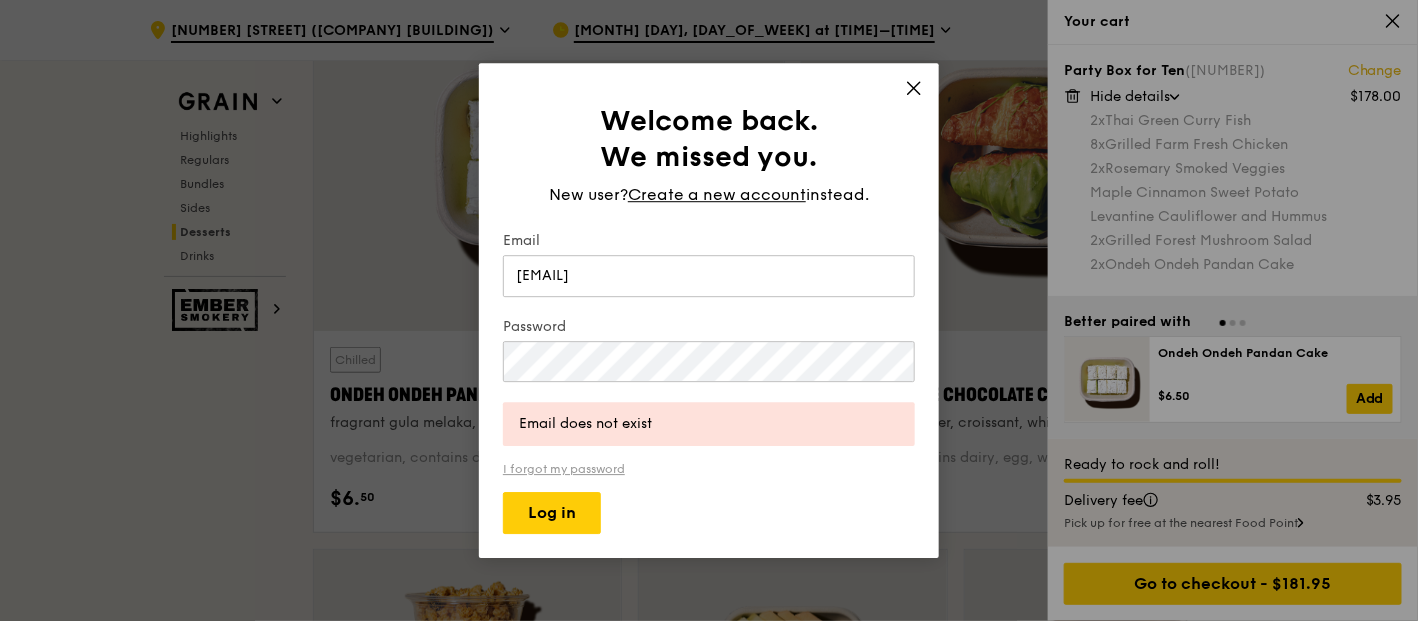 type on "[EMAIL]" 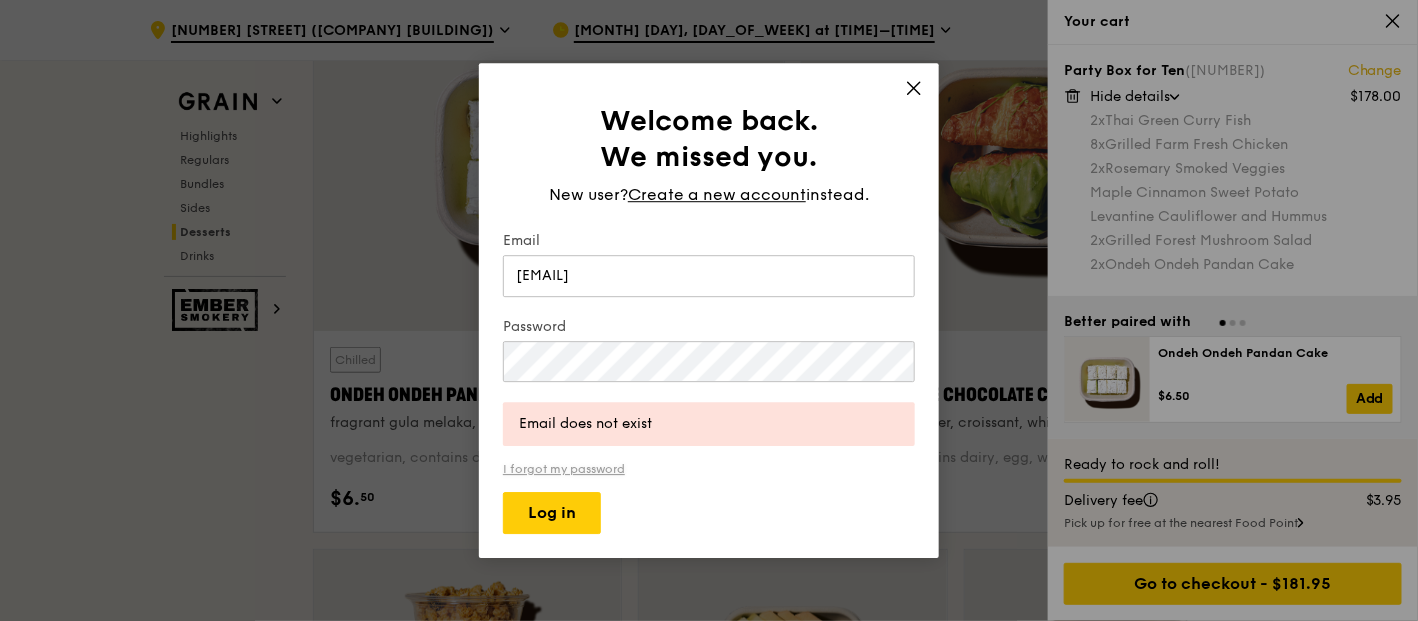 click on "I forgot my password" at bounding box center (709, 469) 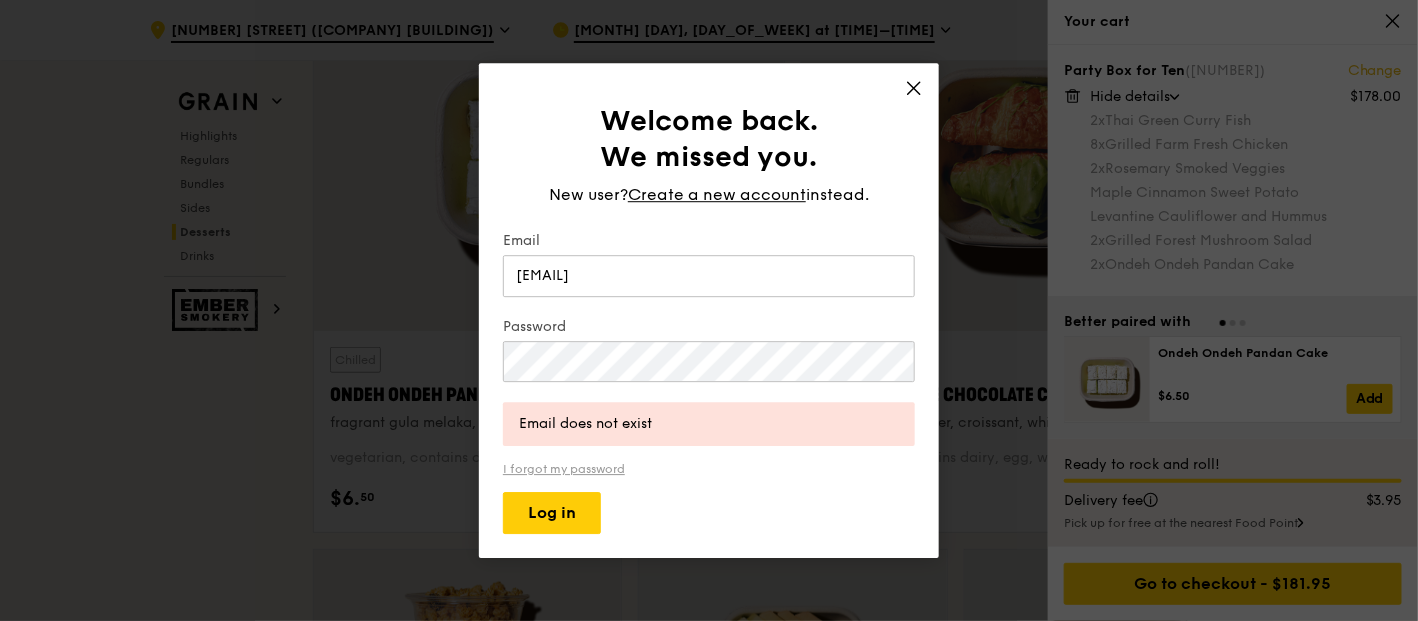 scroll, scrollTop: 0, scrollLeft: 0, axis: both 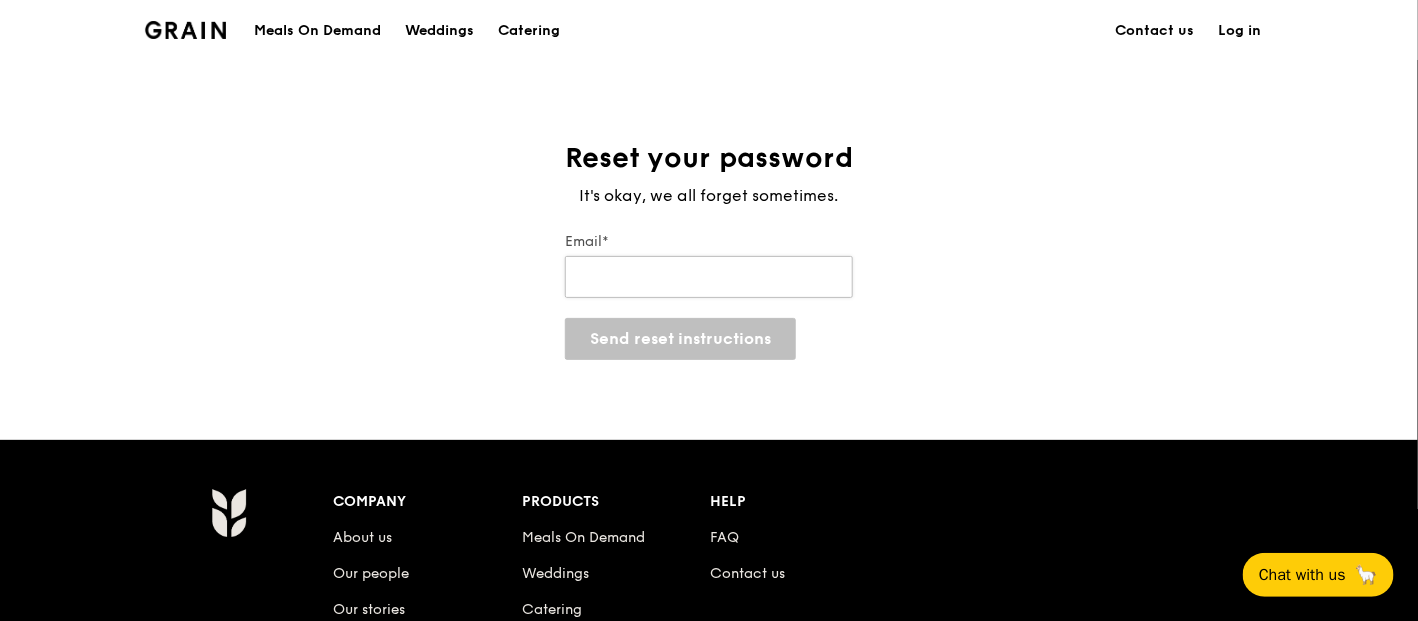 click on "Email*" at bounding box center [709, 277] 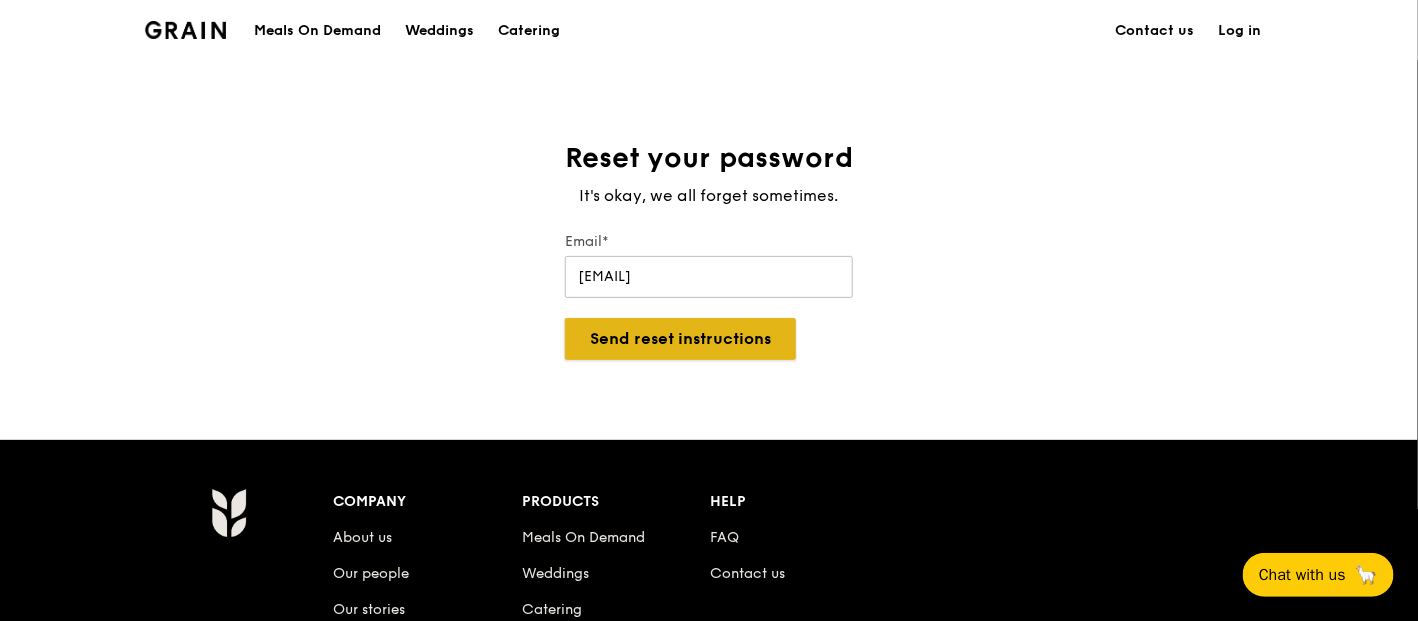 click on "Send reset instructions" at bounding box center (680, 339) 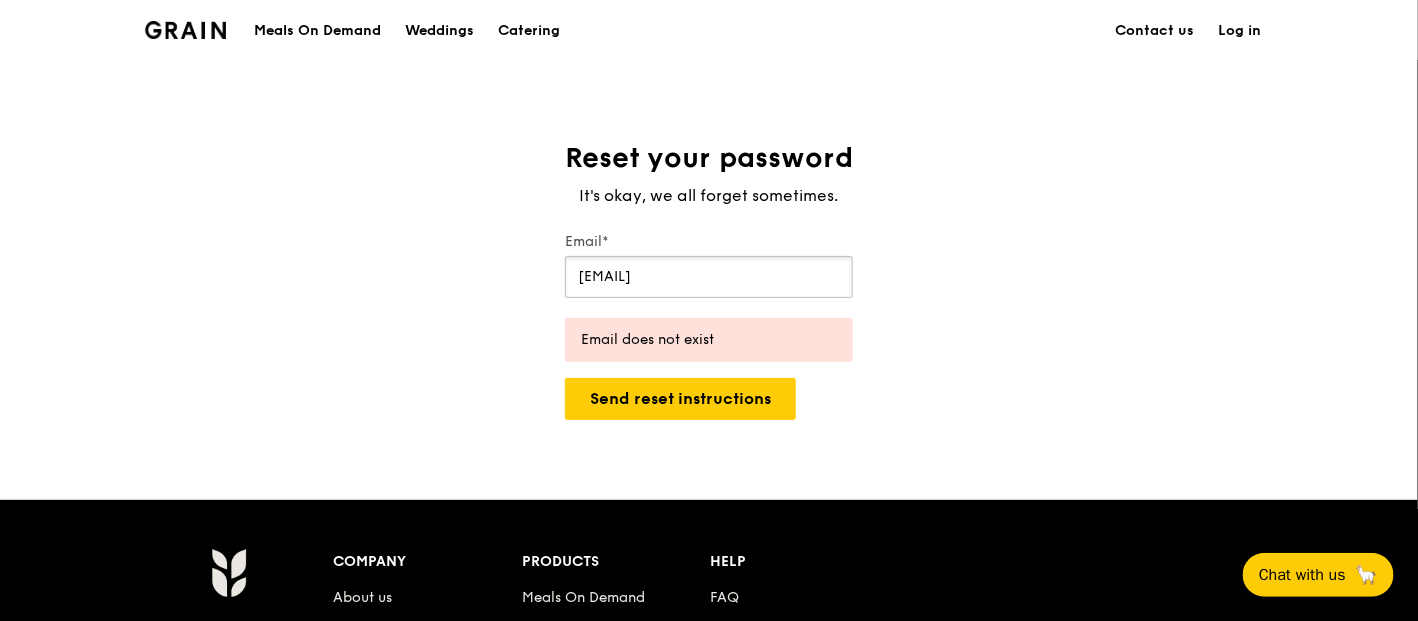 drag, startPoint x: 768, startPoint y: 267, endPoint x: 0, endPoint y: 0, distance: 813.08856 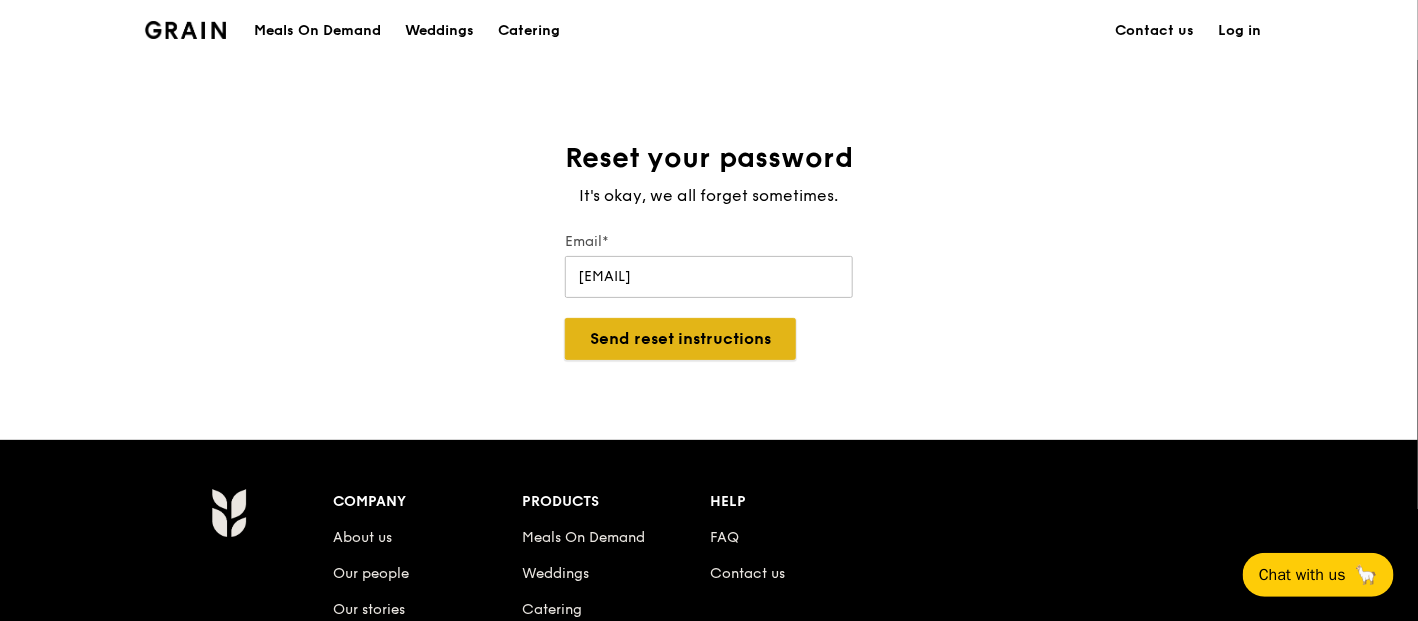 click on "Send reset instructions" at bounding box center (680, 339) 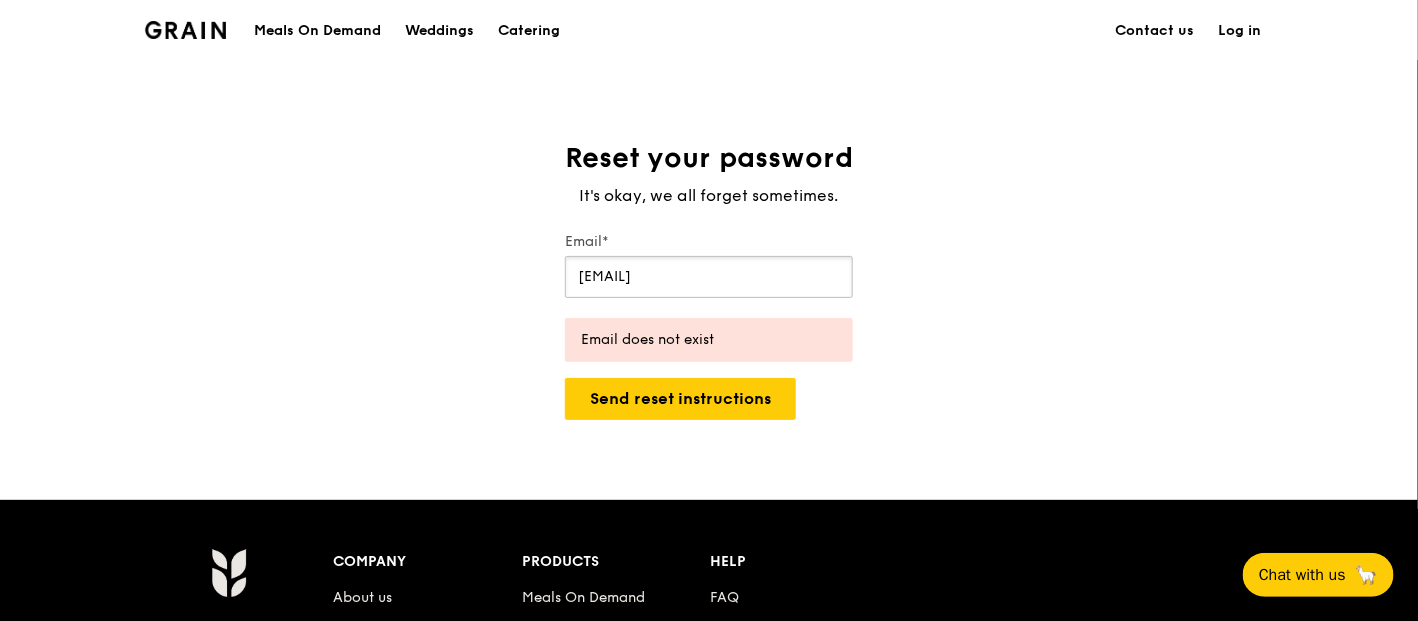 drag, startPoint x: 768, startPoint y: 276, endPoint x: 0, endPoint y: -25, distance: 824.8788 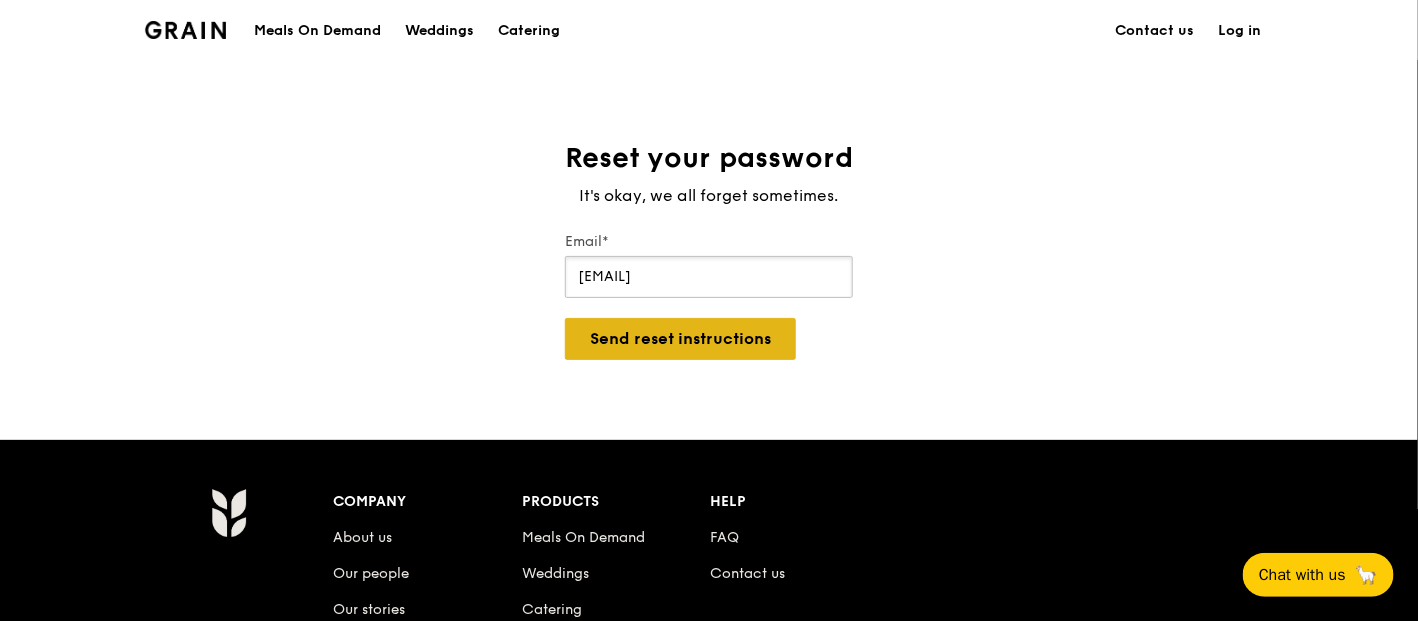 type on "[EMAIL]" 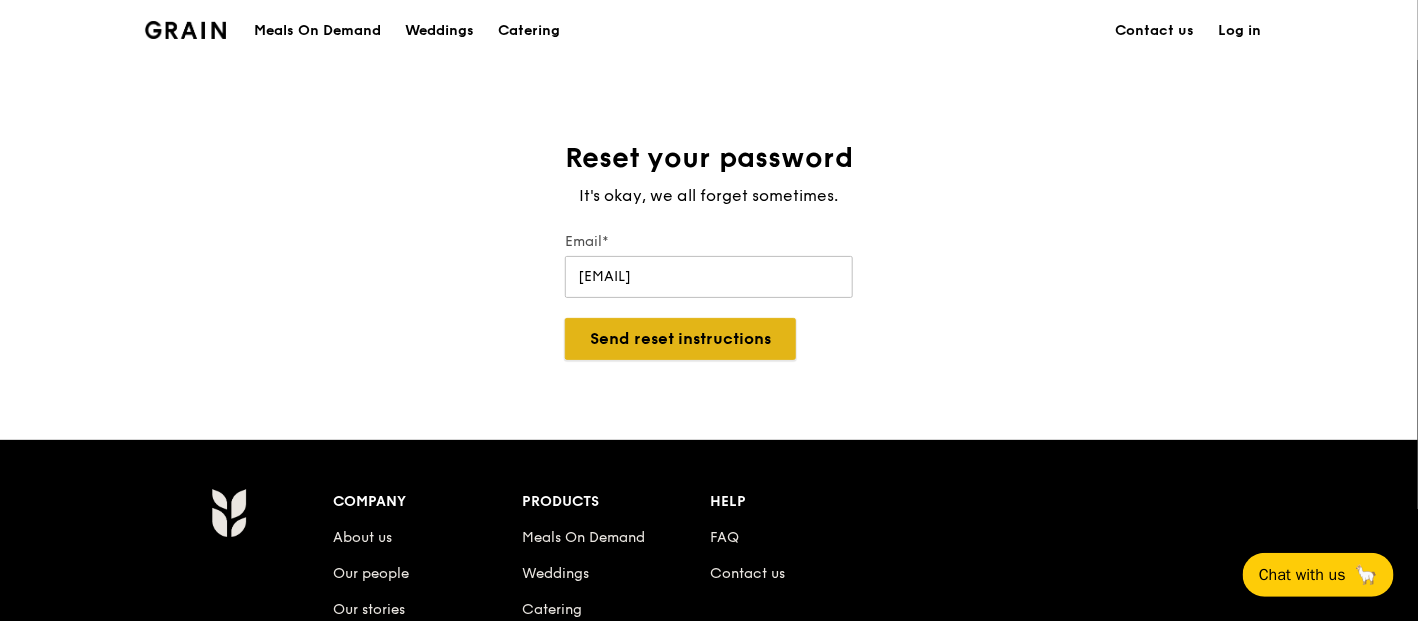 click on "Send reset instructions" at bounding box center [680, 339] 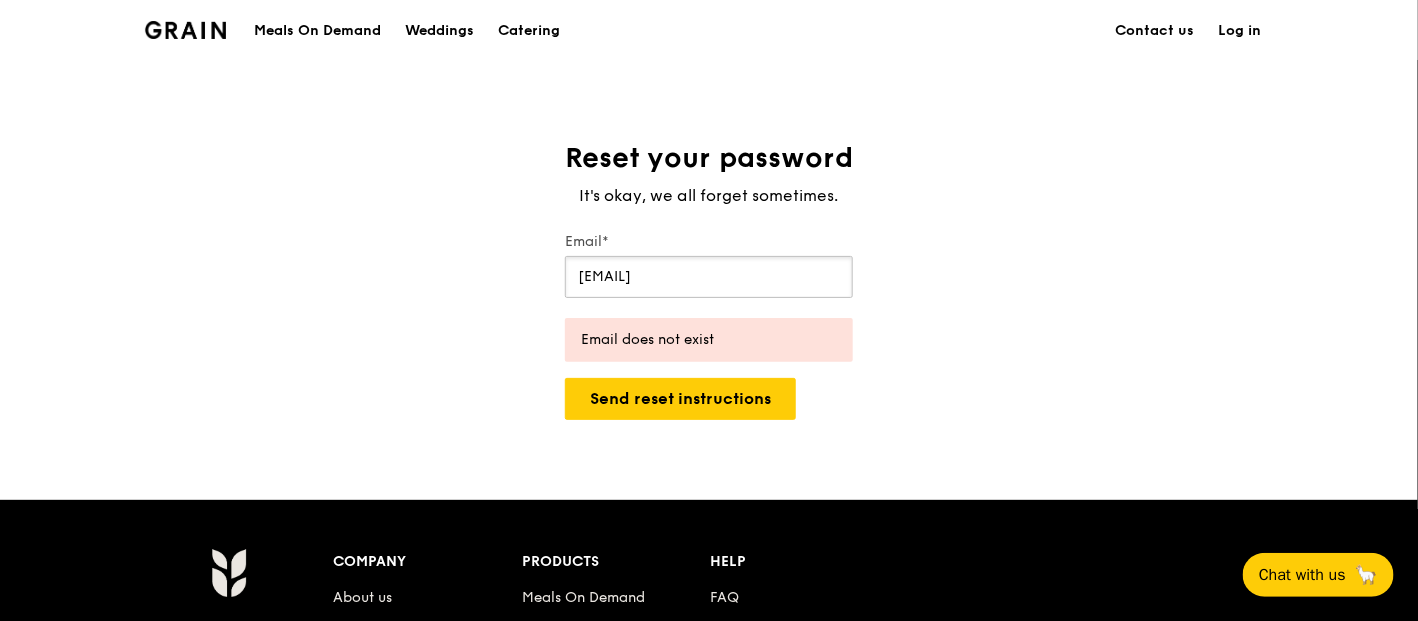 click on "[EMAIL]" at bounding box center [709, 277] 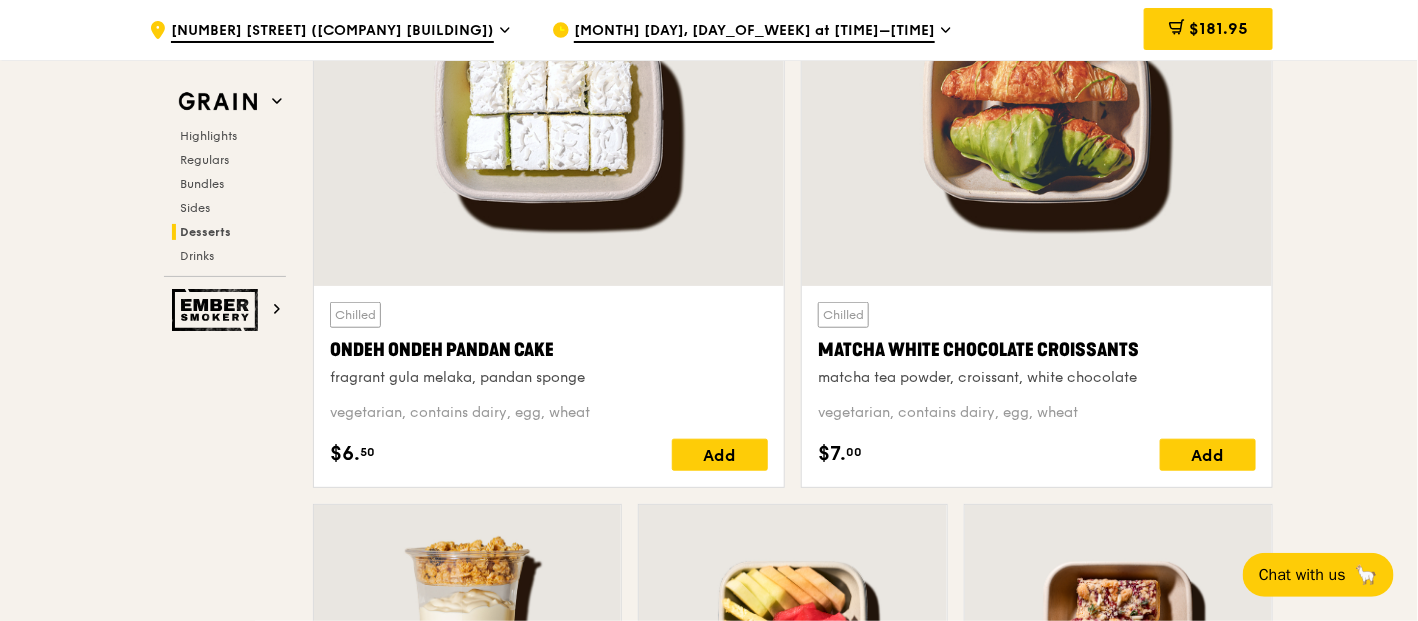 scroll, scrollTop: 5882, scrollLeft: 0, axis: vertical 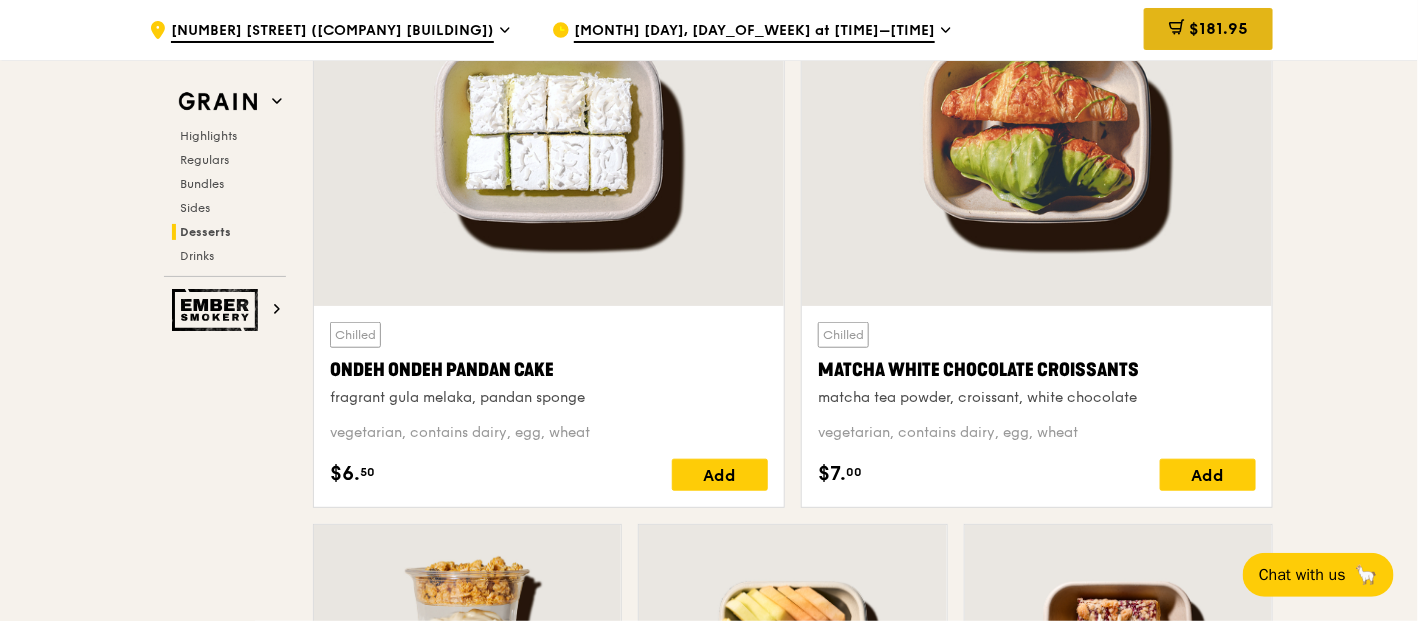 click on "$181.95" at bounding box center (1218, 28) 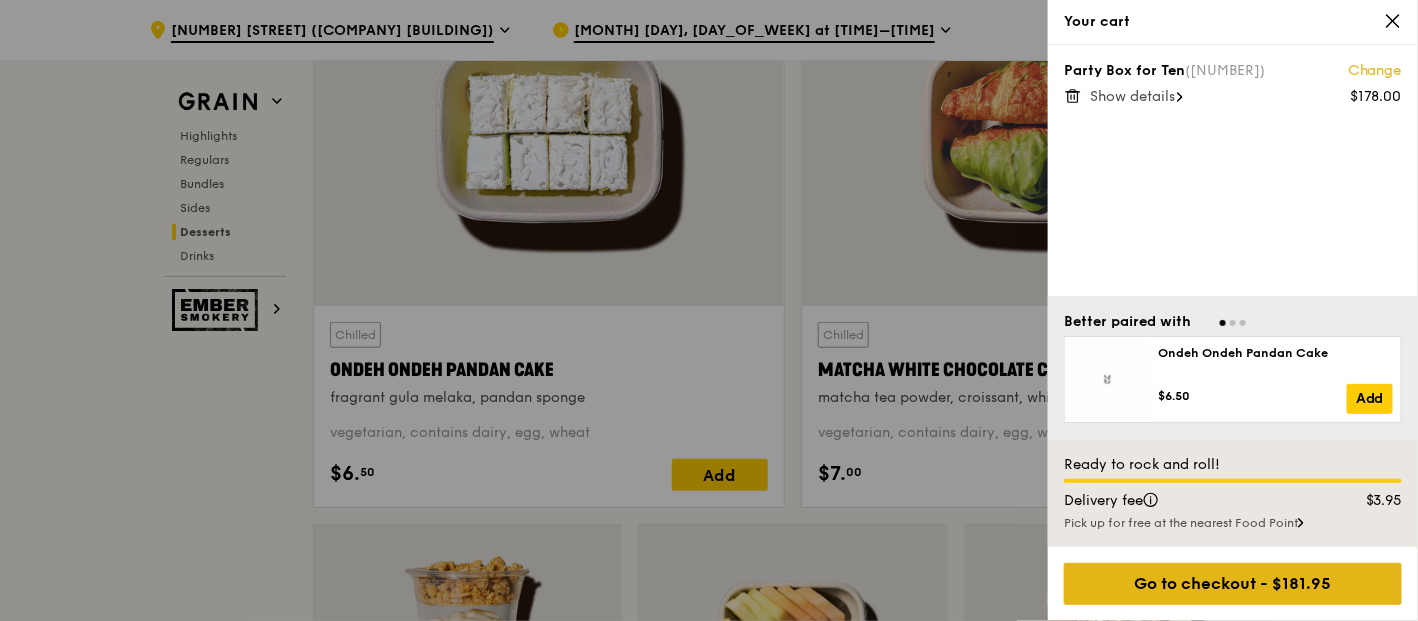 click on "Go to checkout - $181.95" at bounding box center (1233, 584) 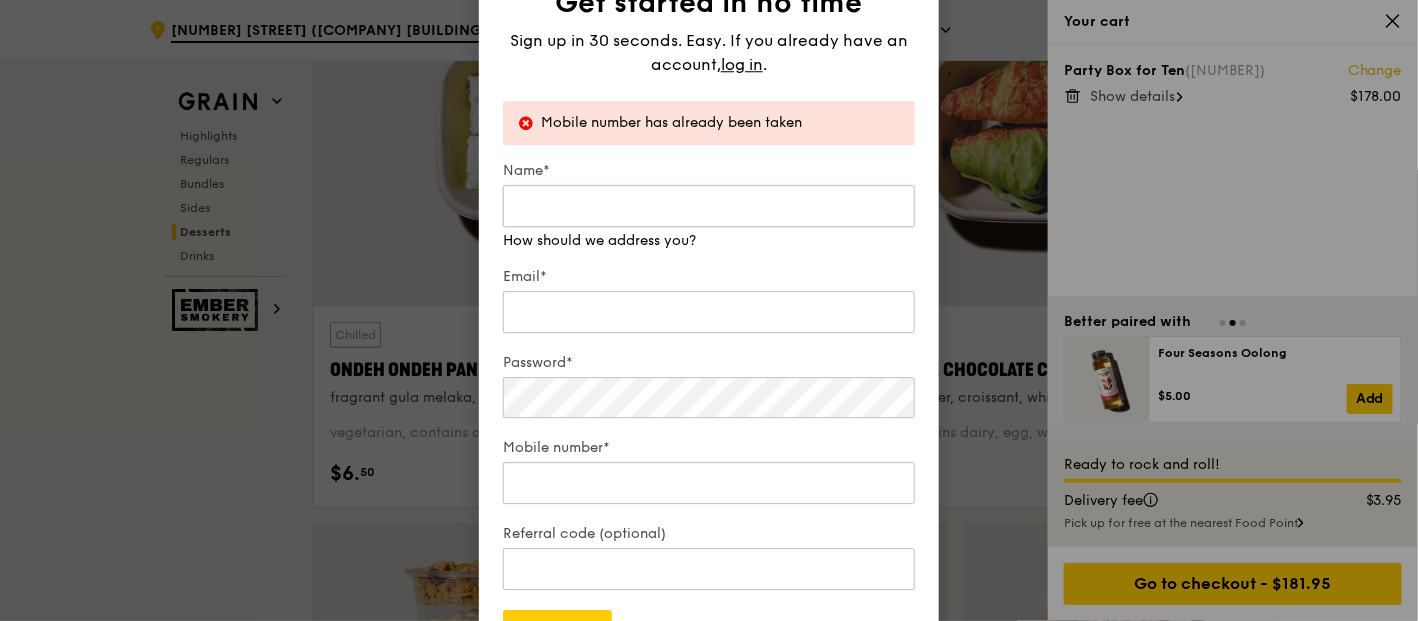 scroll, scrollTop: 5883, scrollLeft: 0, axis: vertical 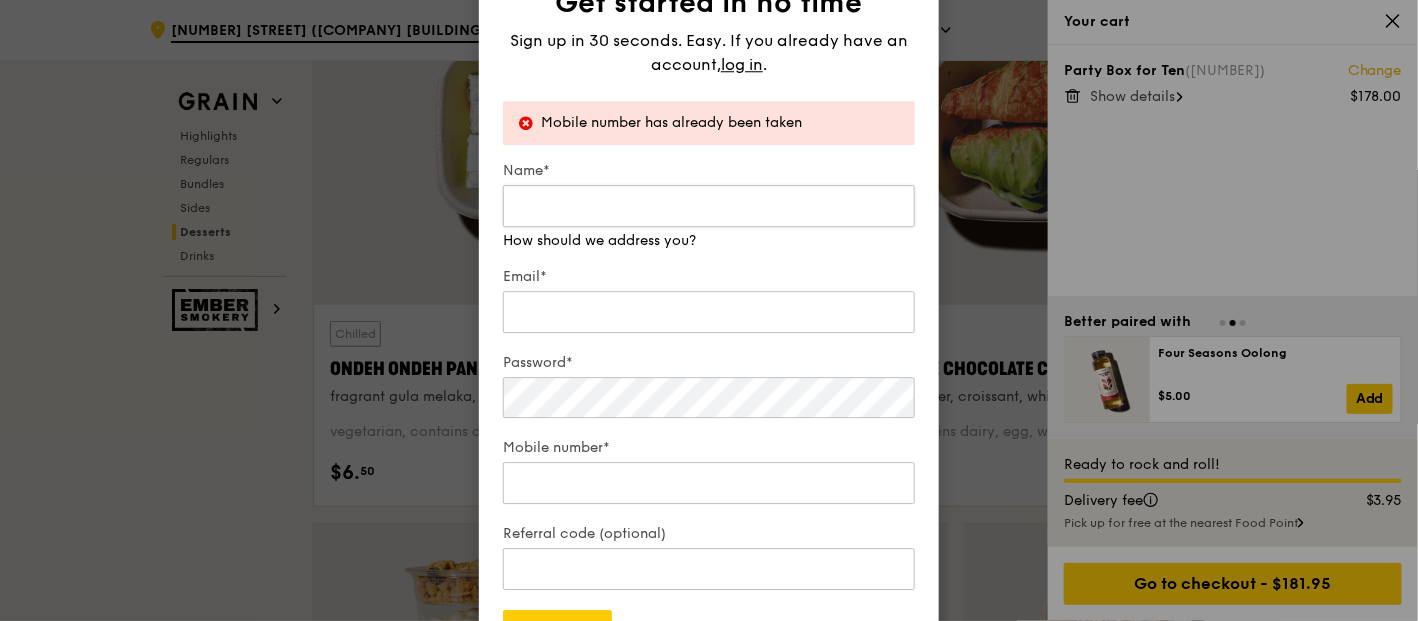 click on "Name*" at bounding box center [709, 206] 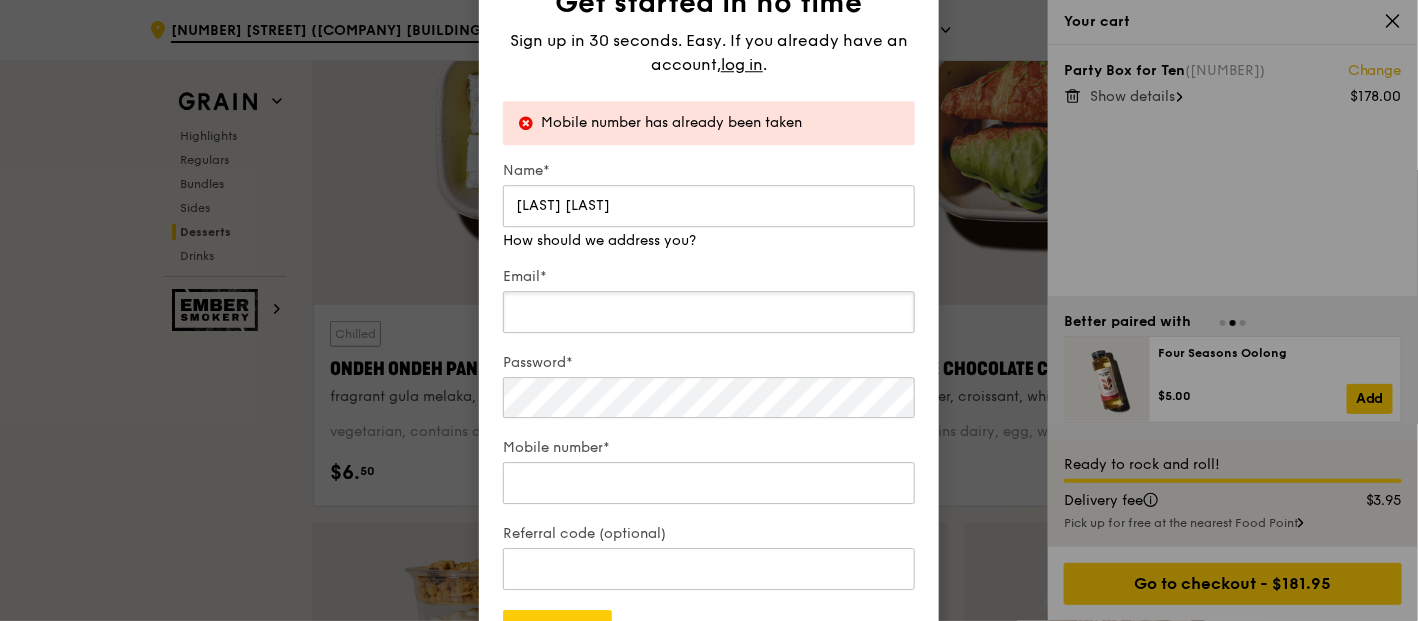 click on "Email*" at bounding box center [709, 312] 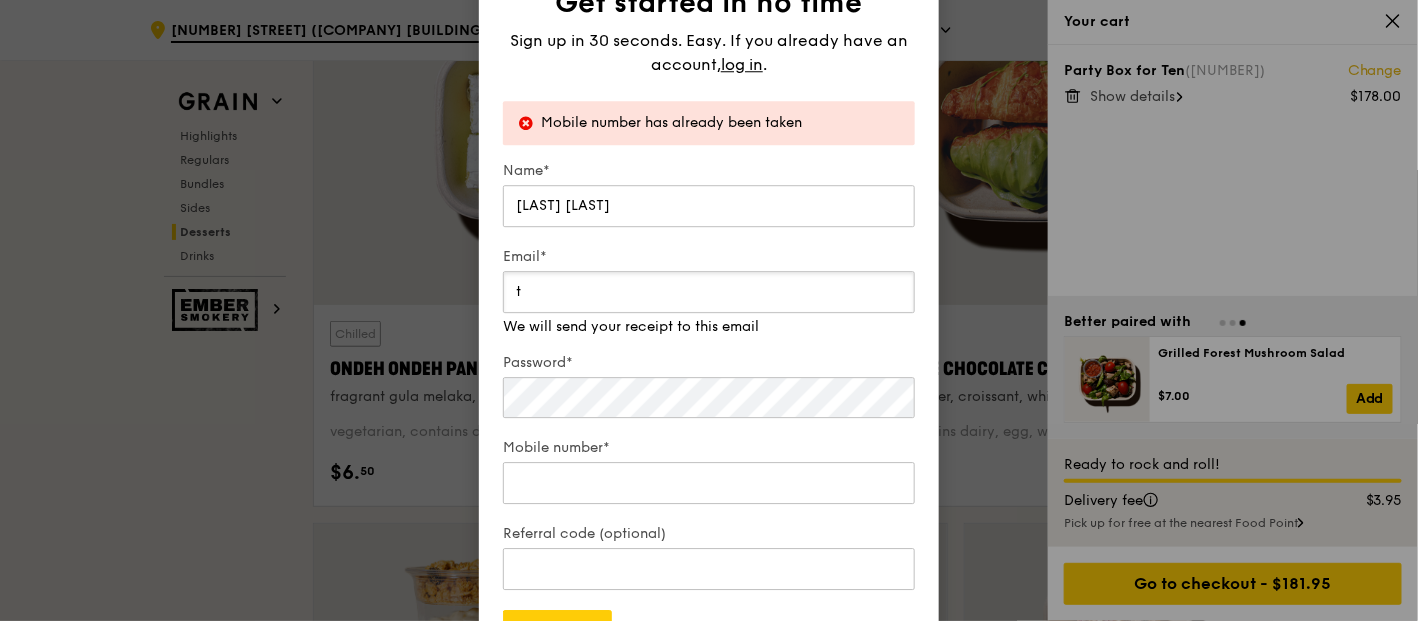 scroll, scrollTop: 5884, scrollLeft: 0, axis: vertical 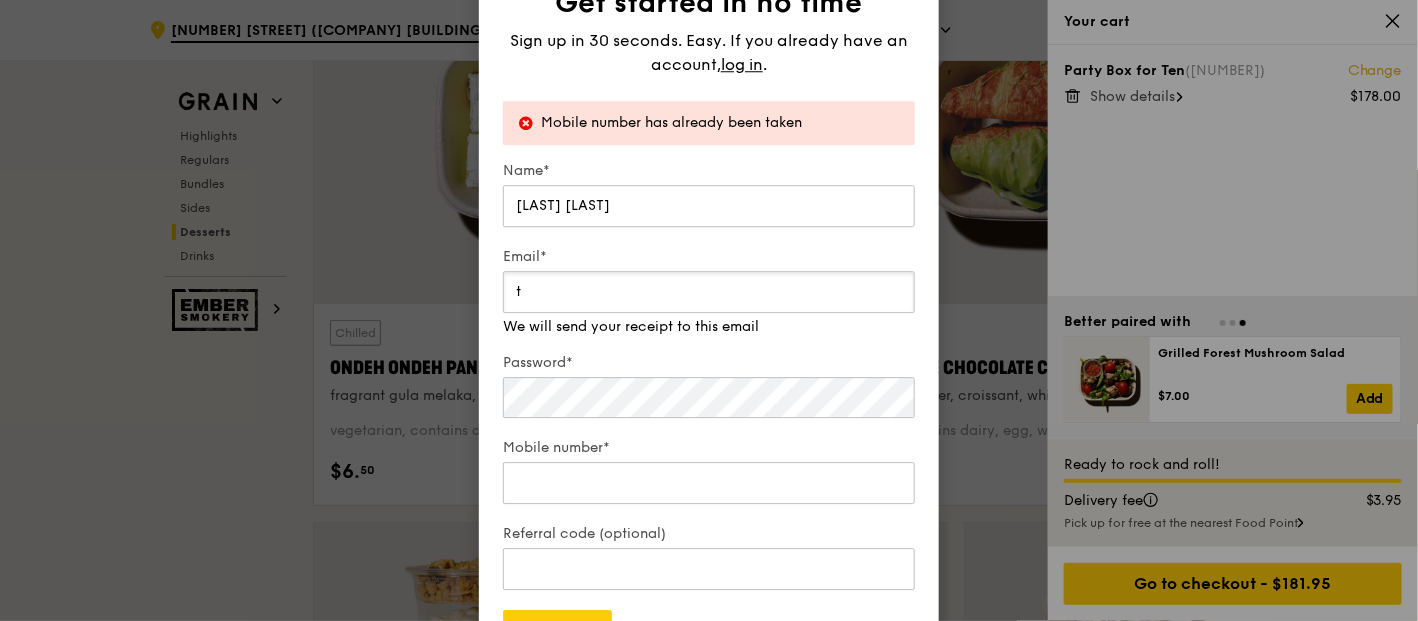 click on "t" at bounding box center [709, 292] 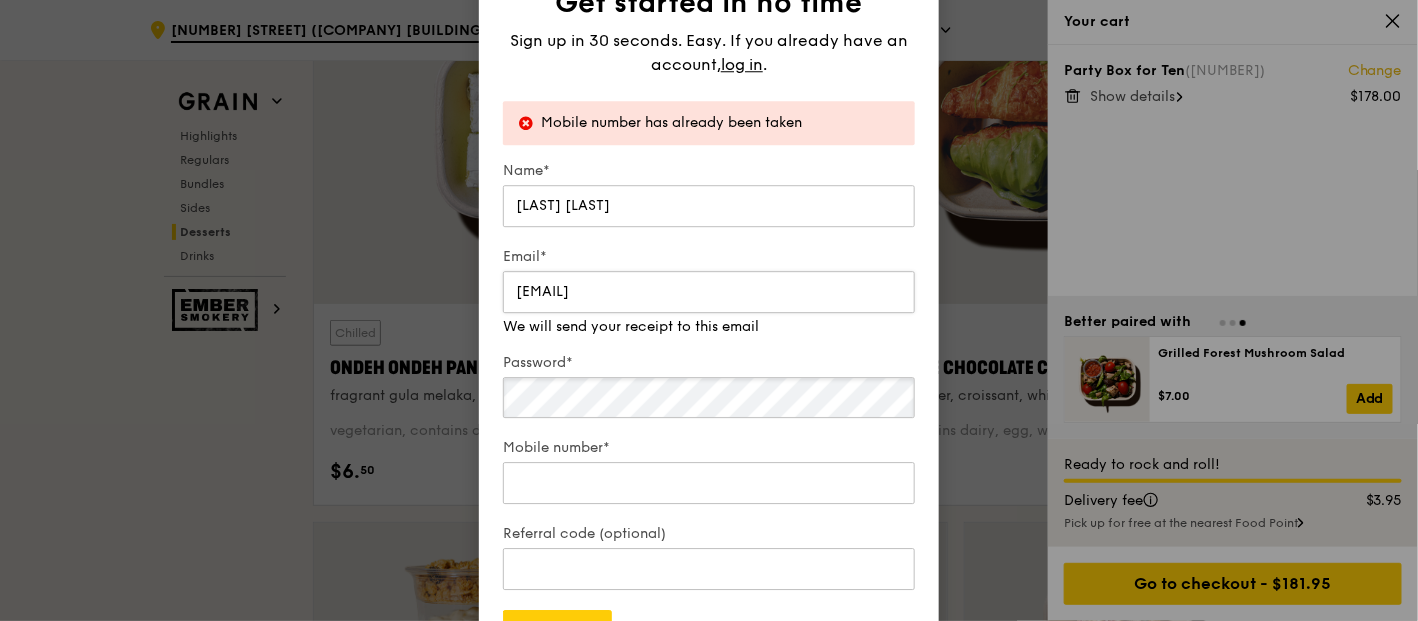 click on "Password*" at bounding box center [709, 387] 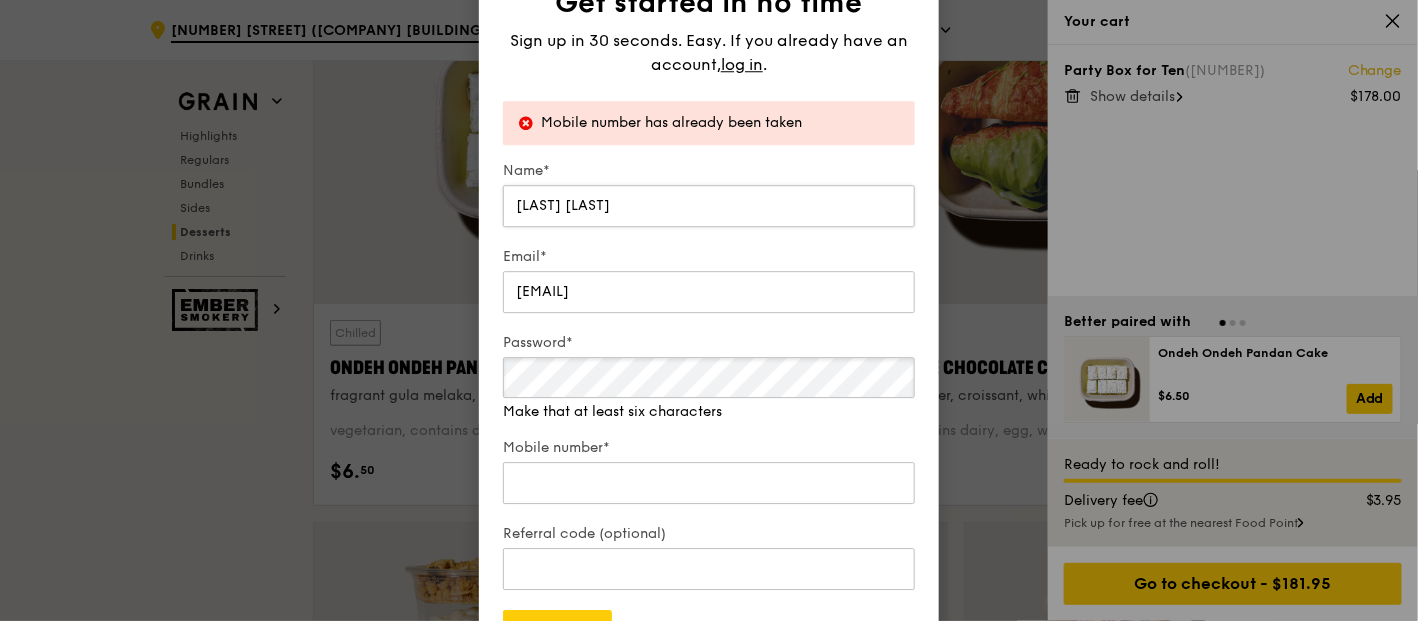 scroll, scrollTop: 5885, scrollLeft: 0, axis: vertical 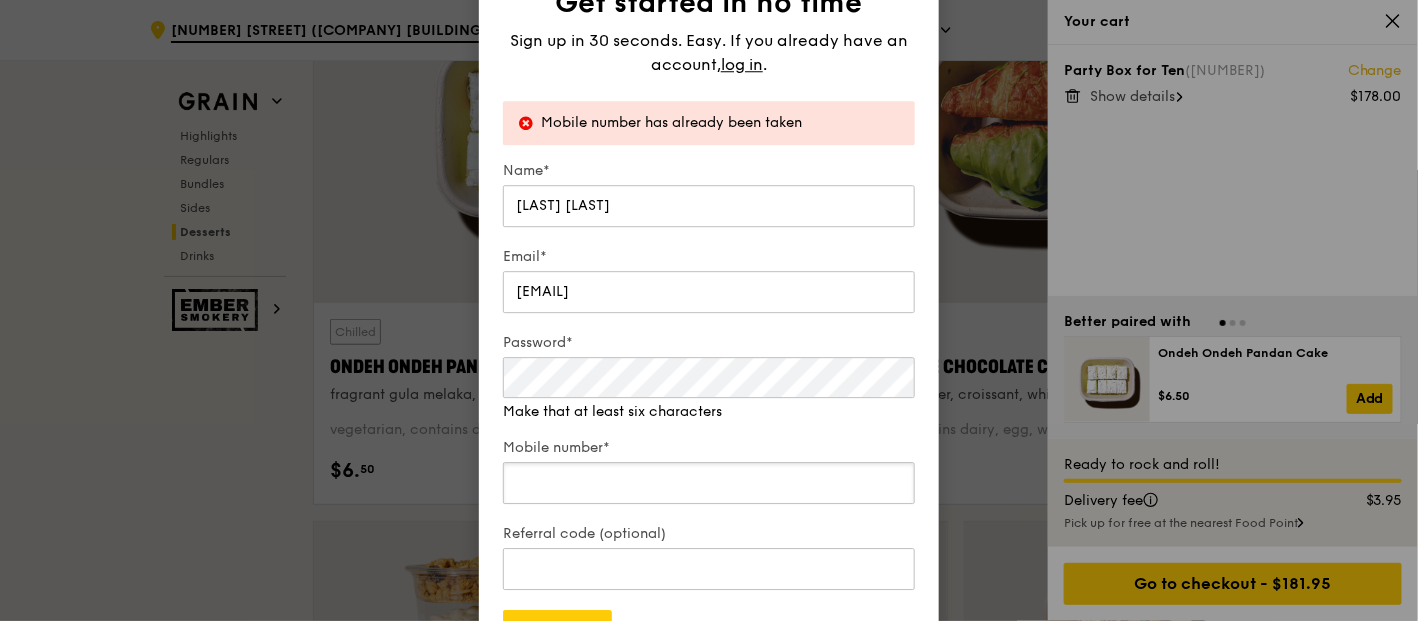 drag, startPoint x: 647, startPoint y: 486, endPoint x: 655, endPoint y: 407, distance: 79.40403 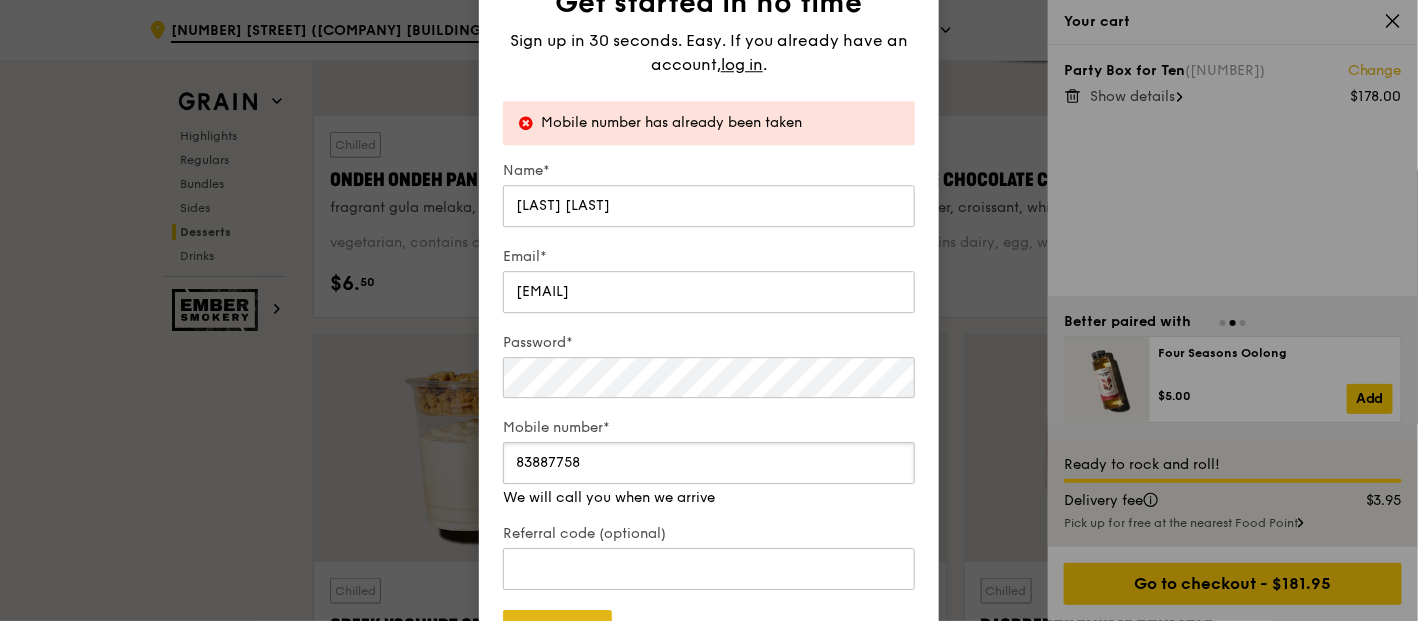 scroll, scrollTop: 6107, scrollLeft: 0, axis: vertical 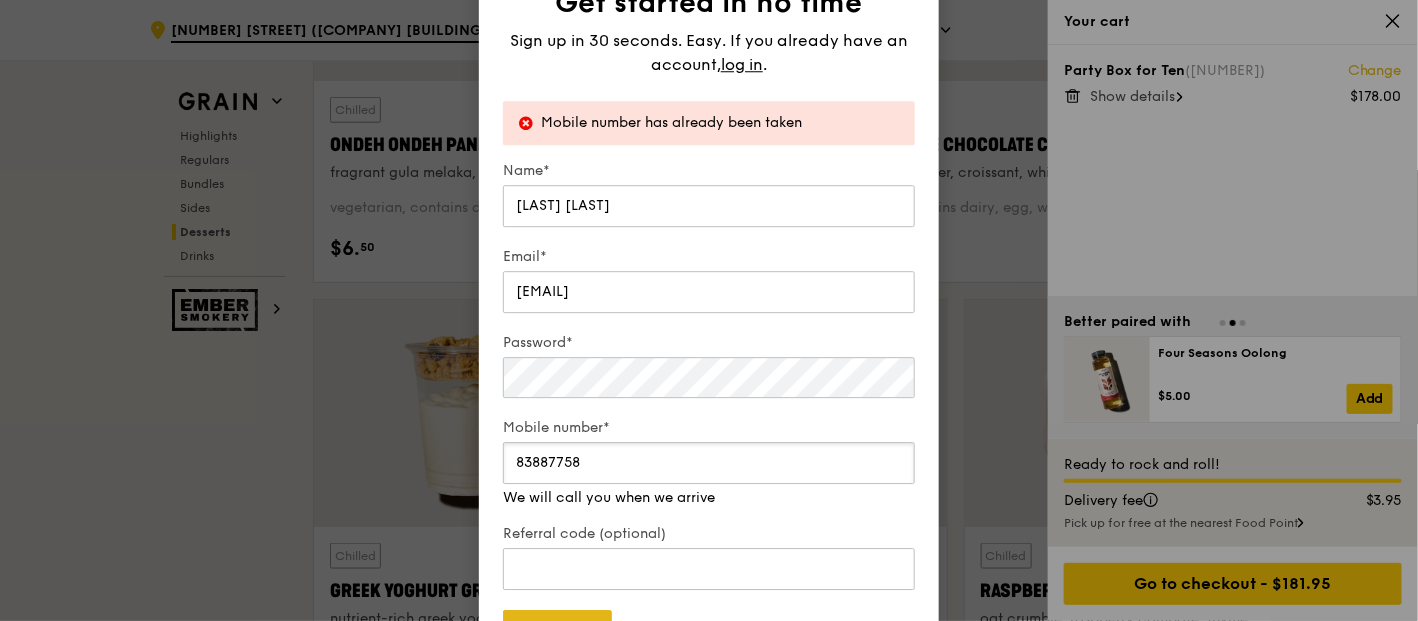 type on "83887758" 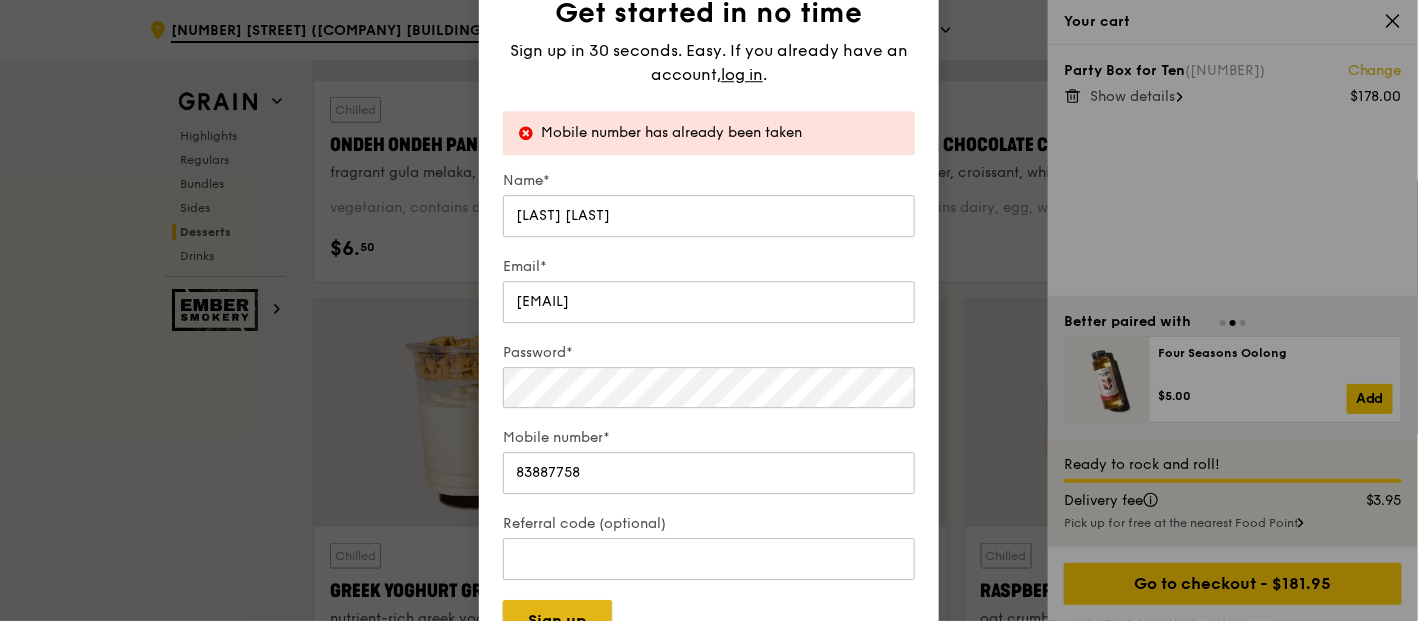 click on "Sign up" at bounding box center [557, 621] 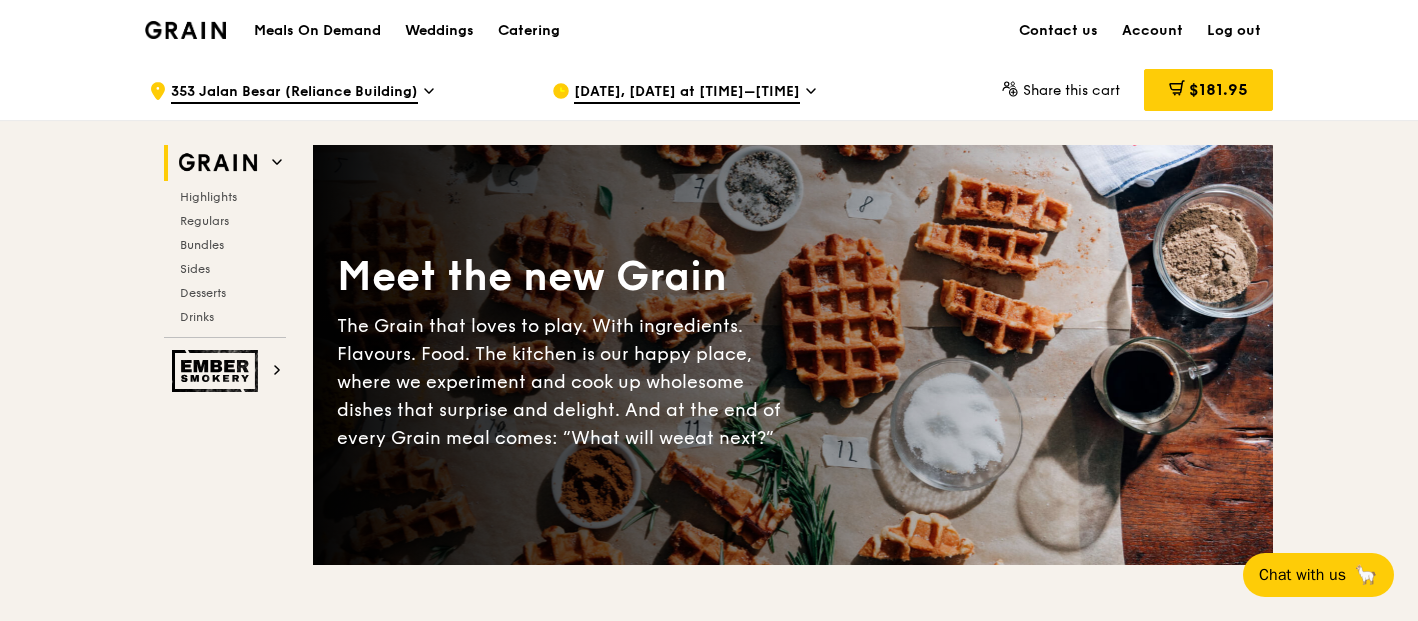 scroll, scrollTop: 0, scrollLeft: 0, axis: both 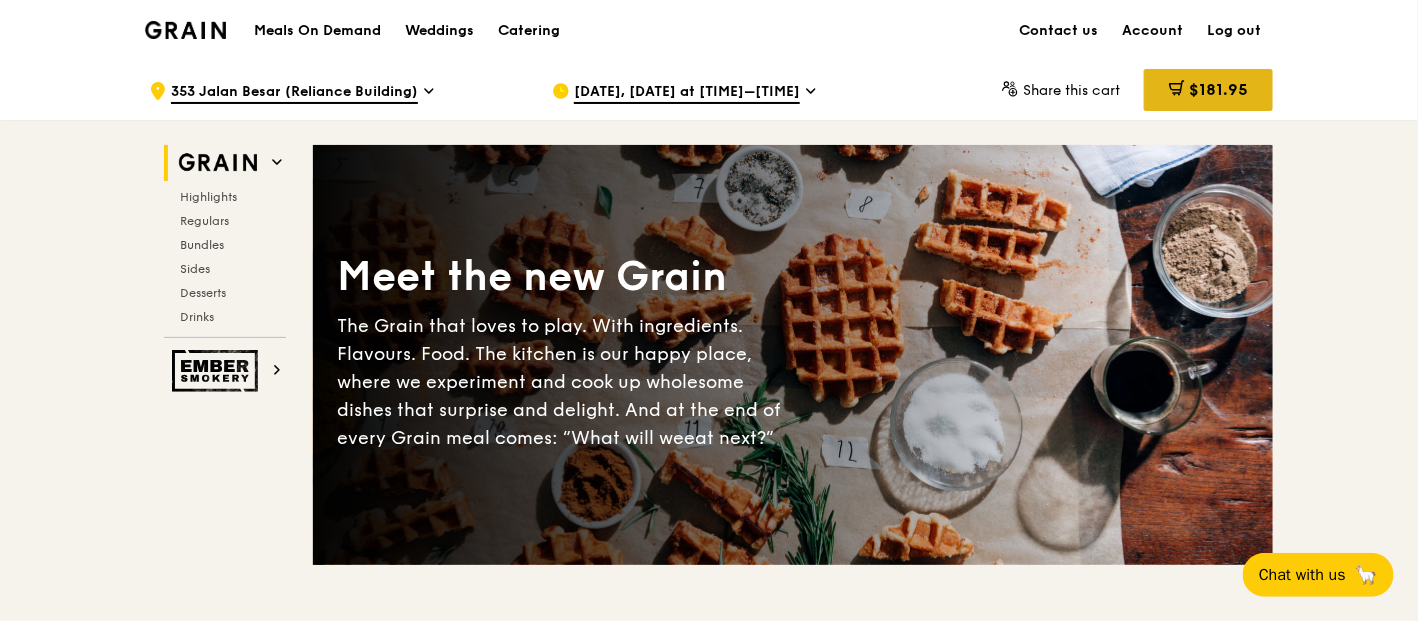 click on "$181.95" at bounding box center (1218, 89) 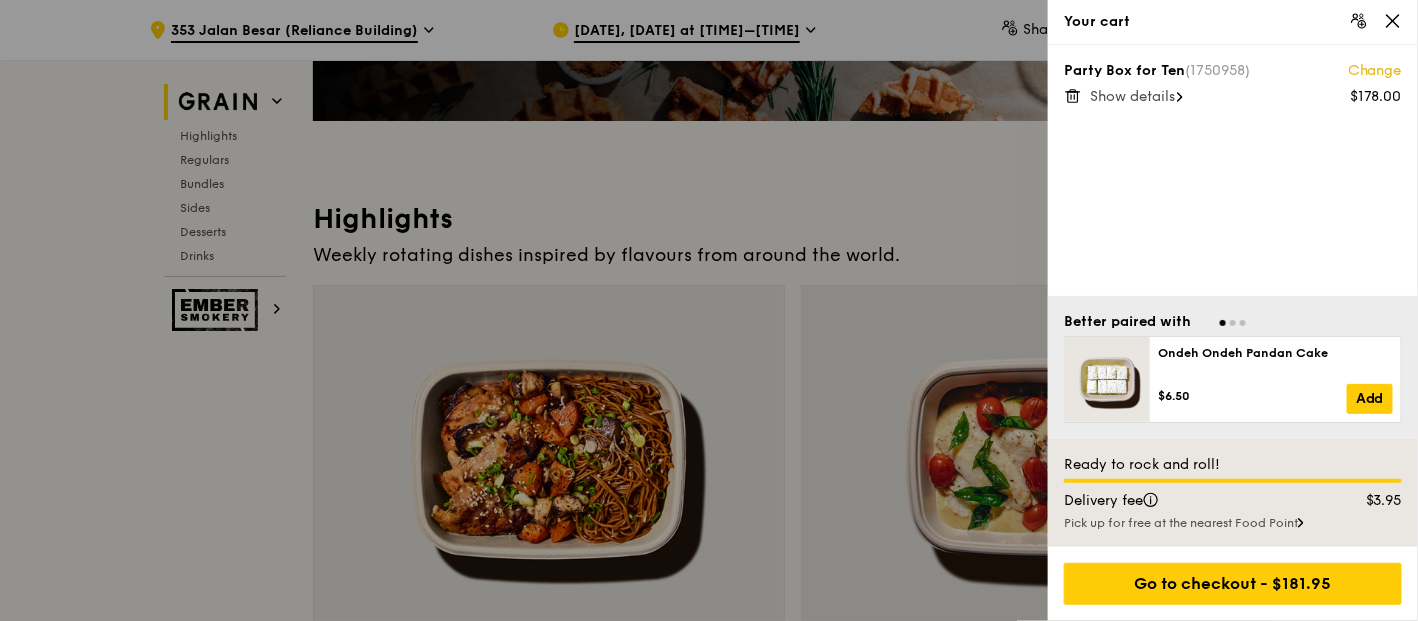 scroll, scrollTop: 444, scrollLeft: 0, axis: vertical 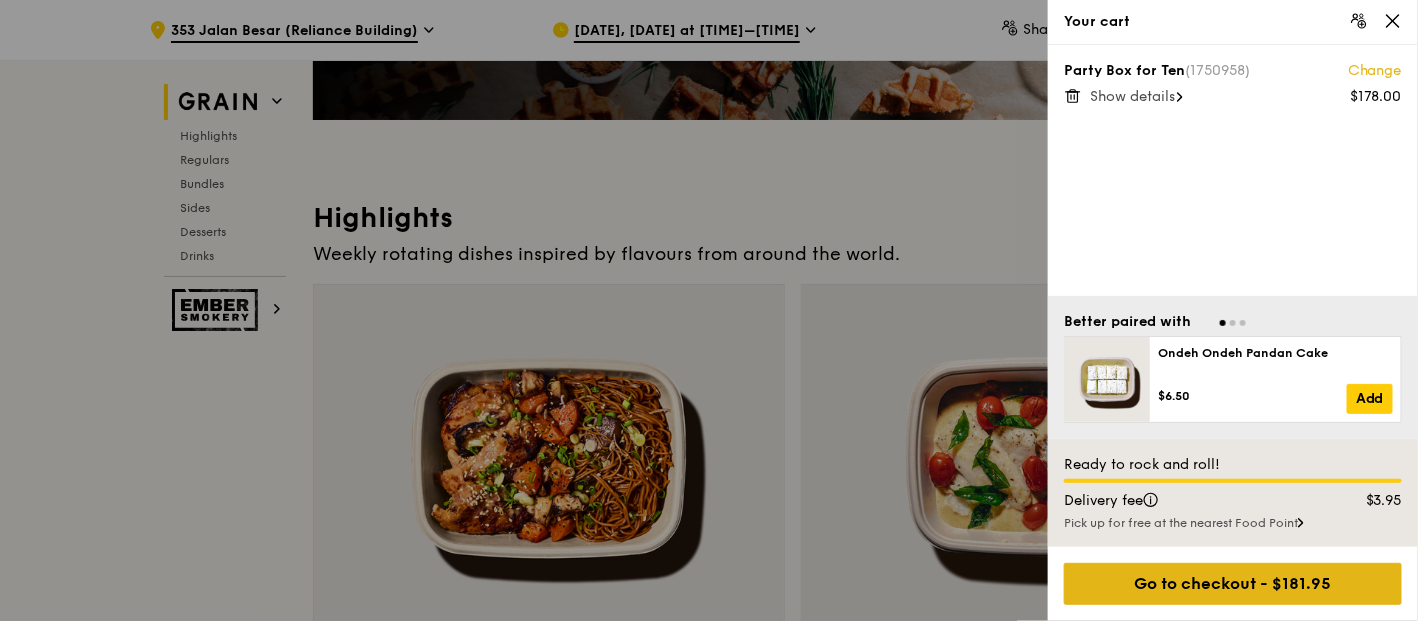 click on "Go to checkout - $181.95" at bounding box center [1233, 584] 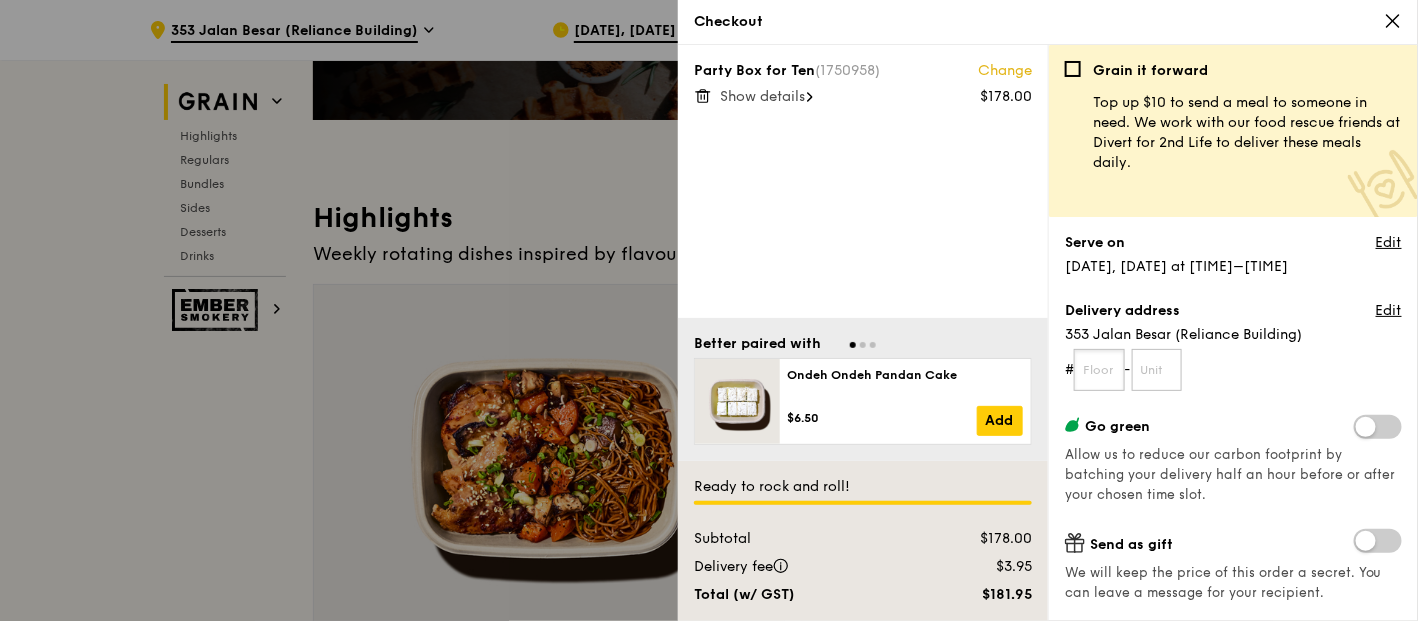 click at bounding box center (1099, 370) 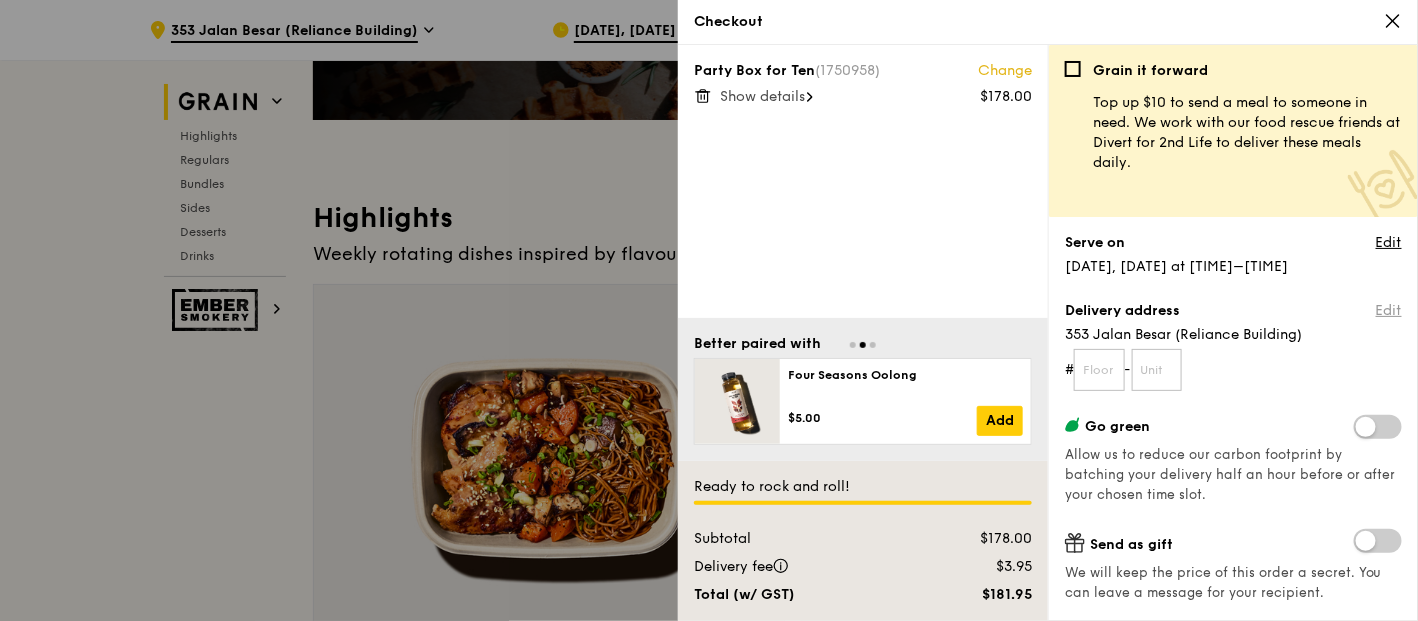 click on "Edit" at bounding box center [1389, 311] 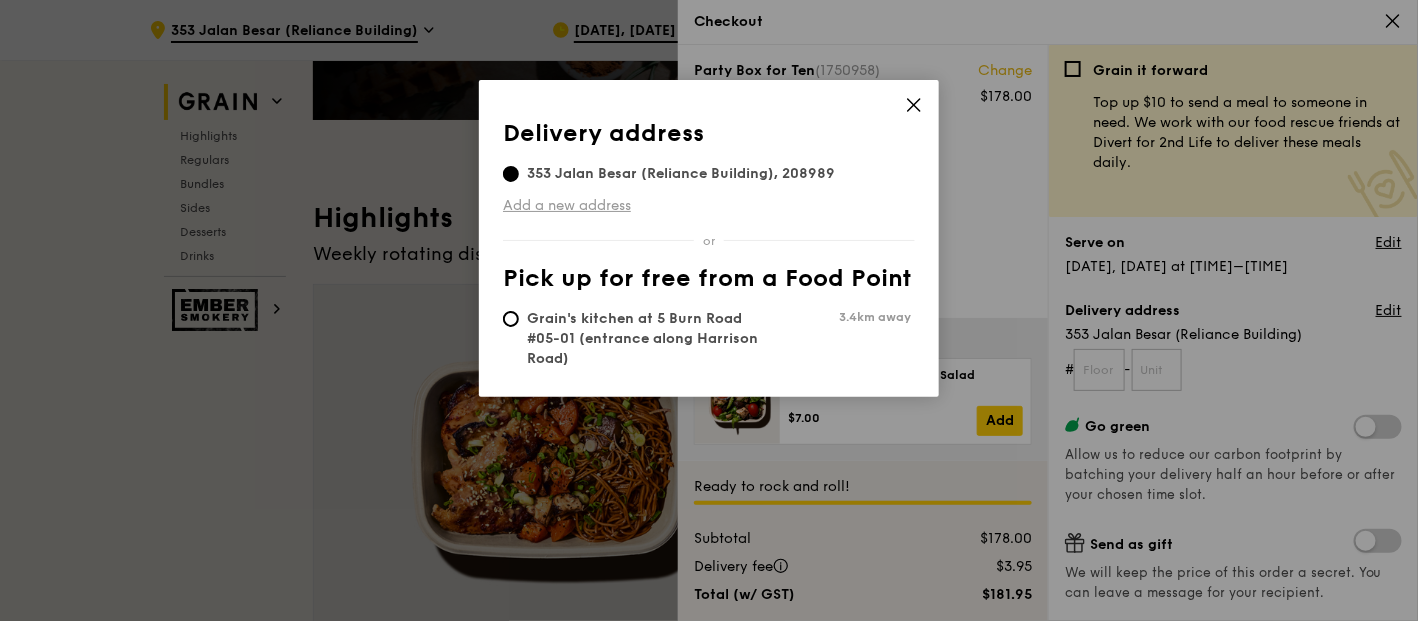 click on "Add a new address" at bounding box center (709, 206) 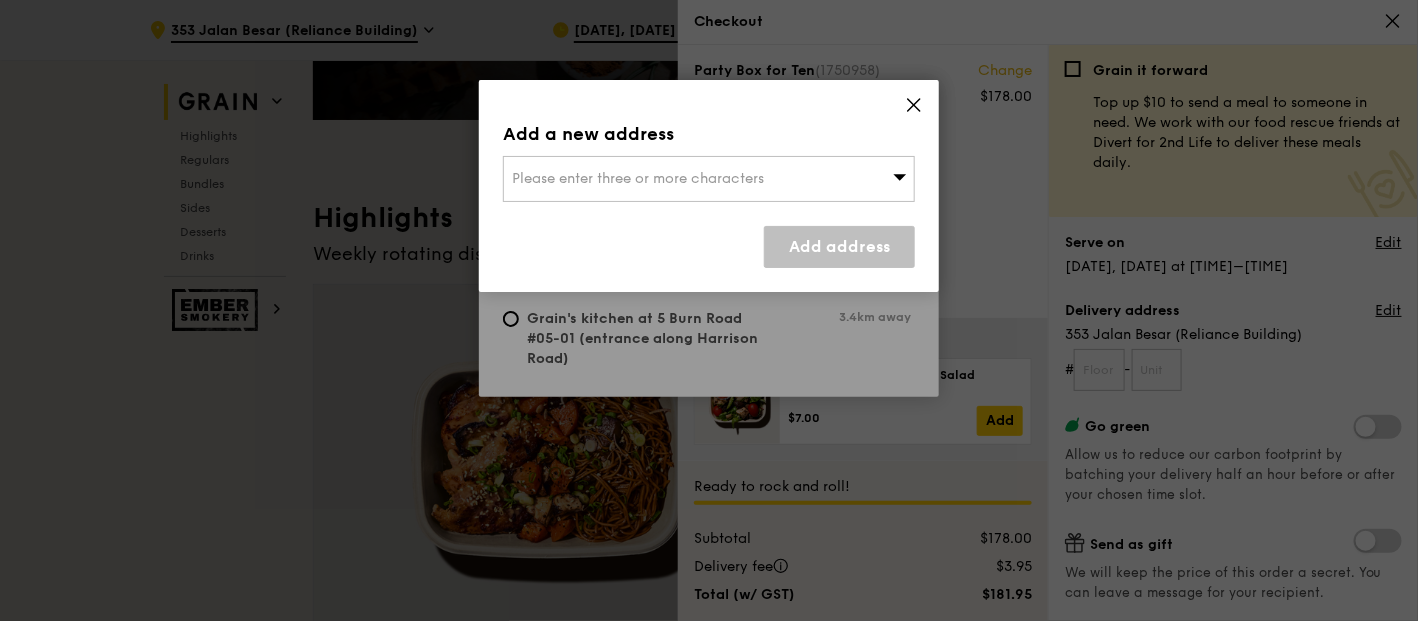 click on "Please enter three or more characters" at bounding box center (638, 178) 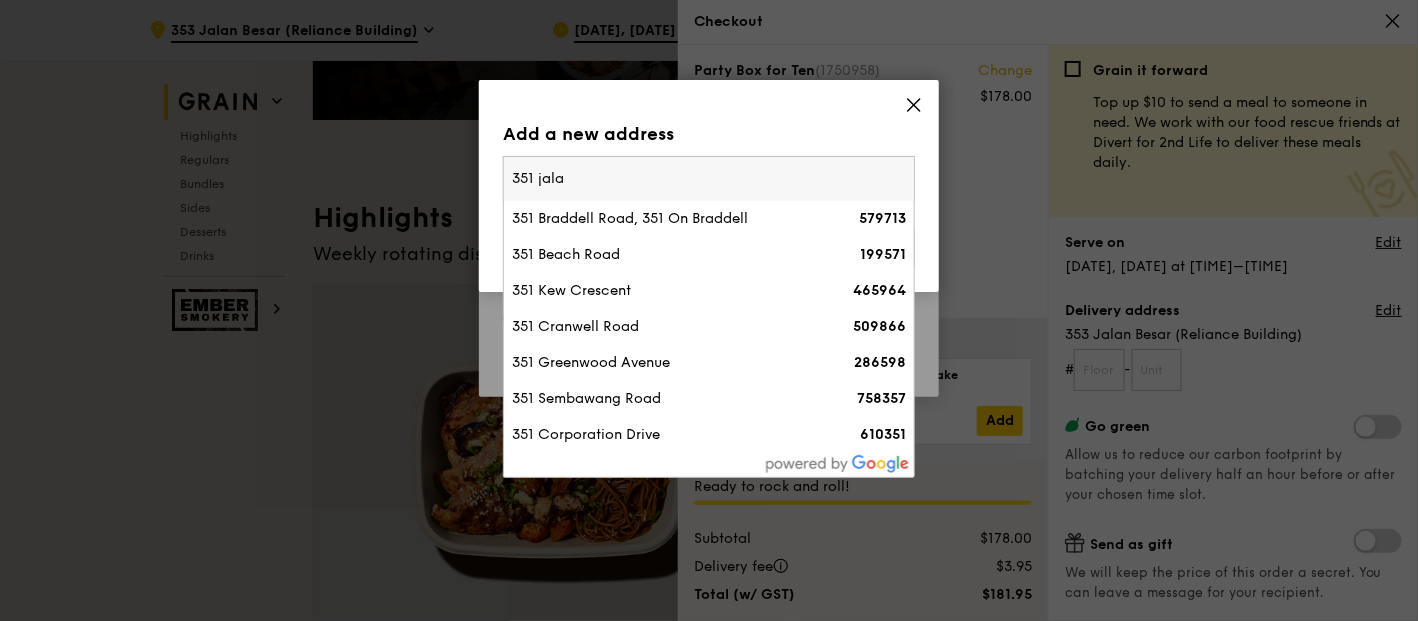 type on "351 jalan" 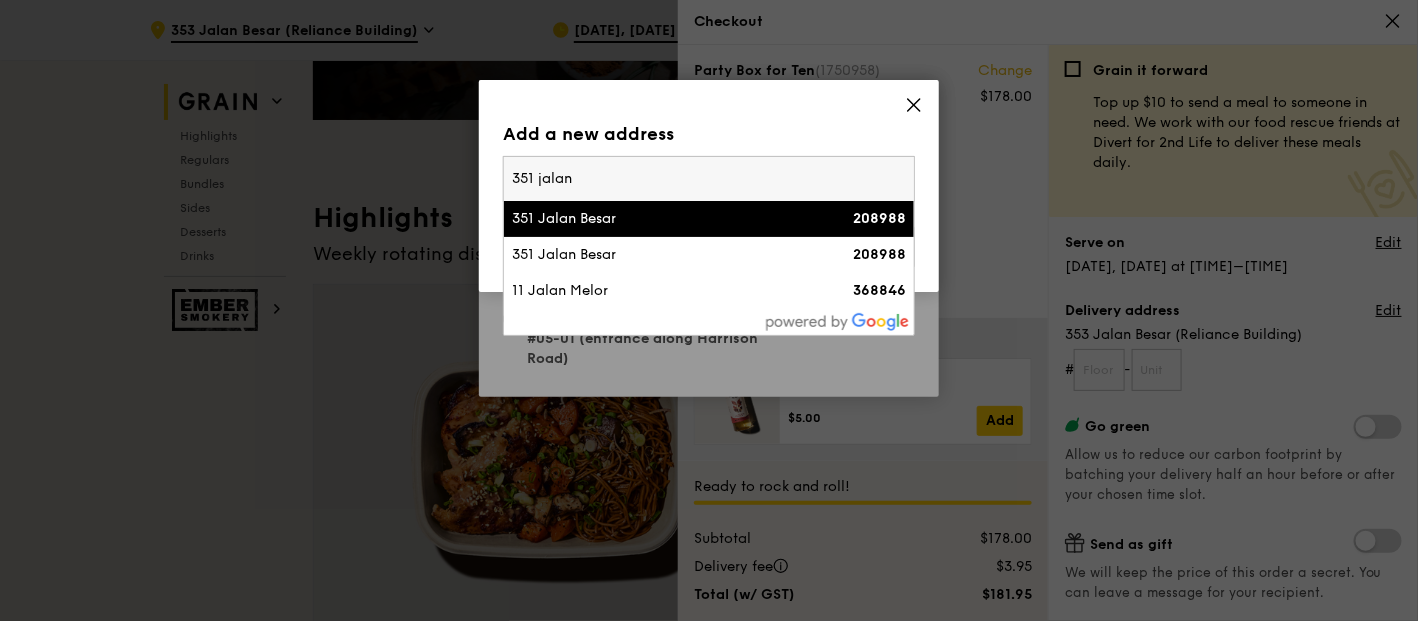drag, startPoint x: 647, startPoint y: 190, endPoint x: 0, endPoint y: 135, distance: 649.3335 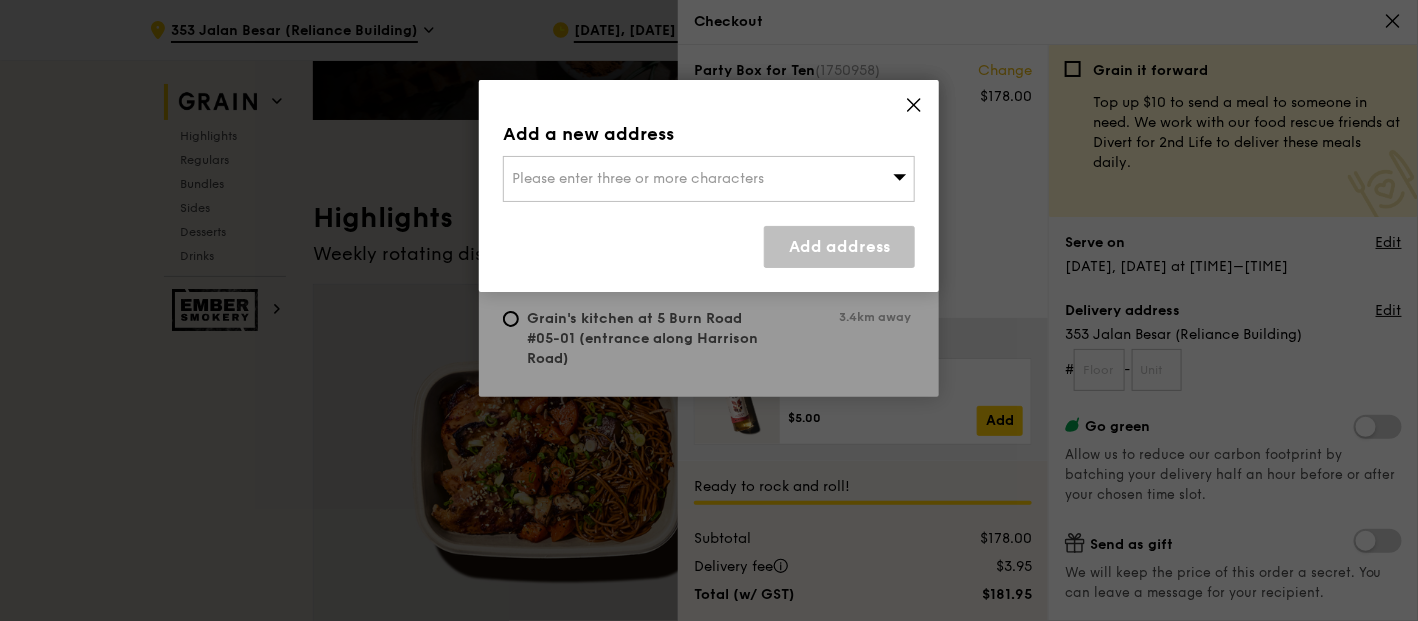 click on "Please enter three or more characters" at bounding box center (638, 178) 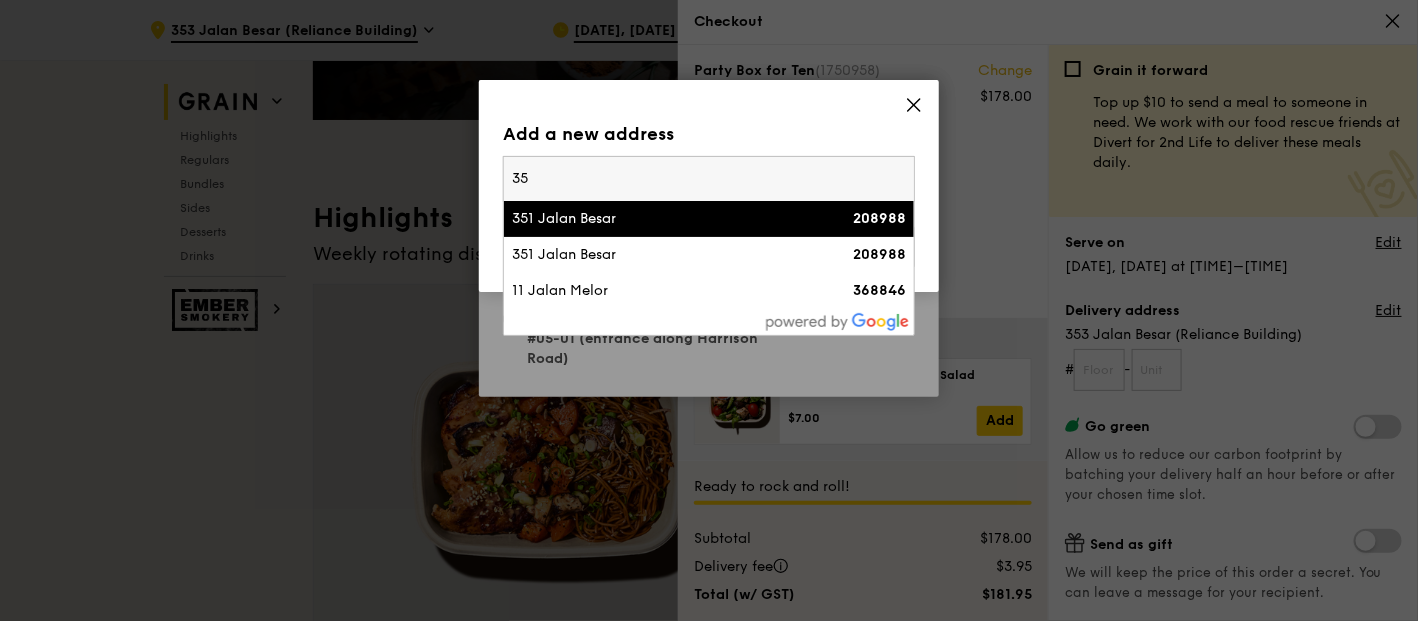type on "3" 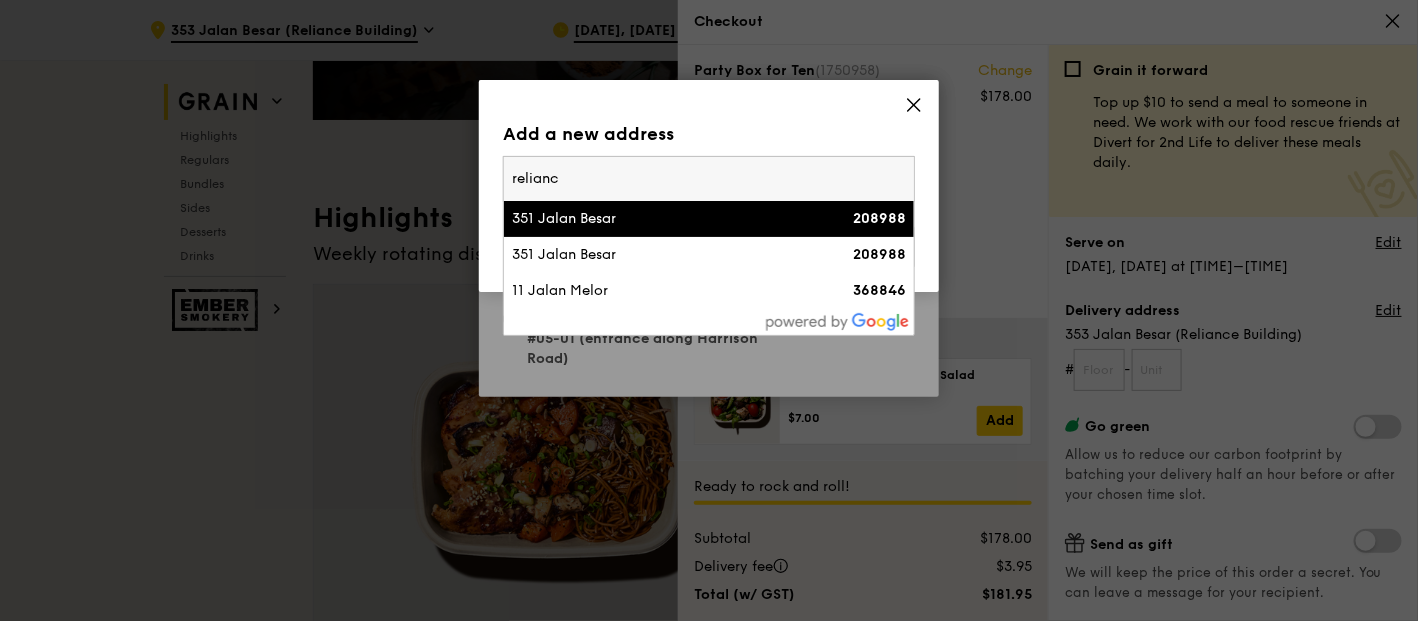 type on "reliance" 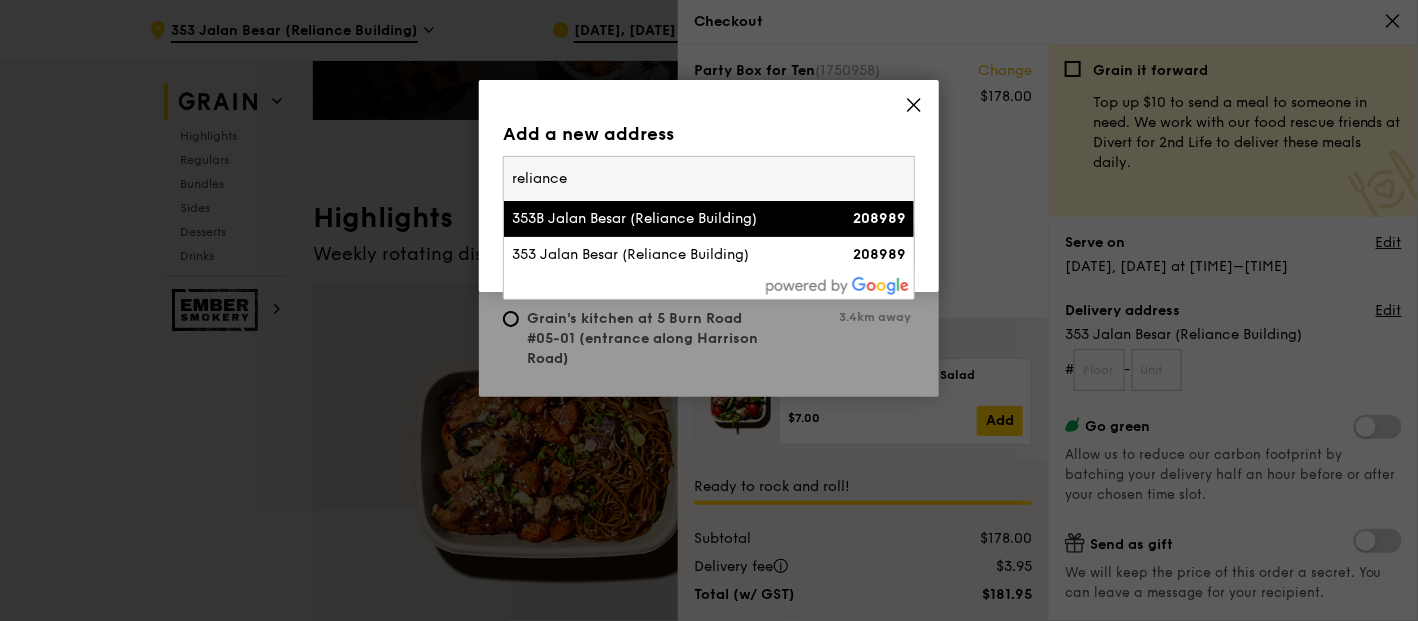 drag, startPoint x: 625, startPoint y: 179, endPoint x: 208, endPoint y: 170, distance: 417.0971 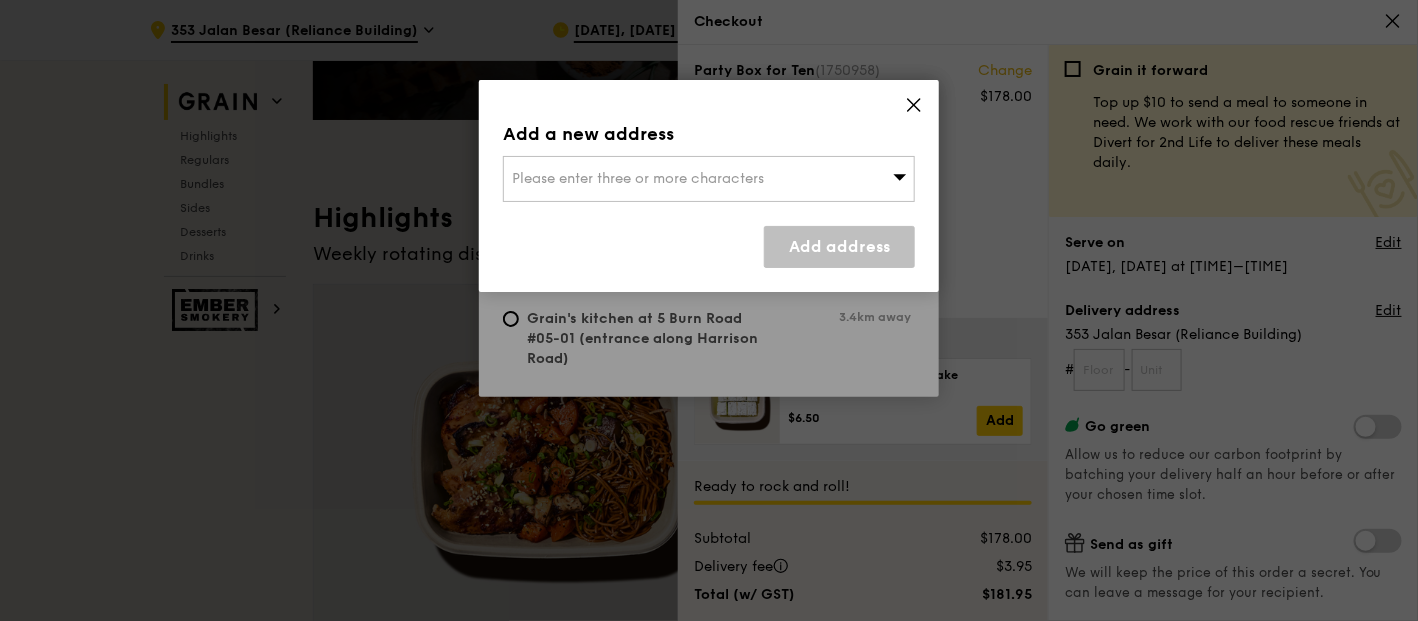 click on "Please enter three or more characters" at bounding box center [638, 178] 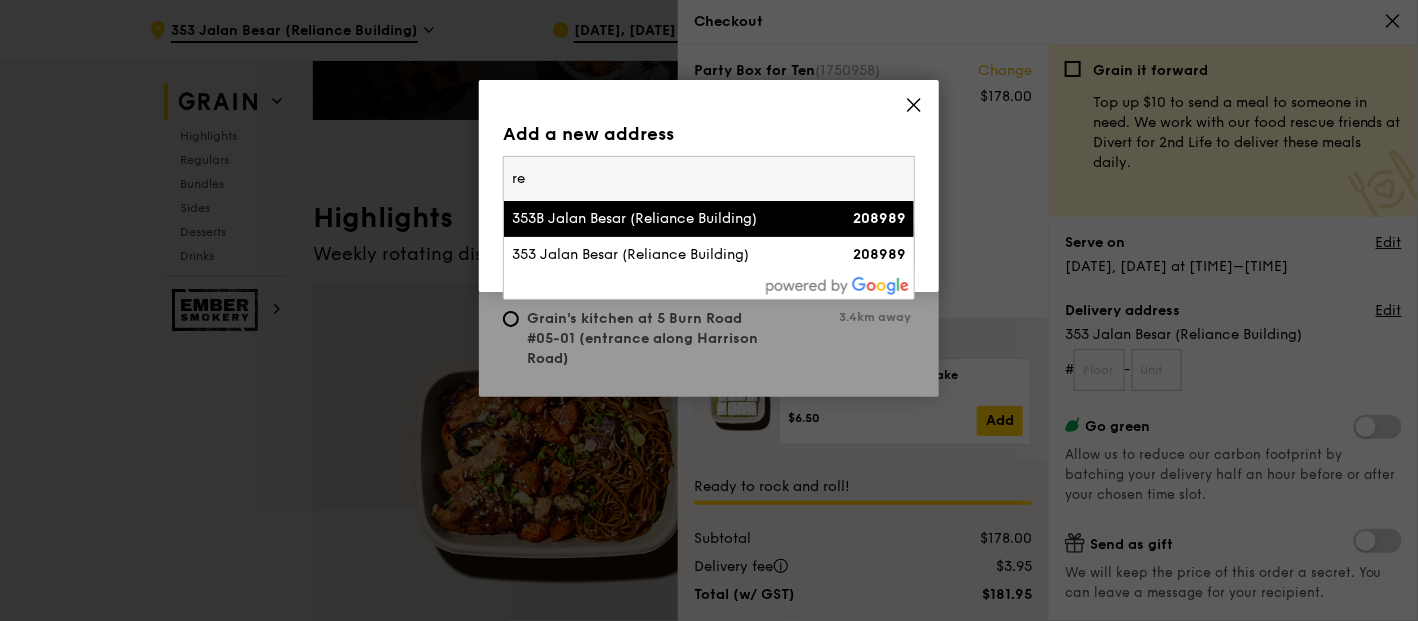type on "r" 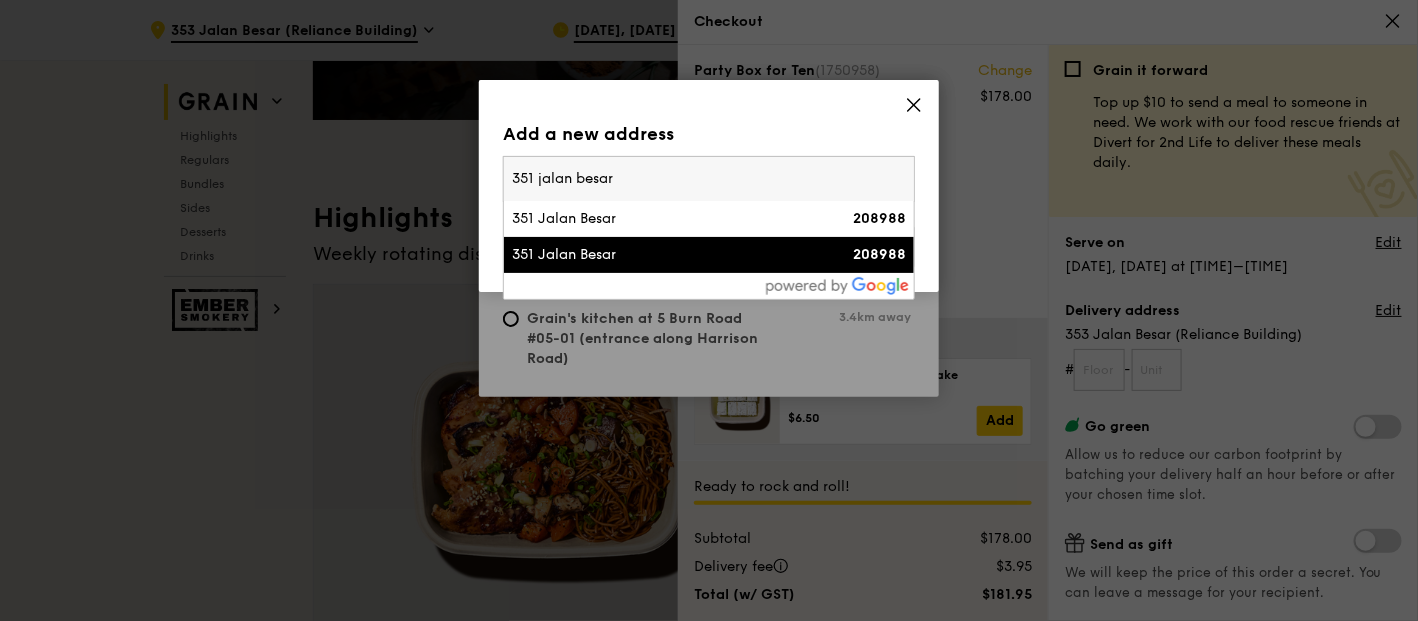 type on "351 jalan besar" 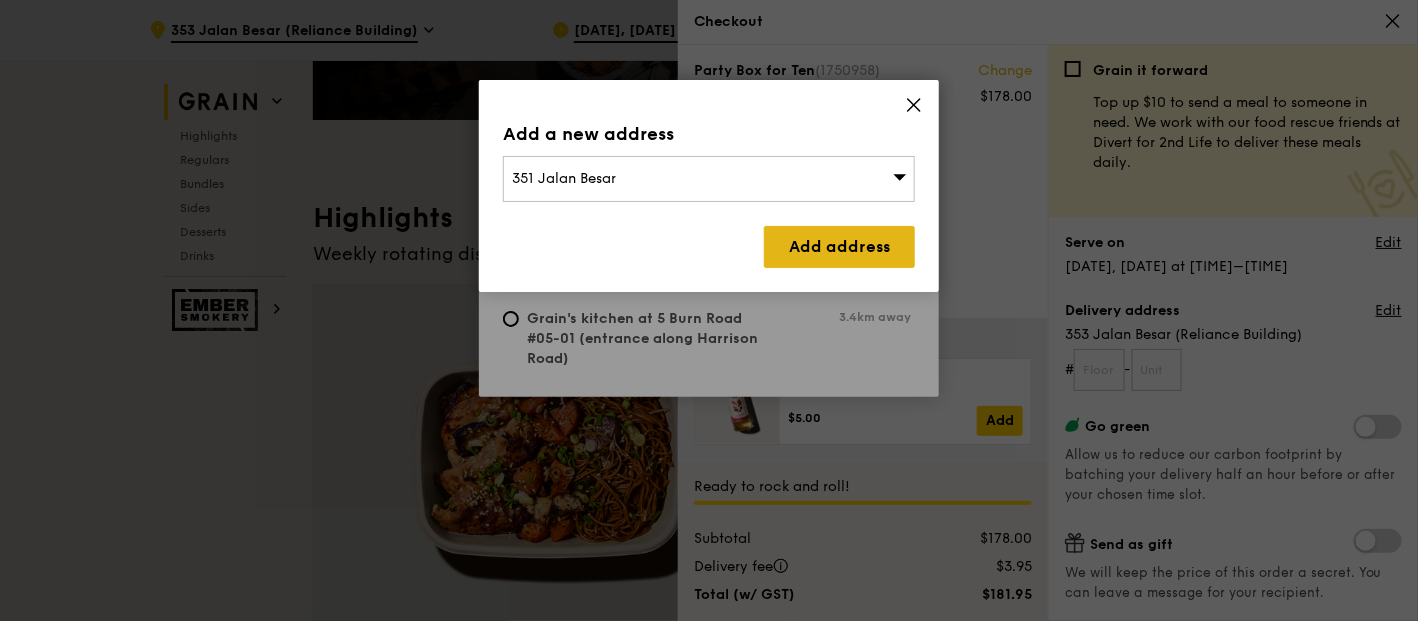 click on "Add address" at bounding box center (839, 247) 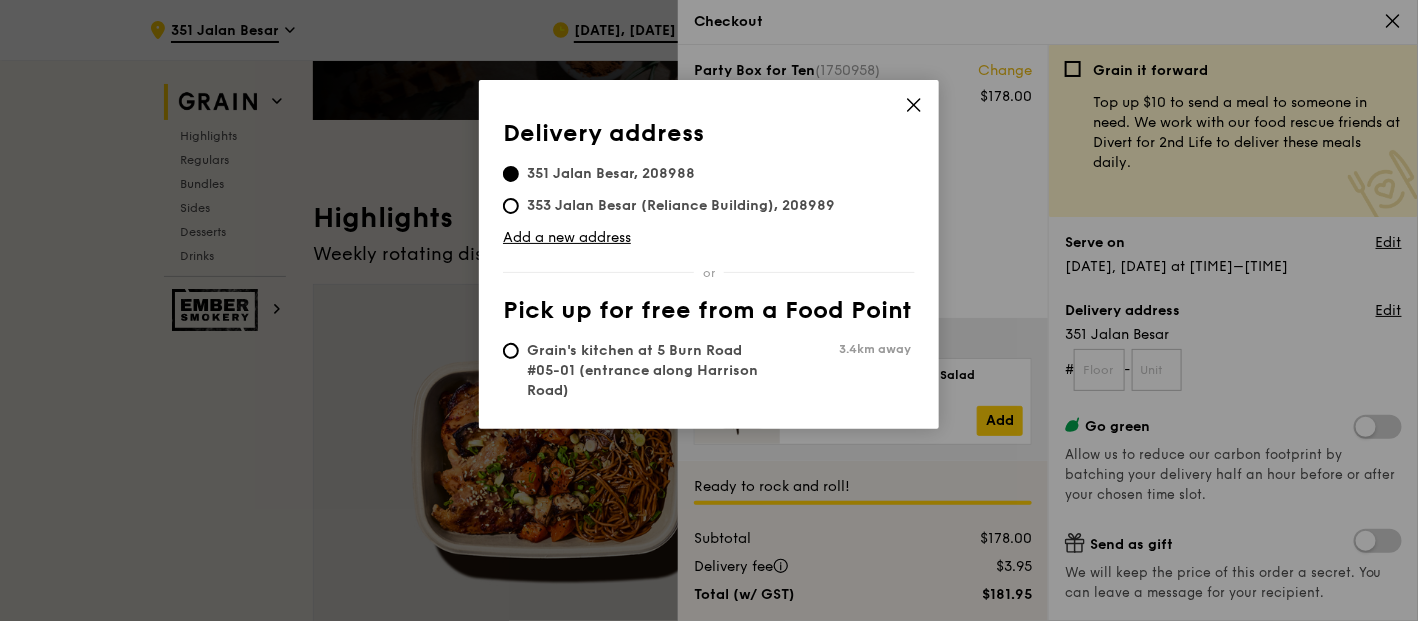 click 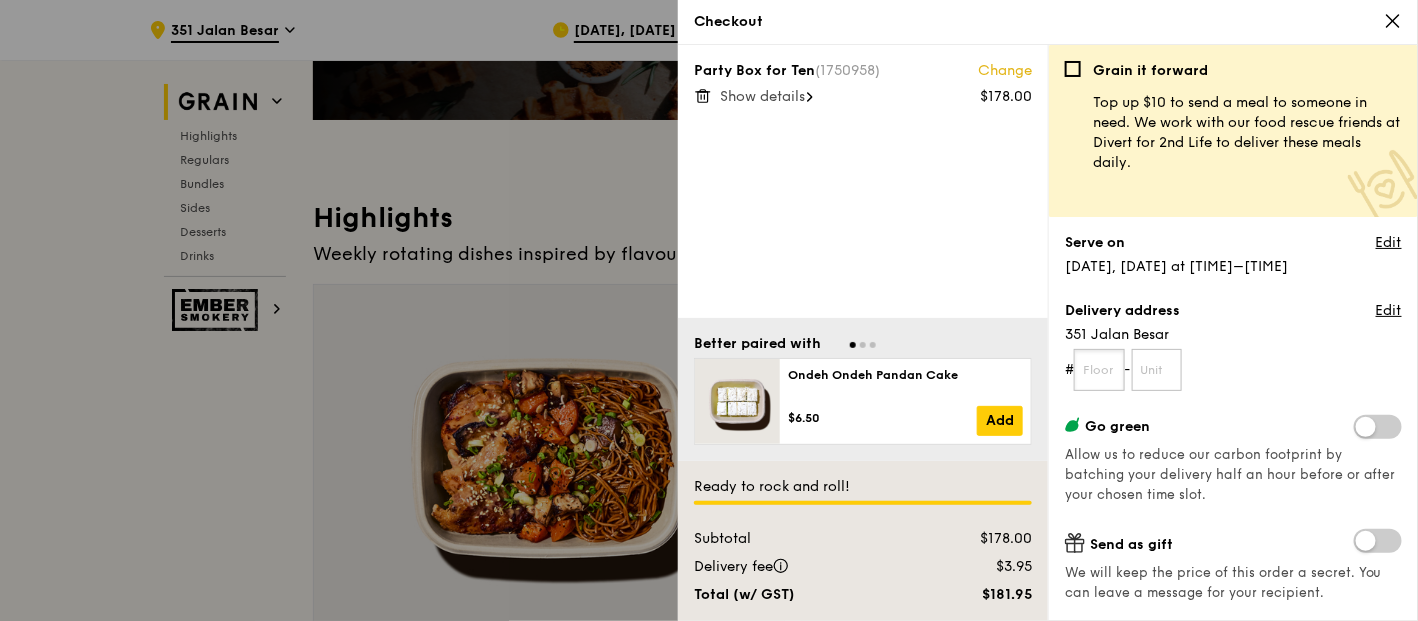click at bounding box center (1099, 370) 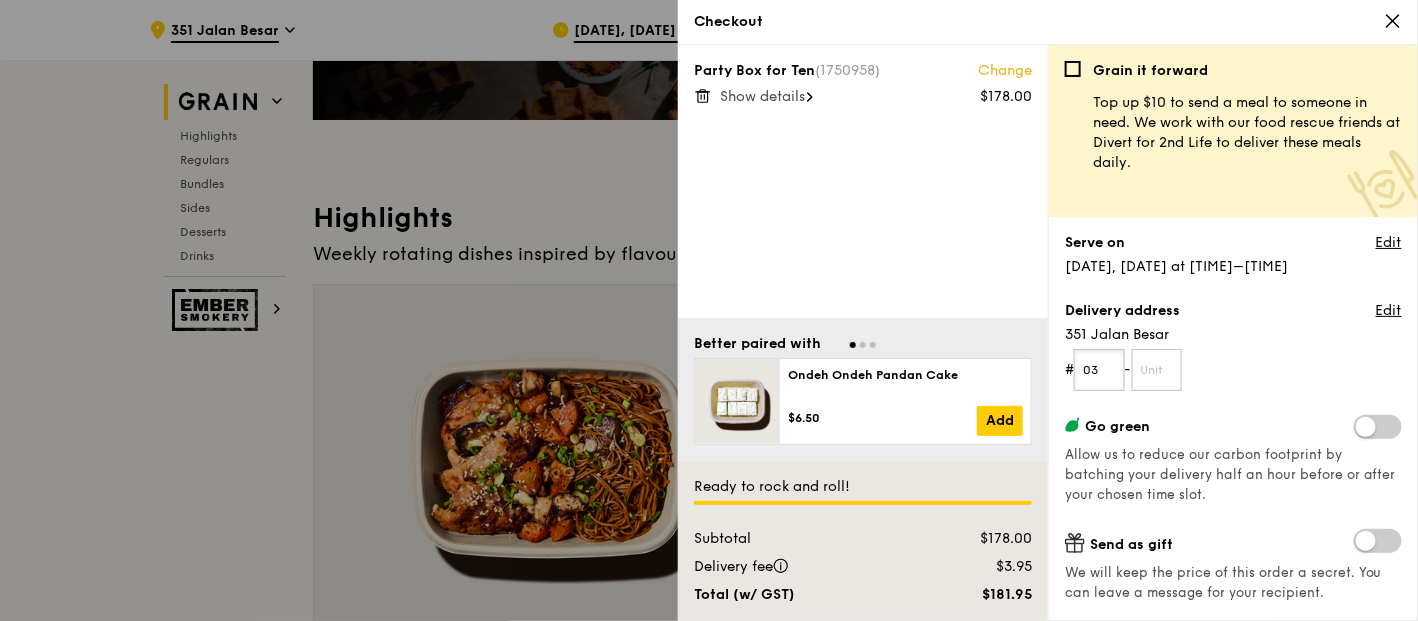 type on "03" 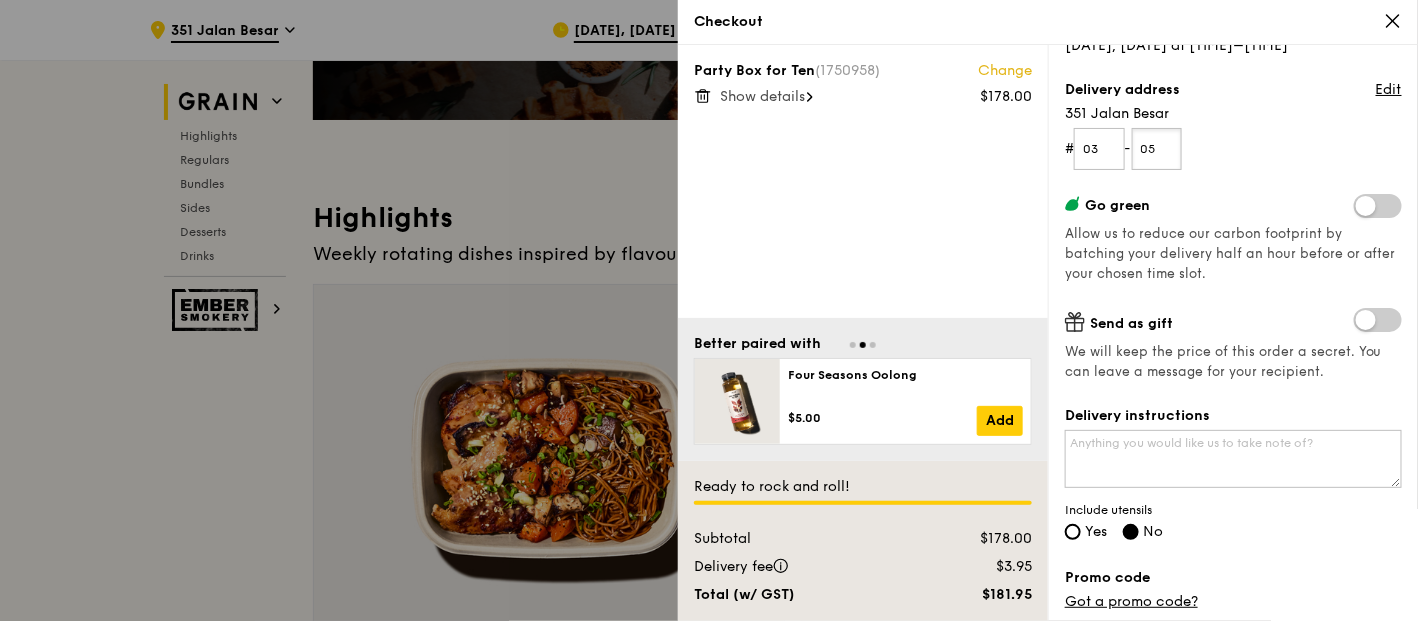 scroll, scrollTop: 222, scrollLeft: 0, axis: vertical 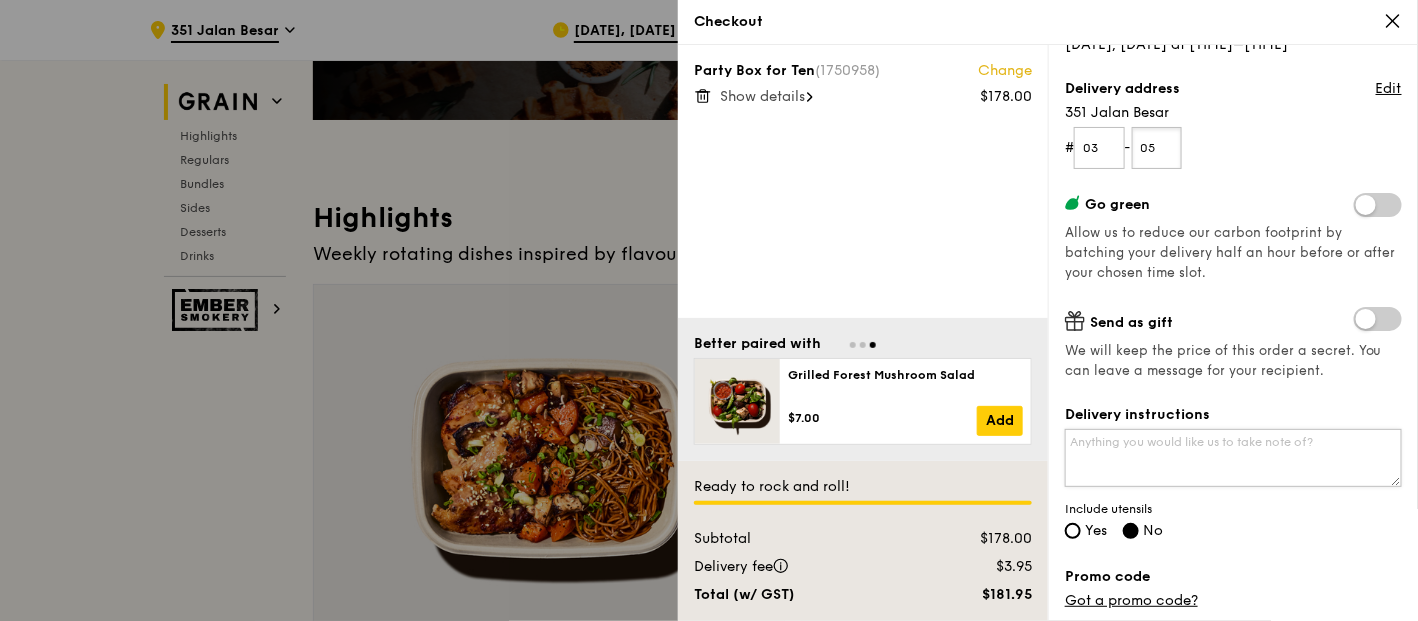 type on "05" 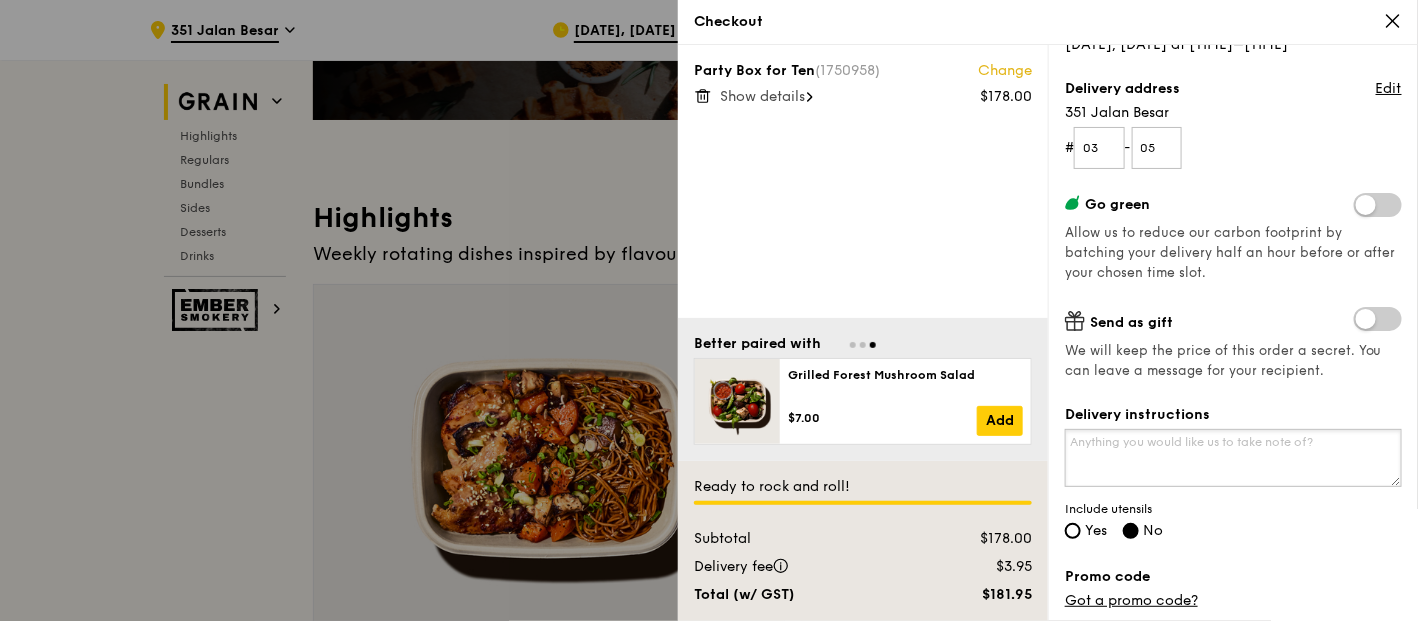 click on "Delivery instructions" at bounding box center (1233, 458) 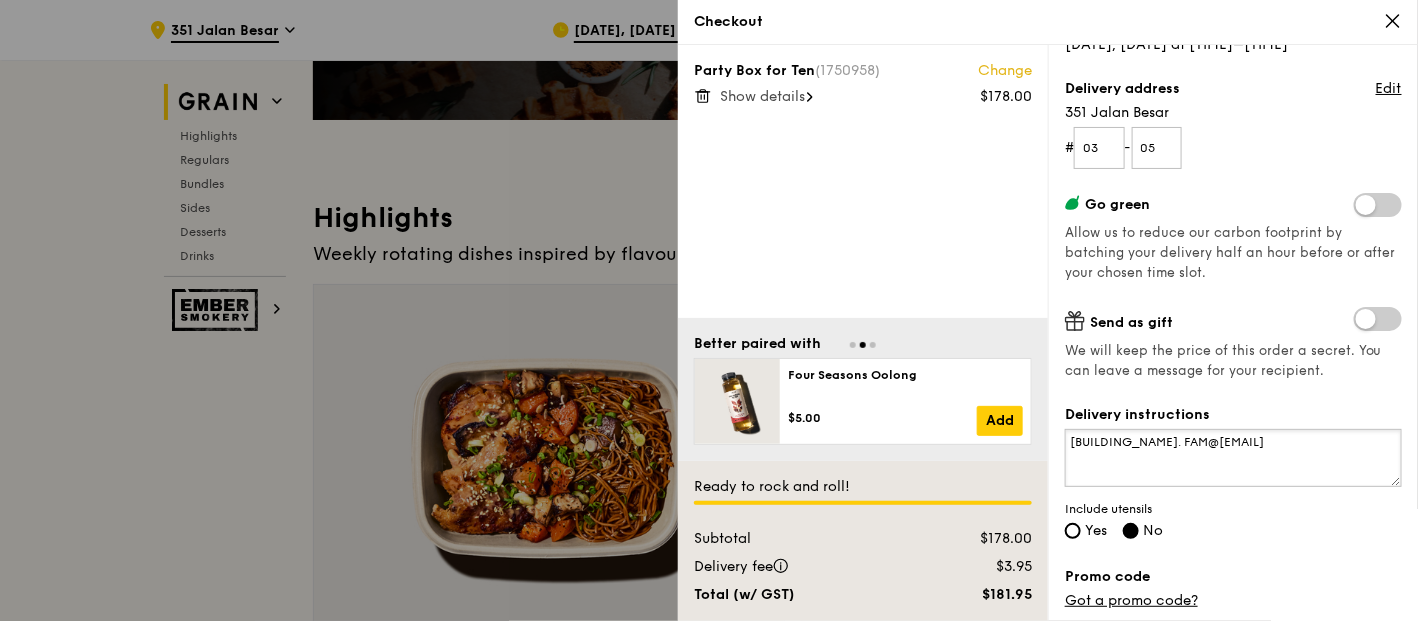 type on "Reliance Building. FAM@FSC office" 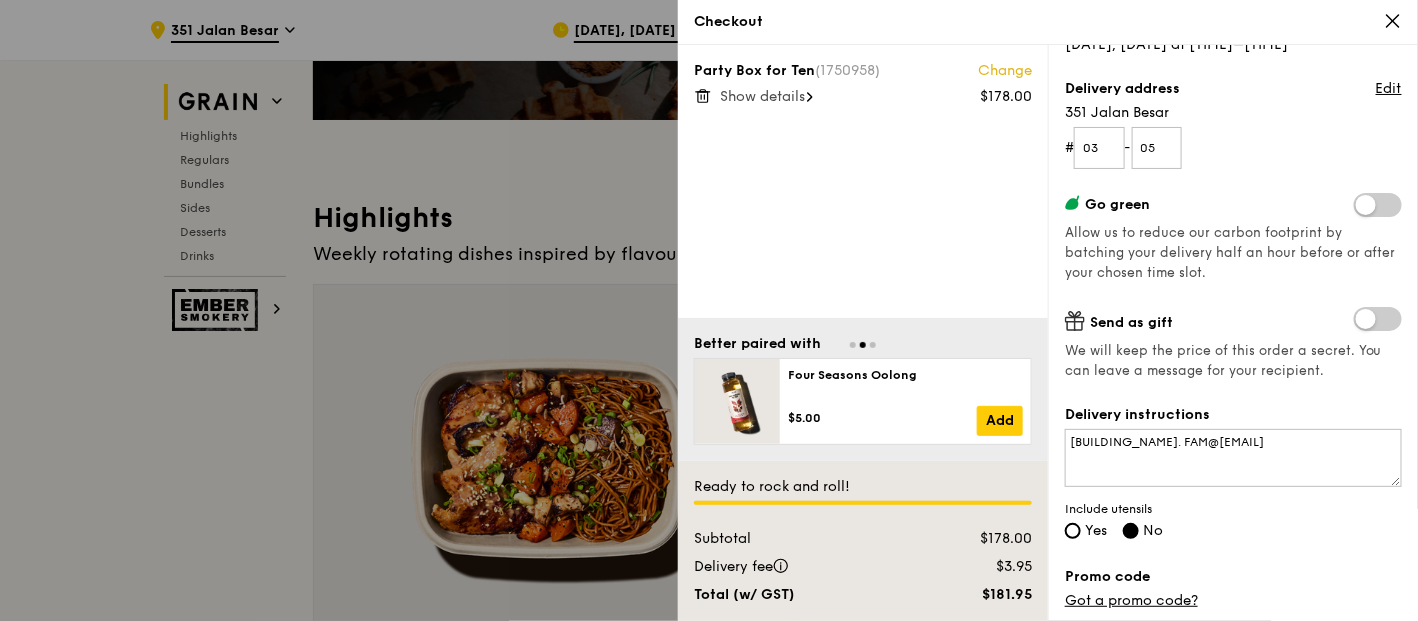 click on "Include utensils" at bounding box center [1233, 509] 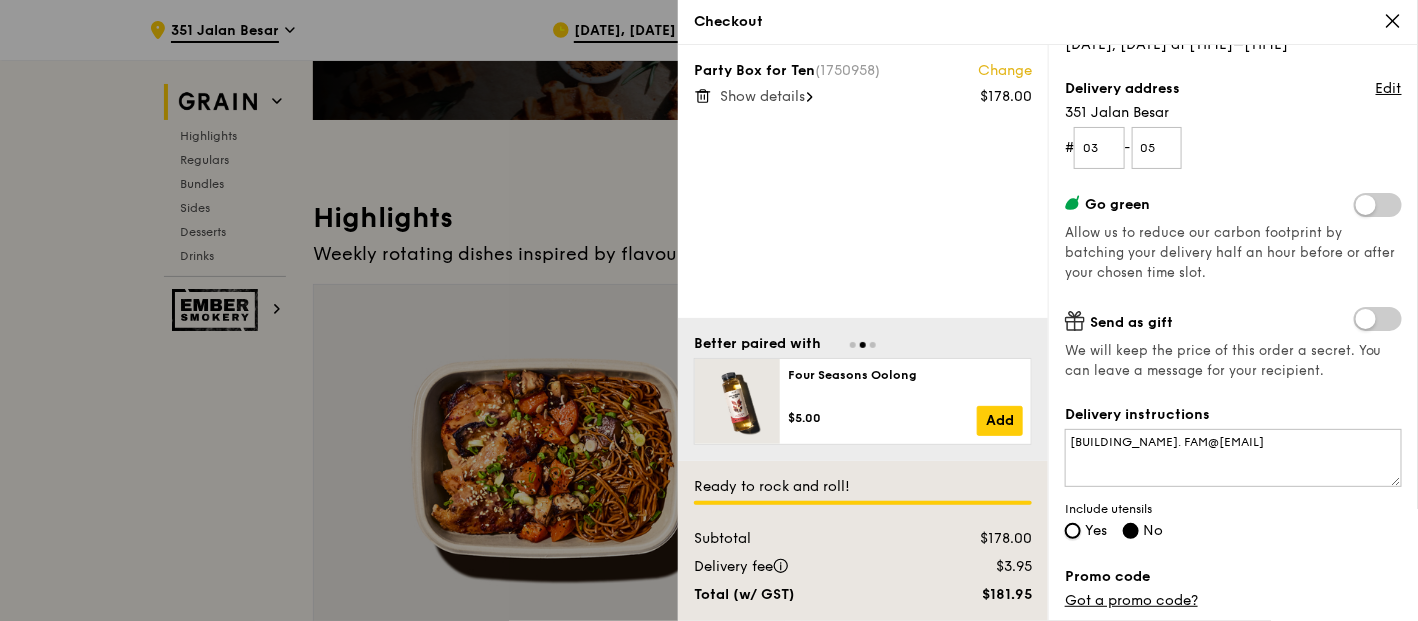 click on "Yes" at bounding box center (1073, 531) 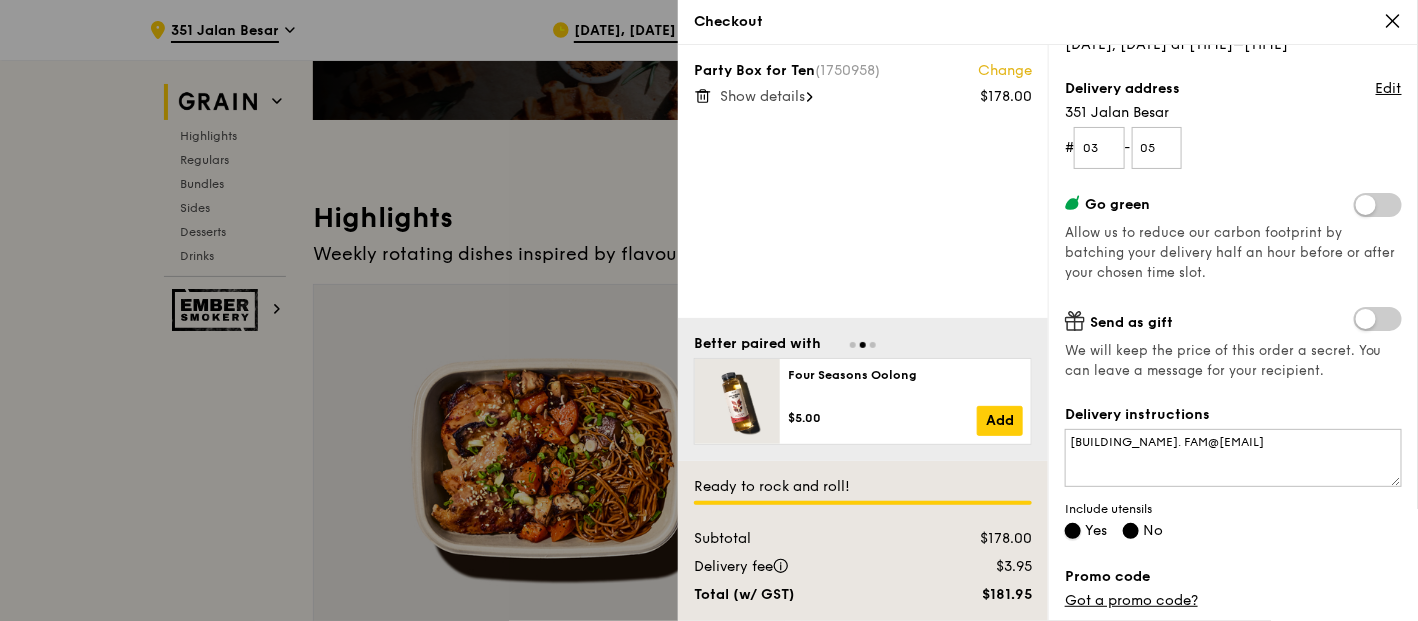 radio on "false" 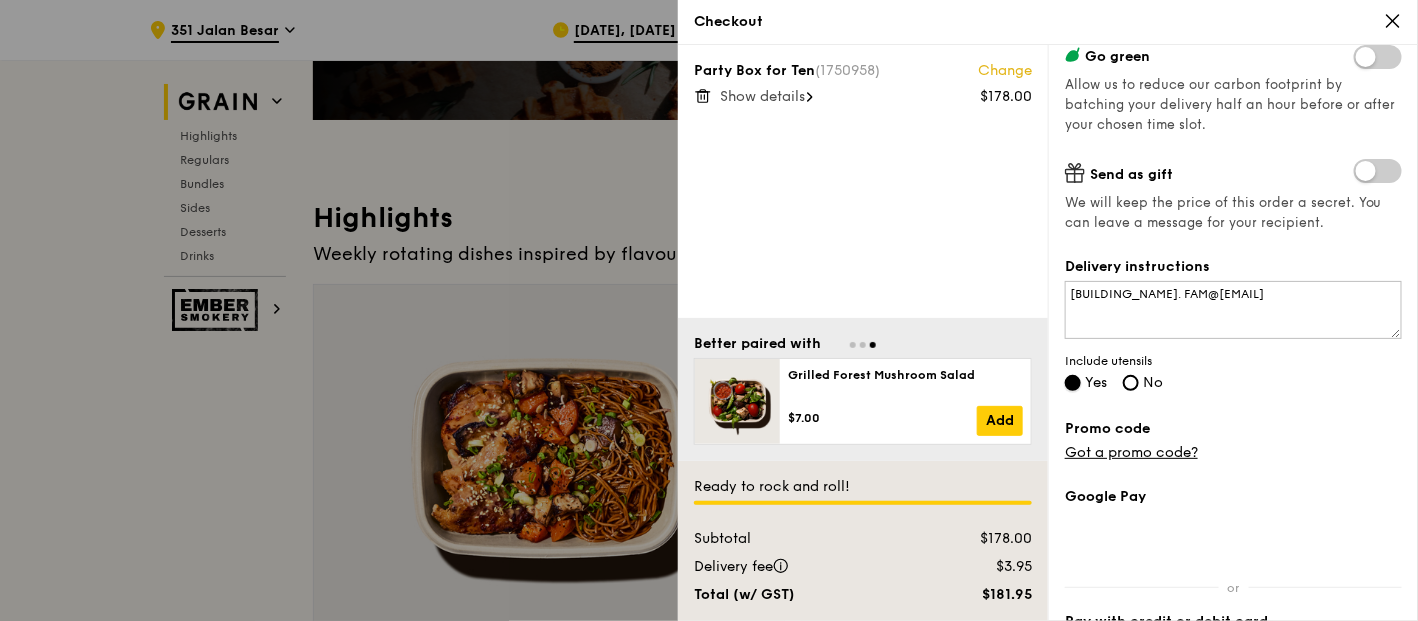 scroll, scrollTop: 528, scrollLeft: 0, axis: vertical 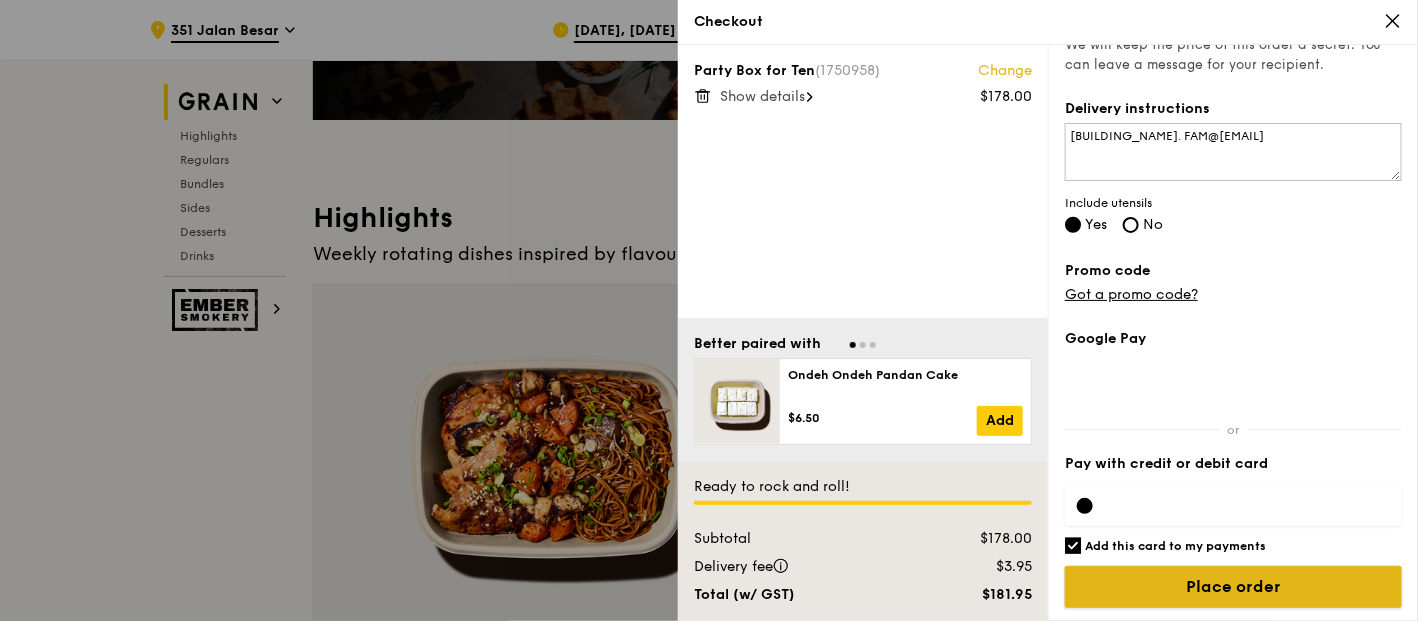 click on "Place order" at bounding box center [1233, 587] 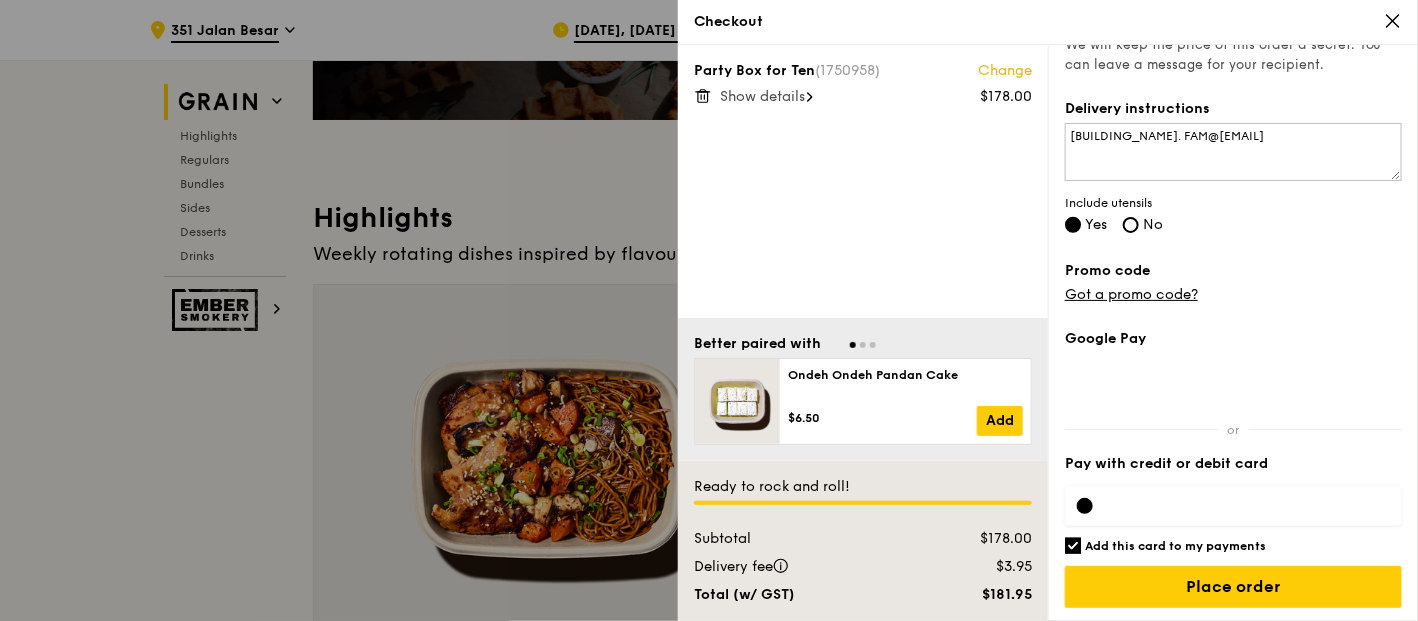 click on "Add this card to my payments" at bounding box center [1175, 546] 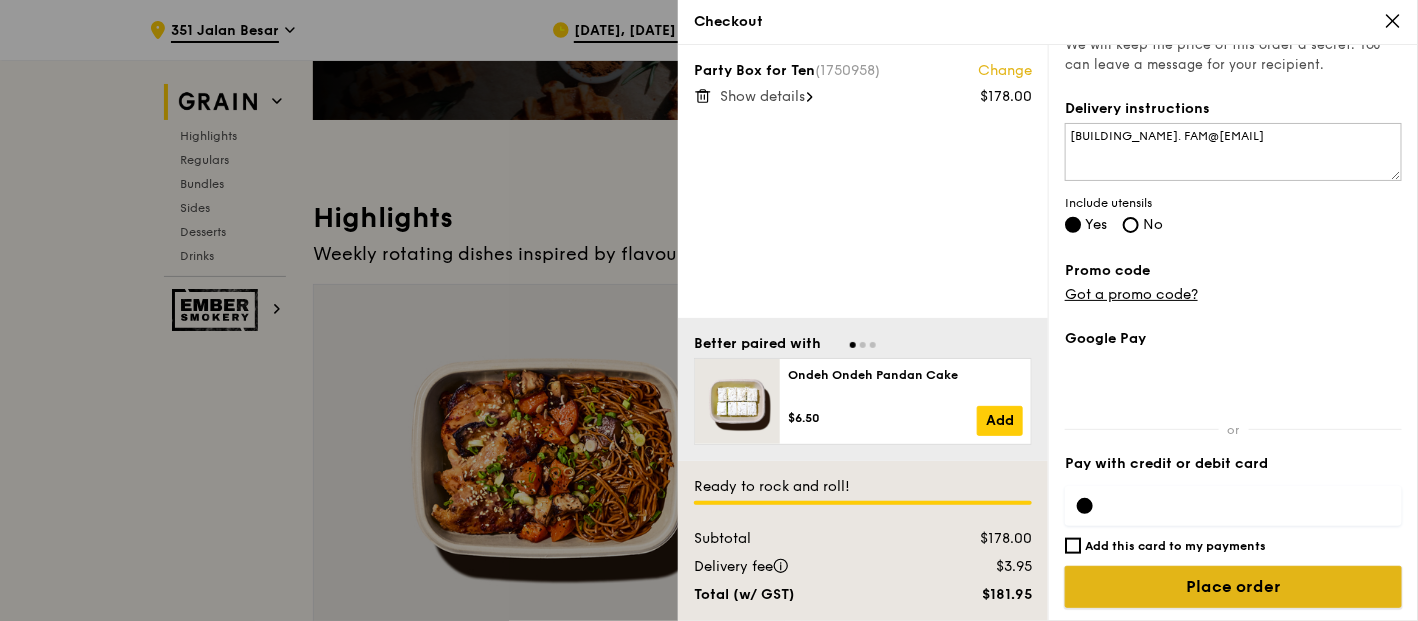 click on "Place order" at bounding box center (1233, 587) 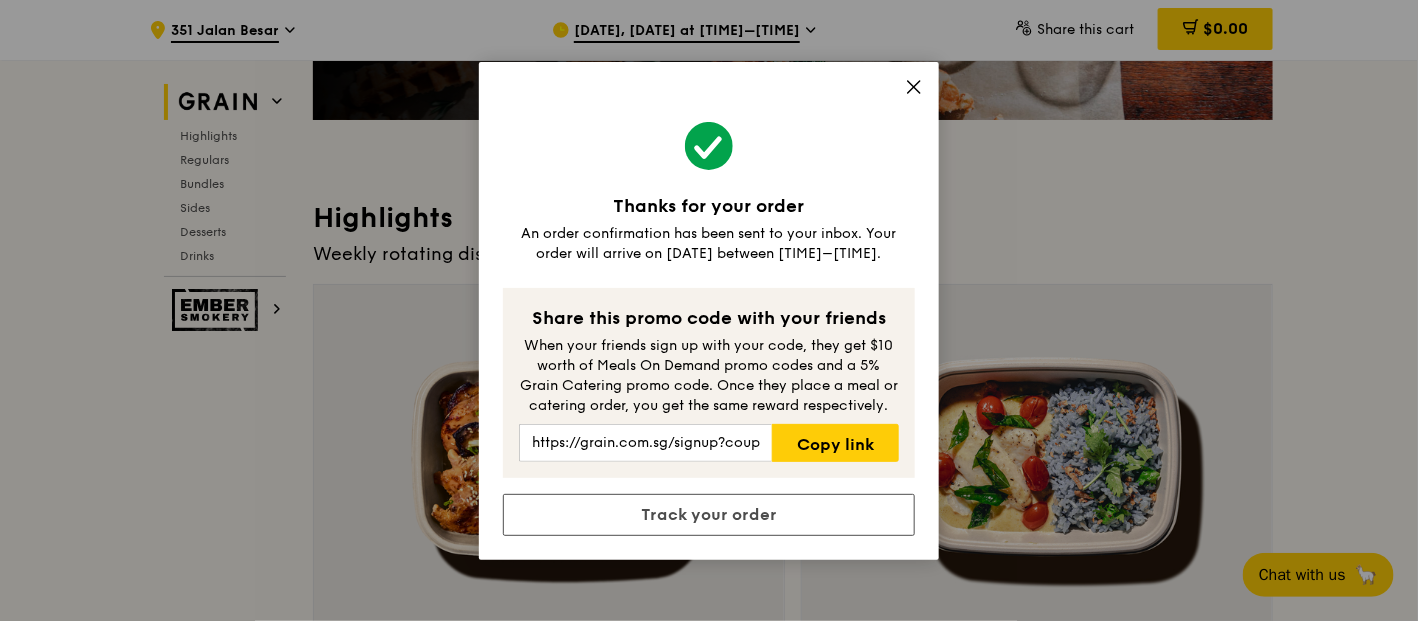 click 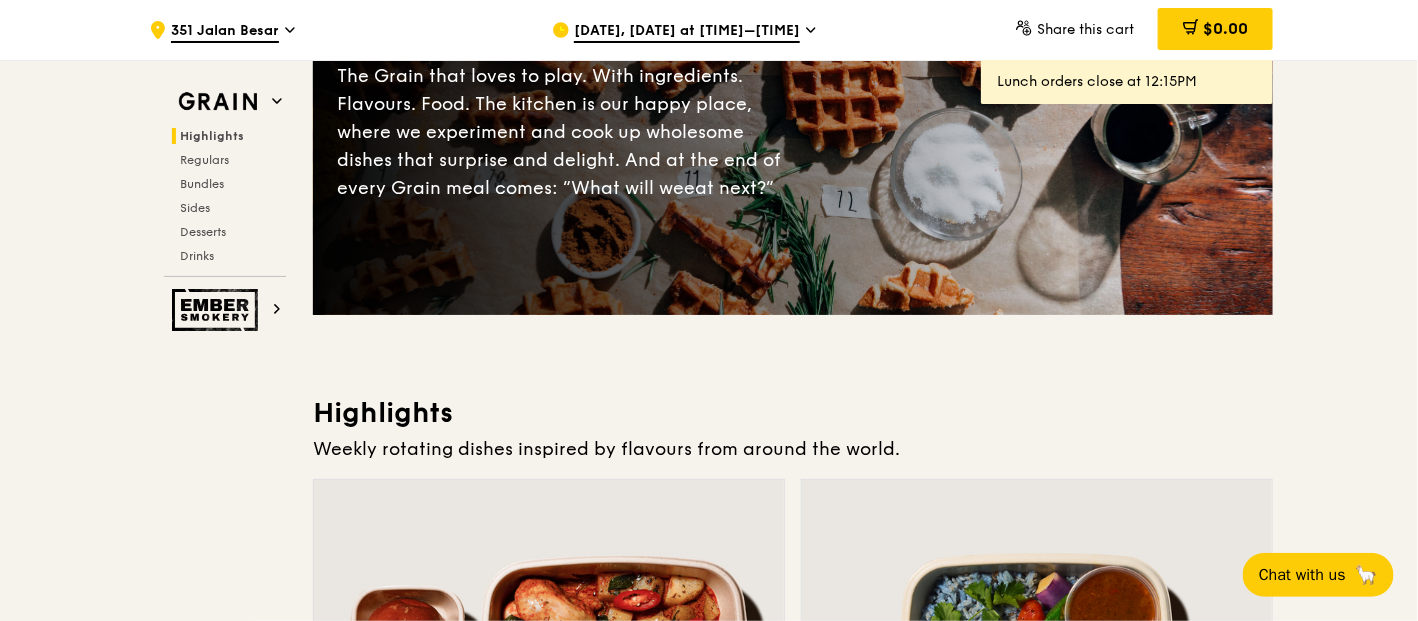 scroll, scrollTop: 0, scrollLeft: 0, axis: both 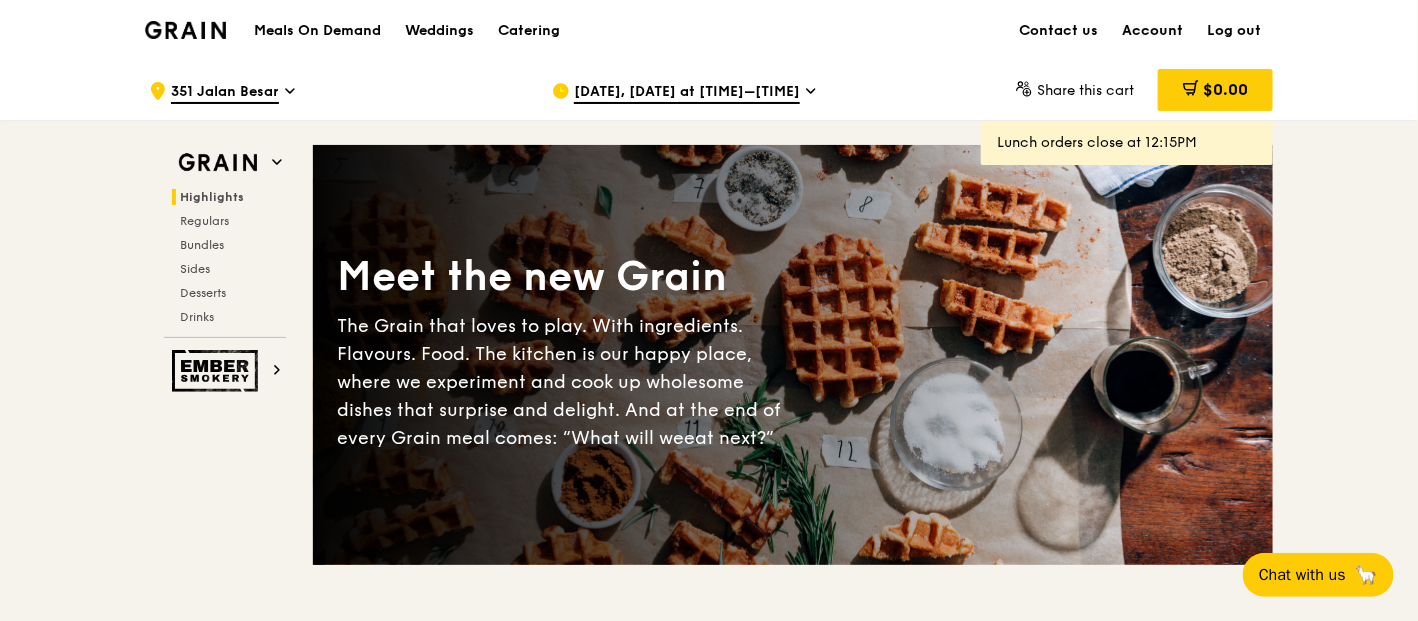 click on "Account" at bounding box center [1152, 31] 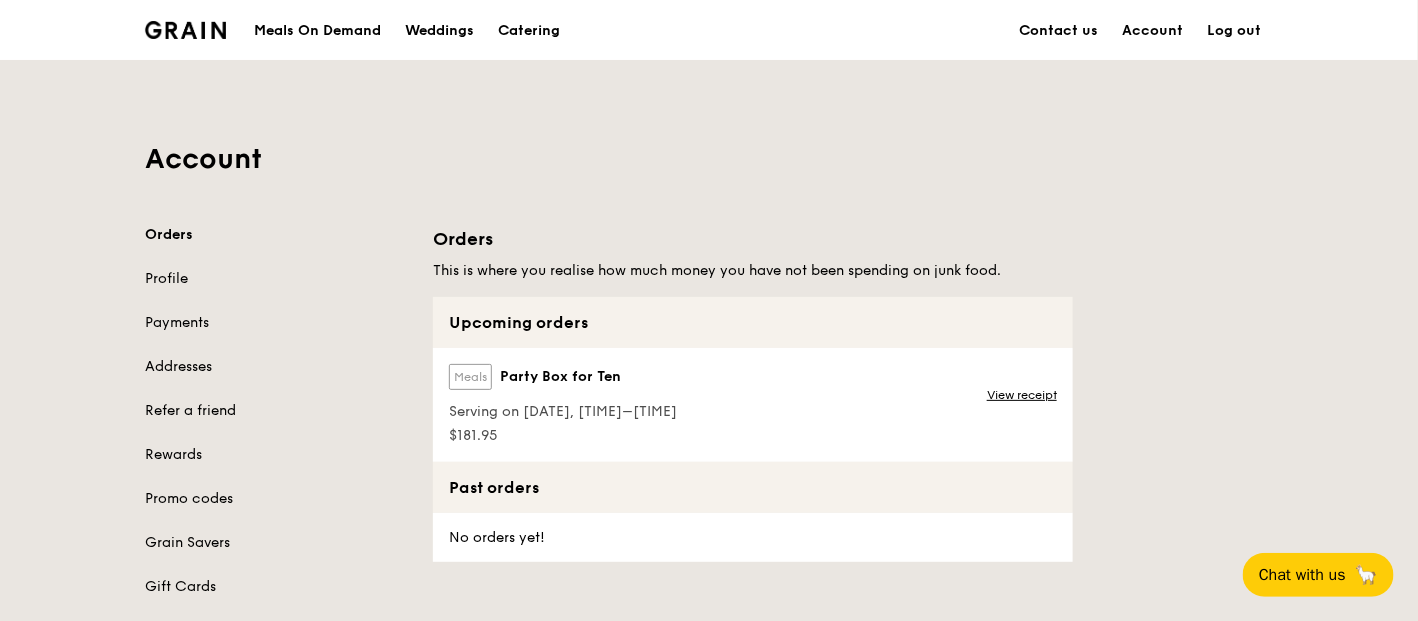 click on "$181.95" at bounding box center (563, 436) 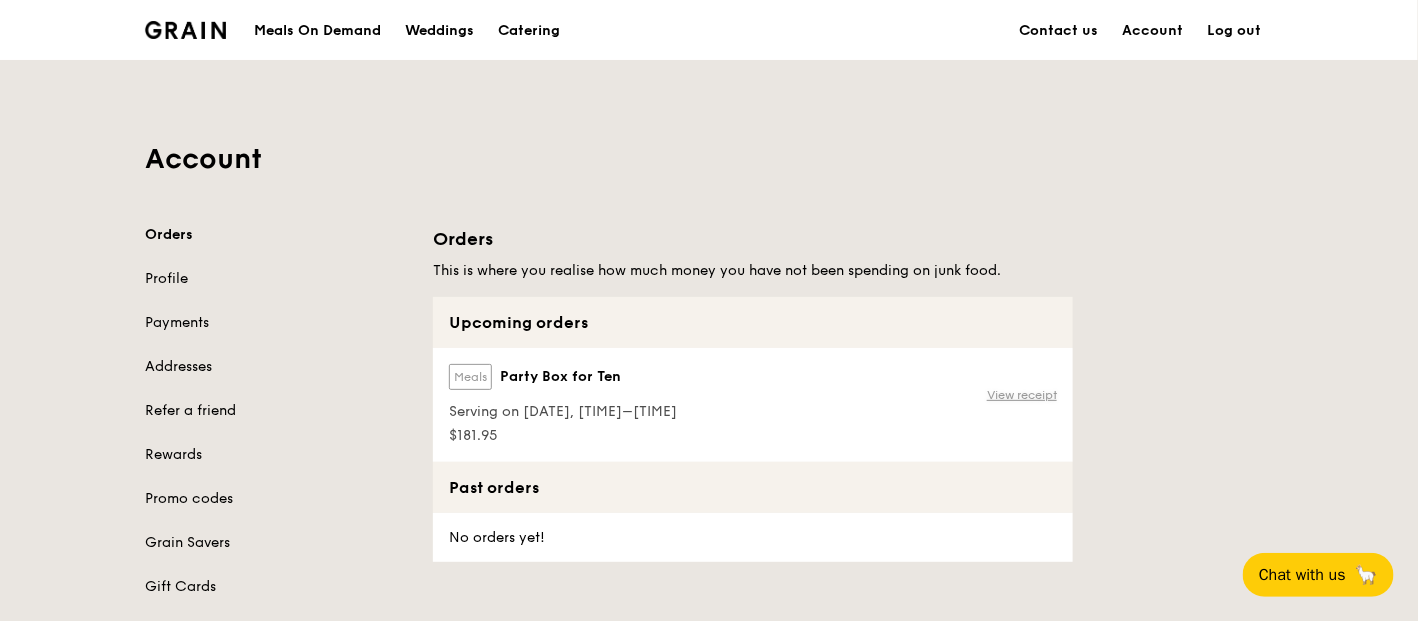 click on "View receipt" at bounding box center (1022, 395) 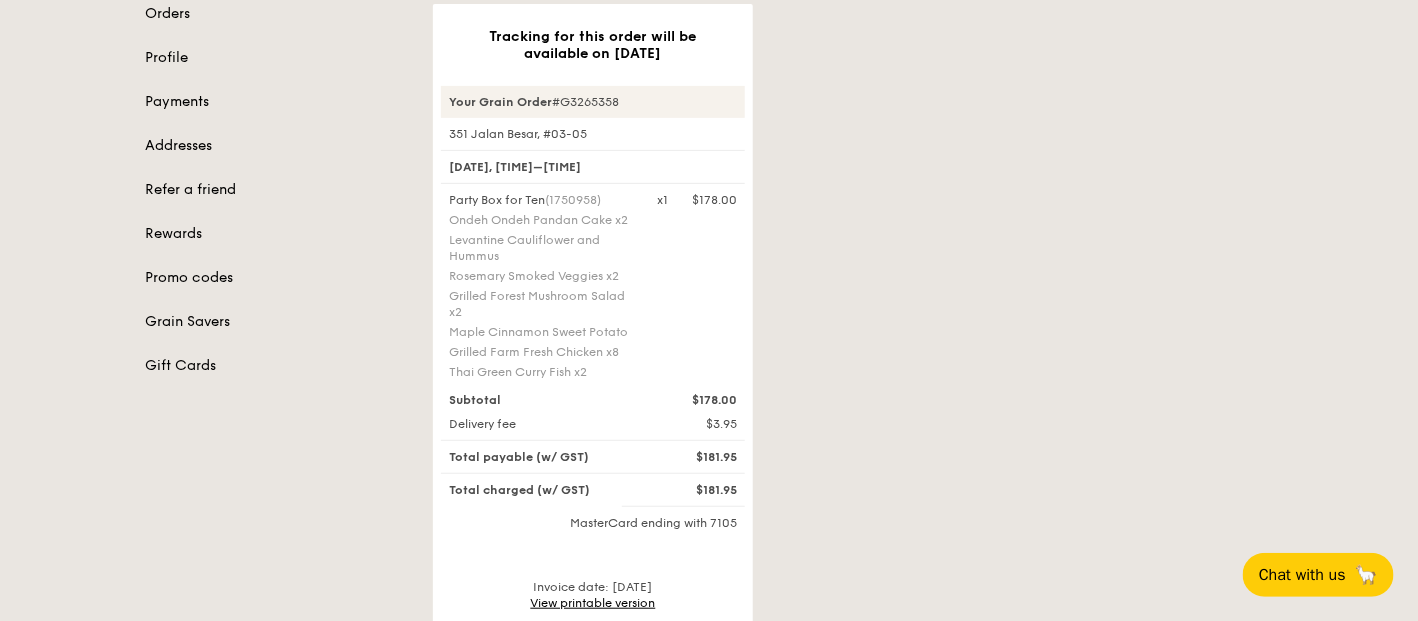 scroll, scrollTop: 222, scrollLeft: 0, axis: vertical 